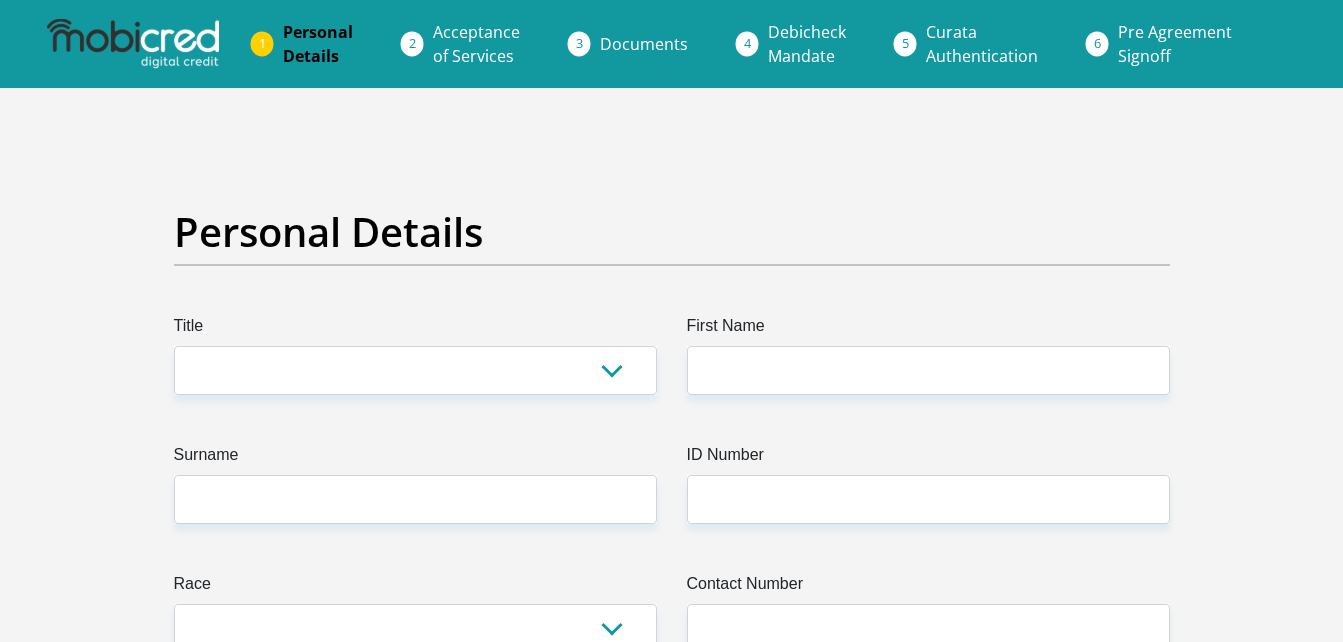 scroll, scrollTop: 0, scrollLeft: 0, axis: both 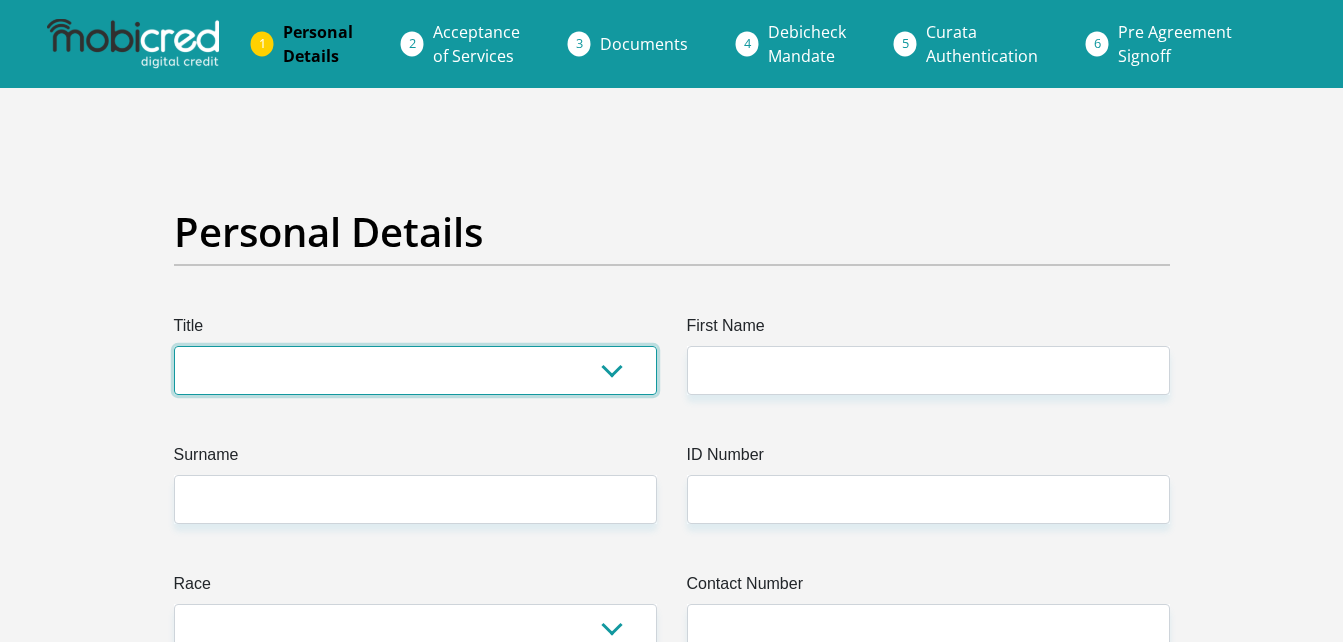 click on "Mr
Ms
Mrs
Dr
Other" at bounding box center (415, 370) 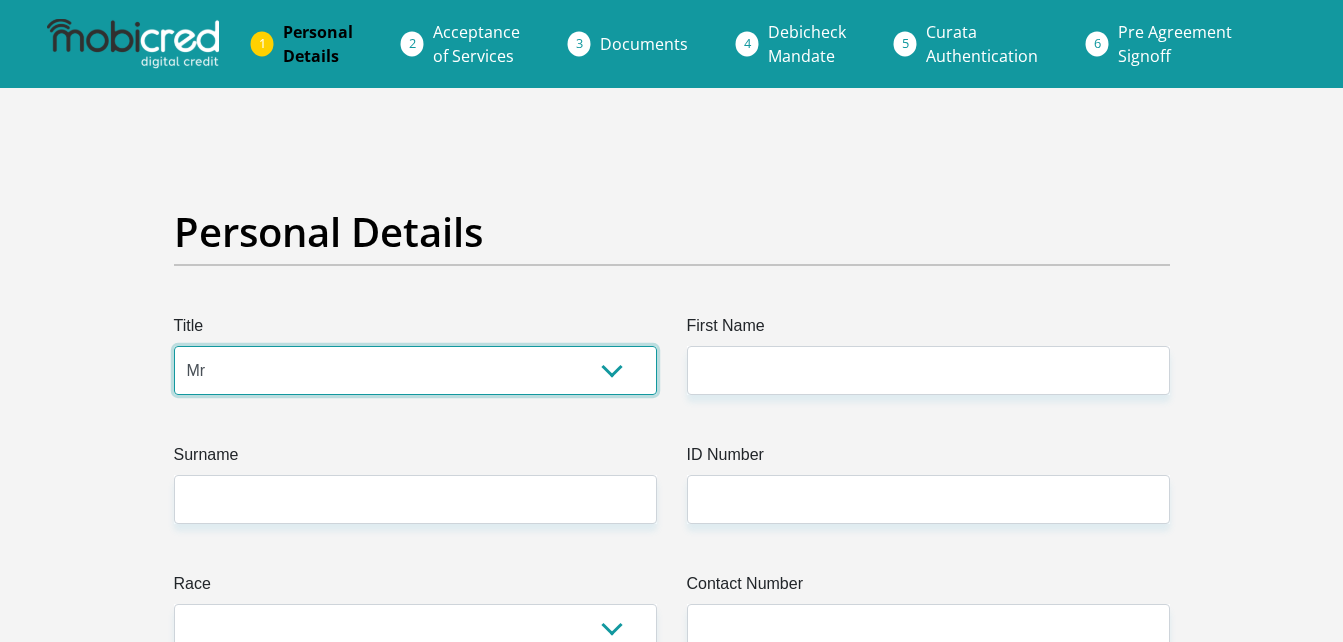click on "Mr
Ms
Mrs
Dr
Other" at bounding box center [415, 370] 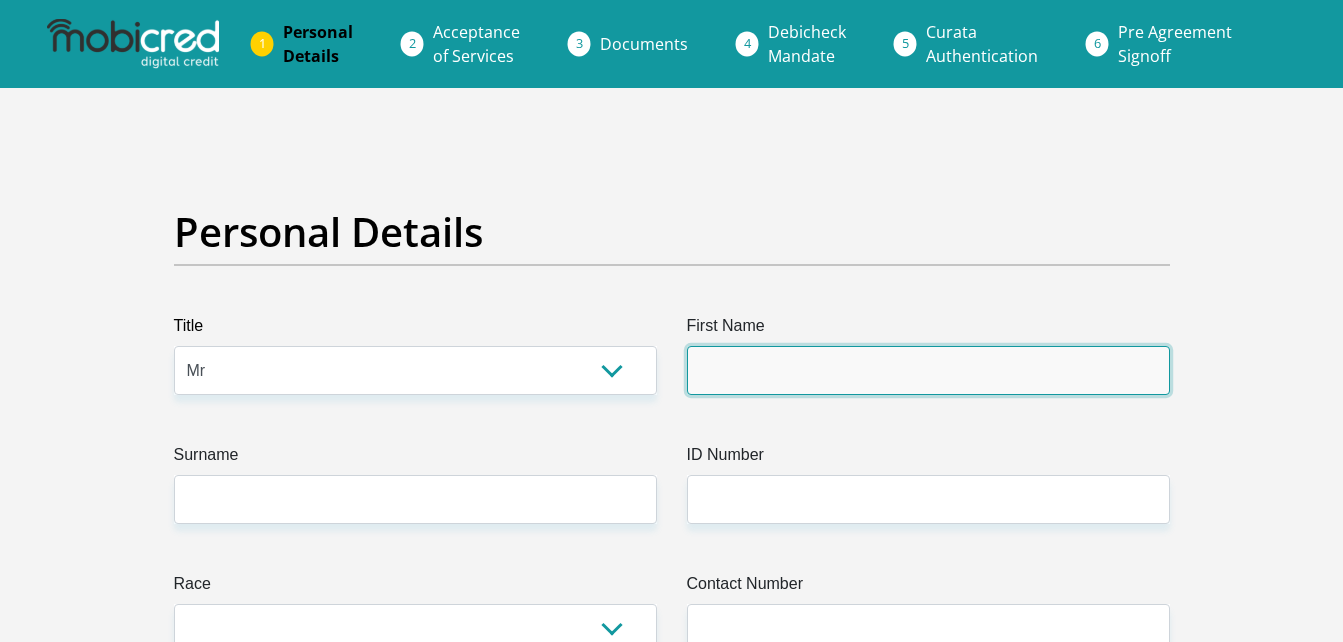 click on "First Name" at bounding box center [928, 370] 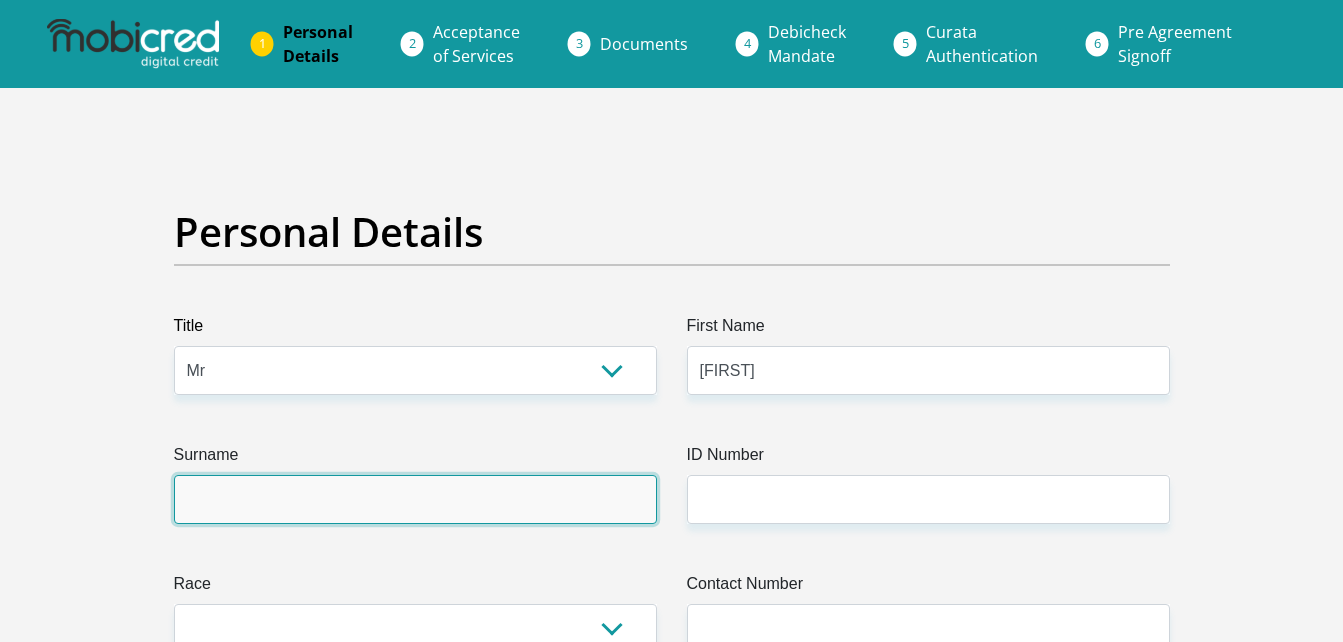 type on "[LAST]" 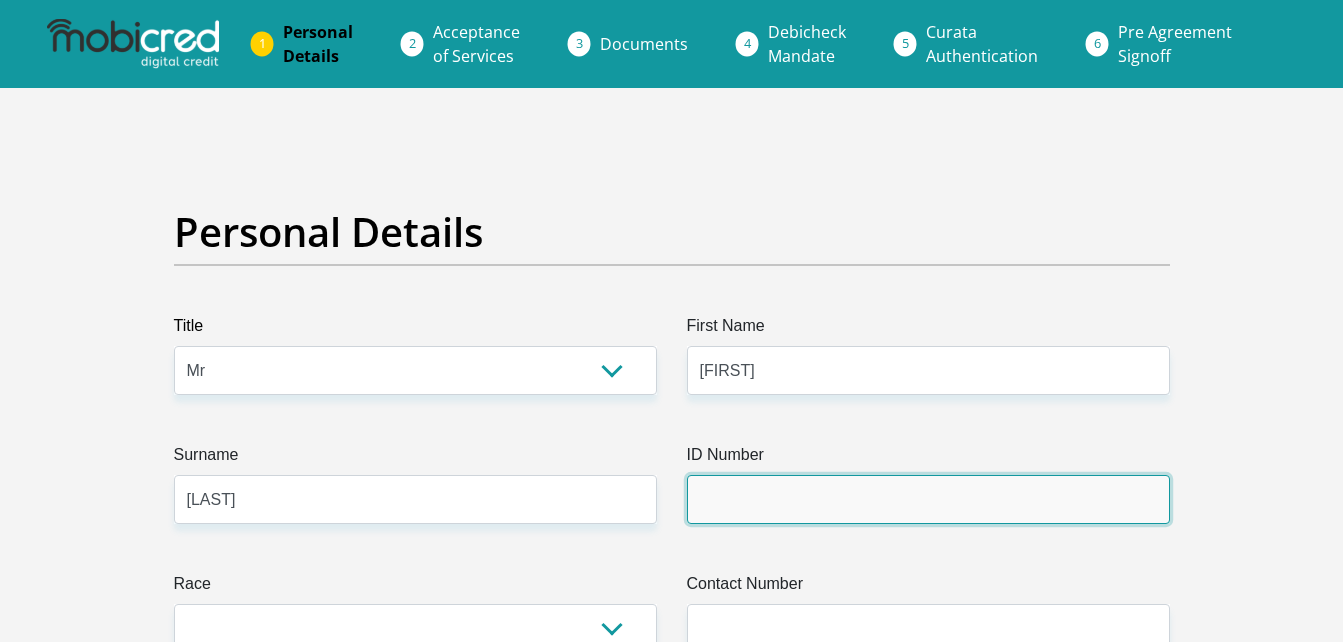 type on "[ID_NUMBER]" 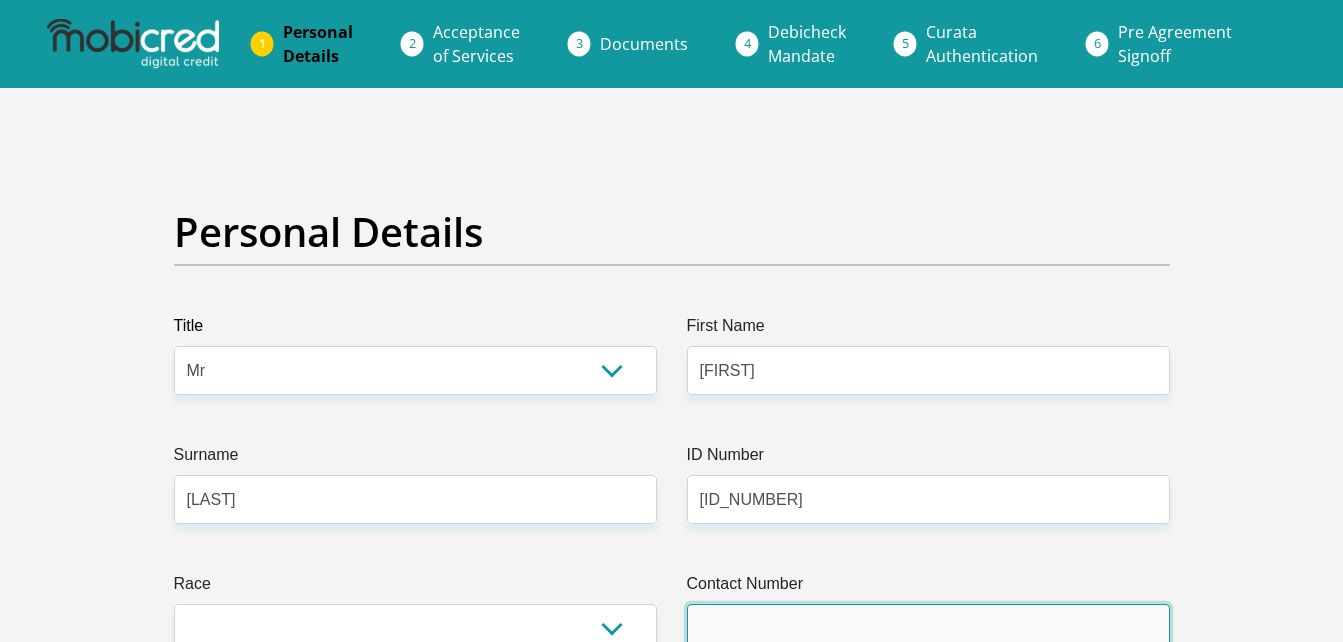 type on "[PHONE]" 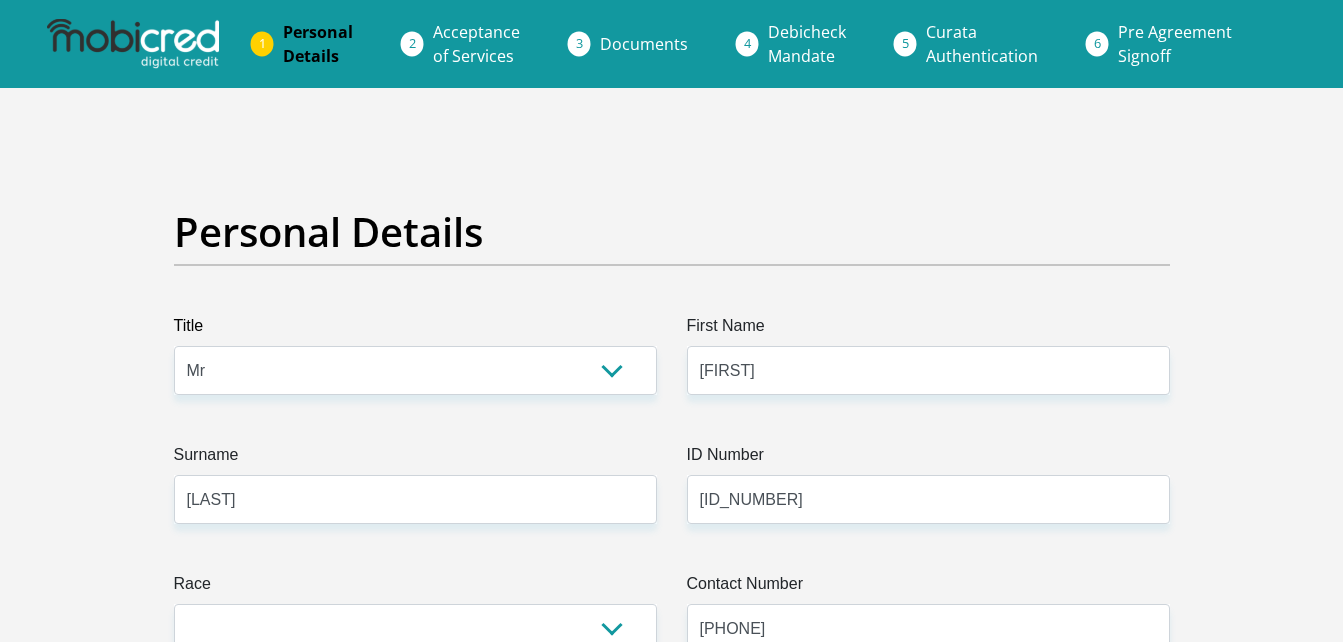 select on "ZAF" 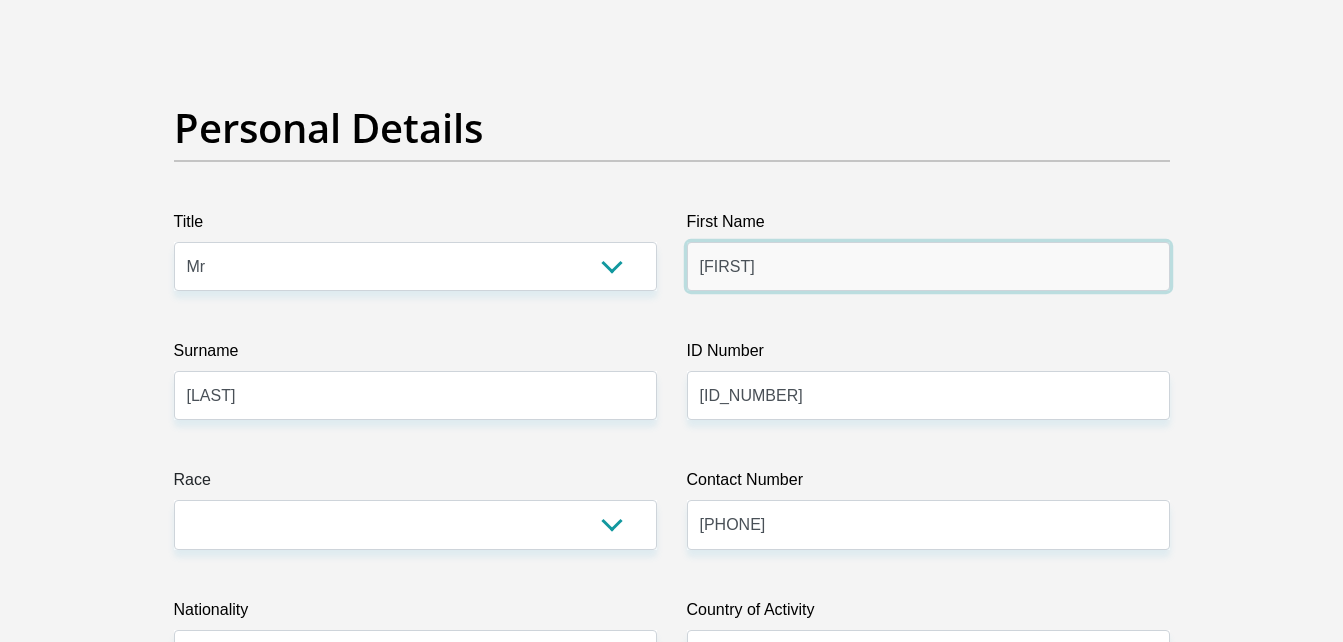 scroll, scrollTop: 107, scrollLeft: 0, axis: vertical 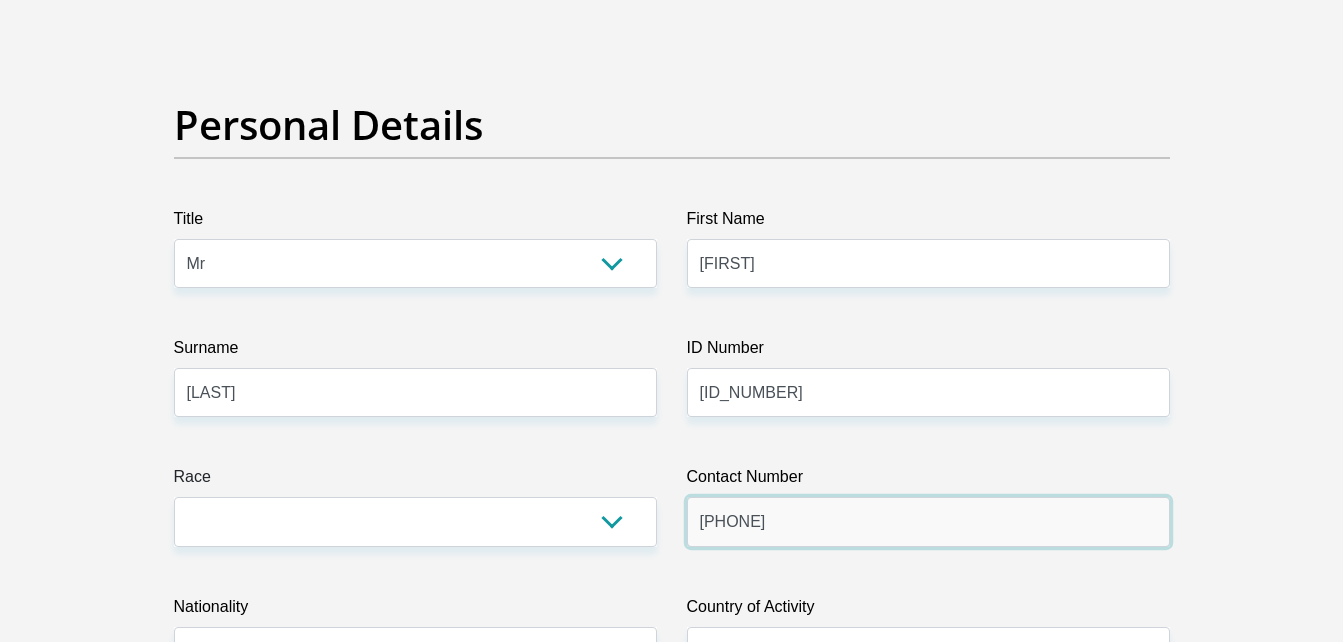 click on "[PHONE]" at bounding box center [928, 521] 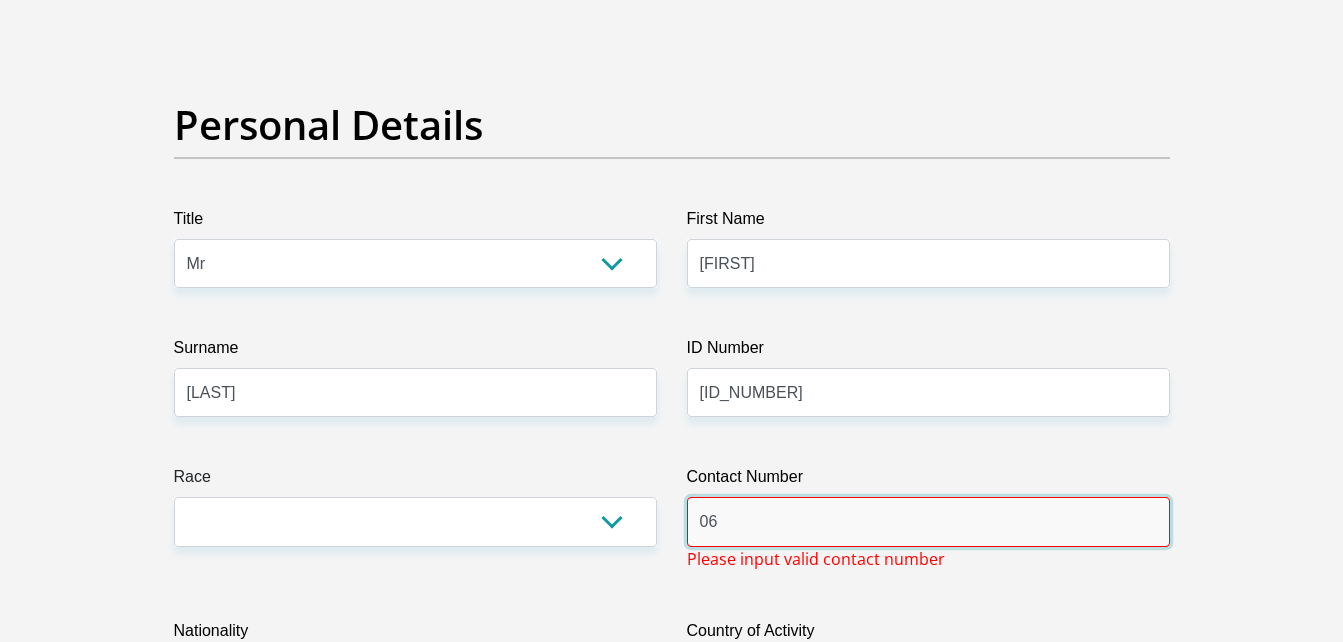 type on "0" 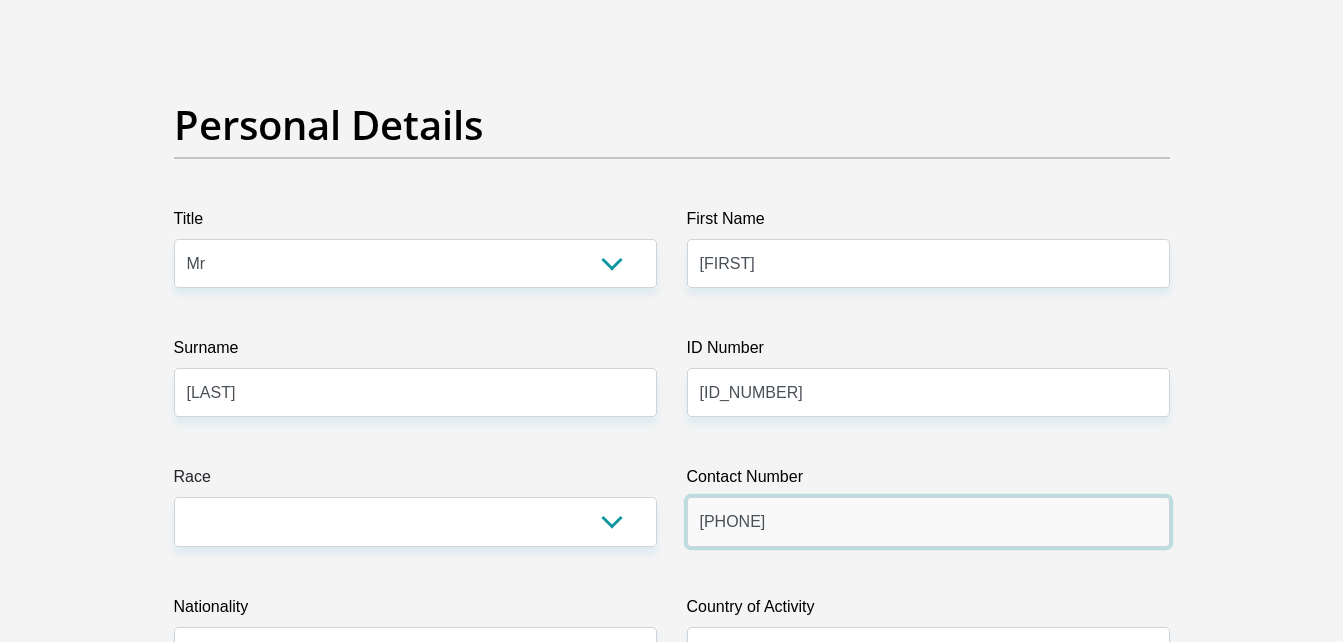 type on "[PHONE]" 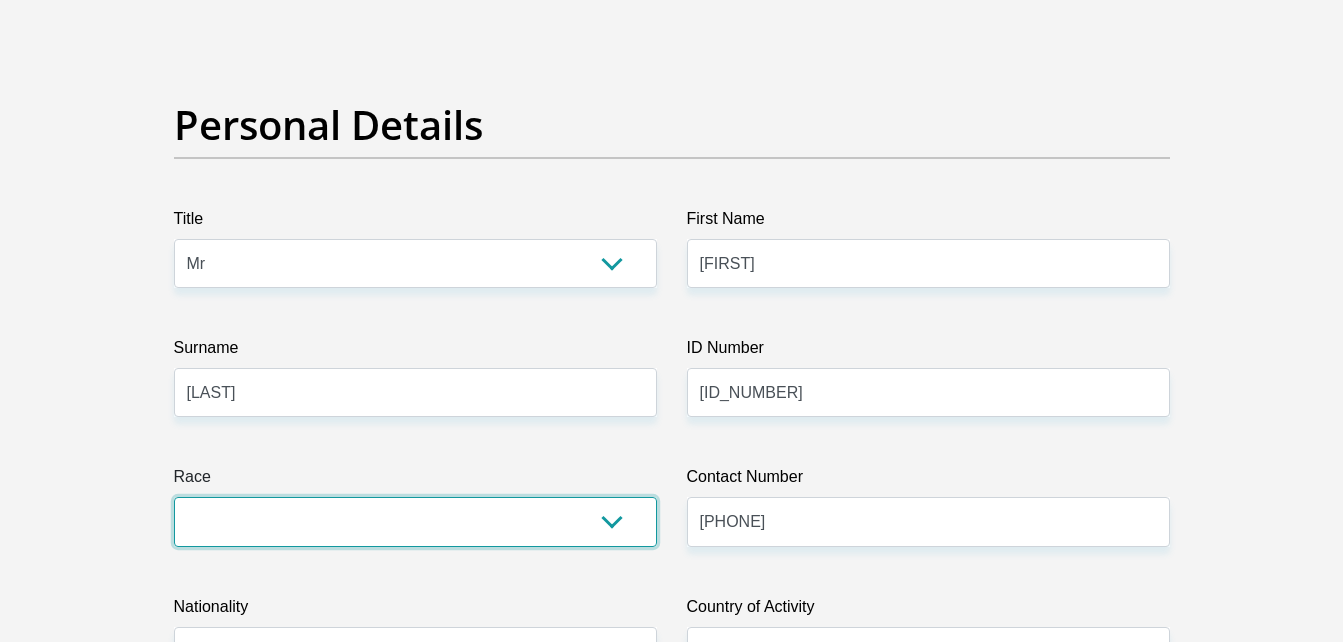 click on "Black
Coloured
Indian
White
Other" at bounding box center (415, 521) 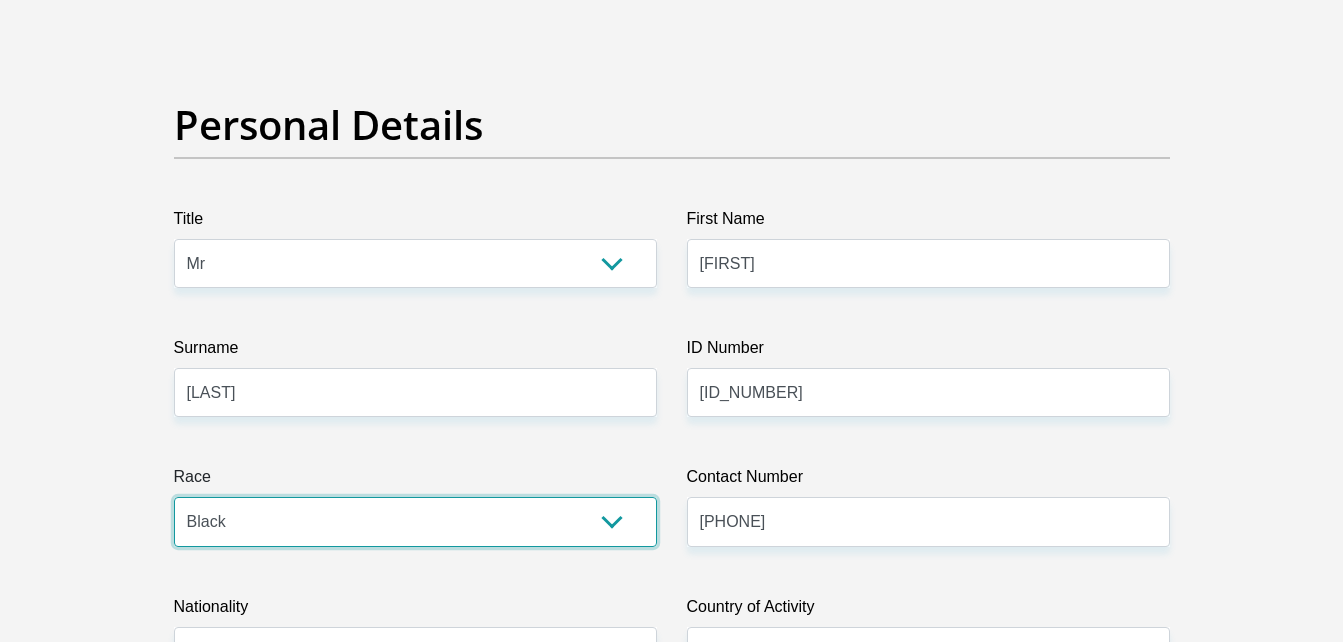 click on "Black
Coloured
Indian
White
Other" at bounding box center [415, 521] 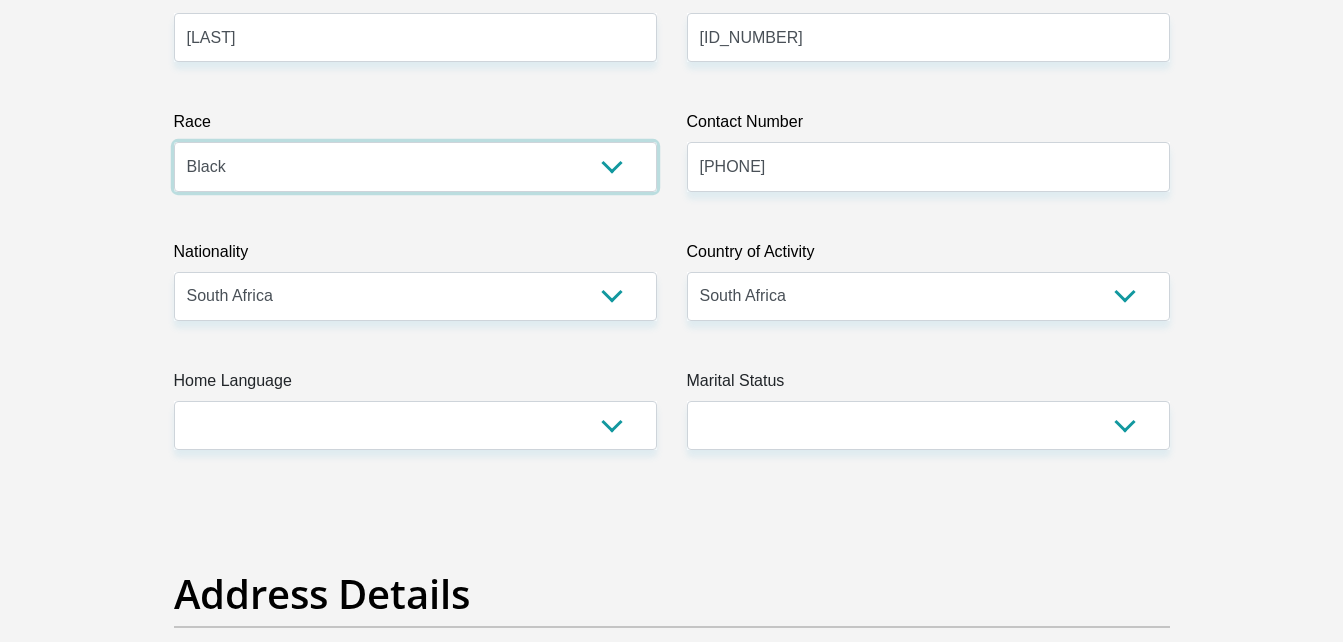 scroll, scrollTop: 464, scrollLeft: 0, axis: vertical 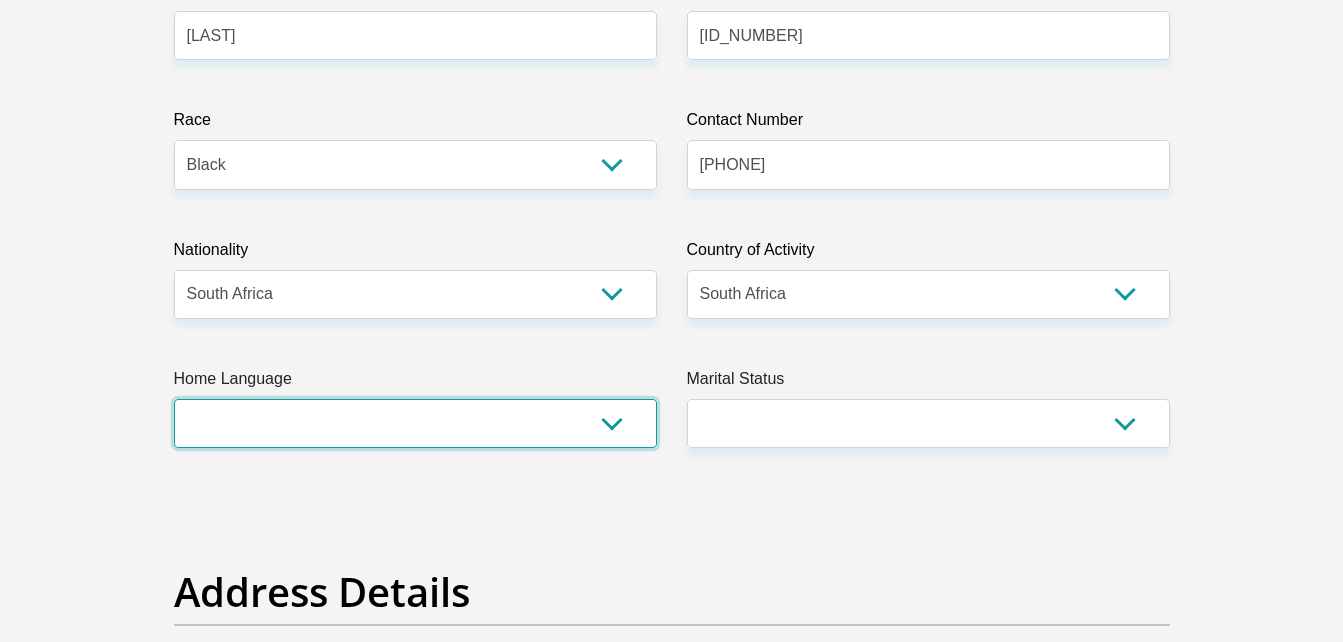click on "Afrikaans
English
Sepedi
South Ndebele
Southern Sotho
Swati
Tsonga
Tswana
Venda
Xhosa
Zulu
Other" at bounding box center (415, 423) 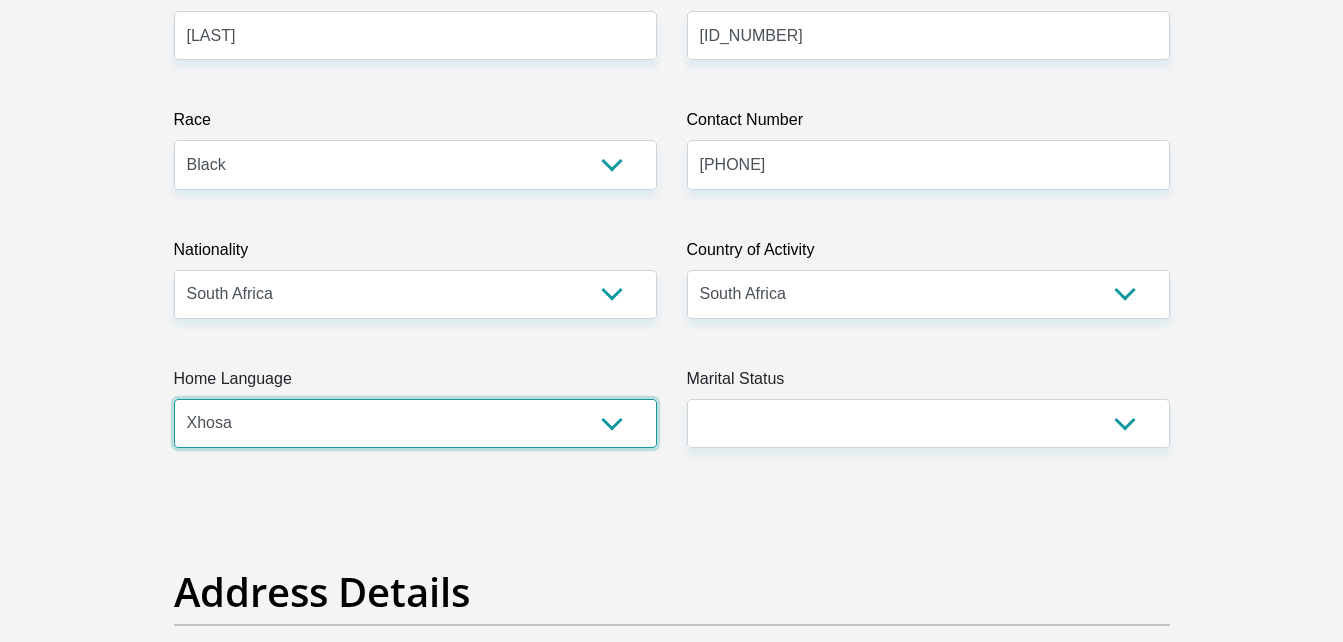 click on "Afrikaans
English
Sepedi
South Ndebele
Southern Sotho
Swati
Tsonga
Tswana
Venda
Xhosa
Zulu
Other" at bounding box center (415, 423) 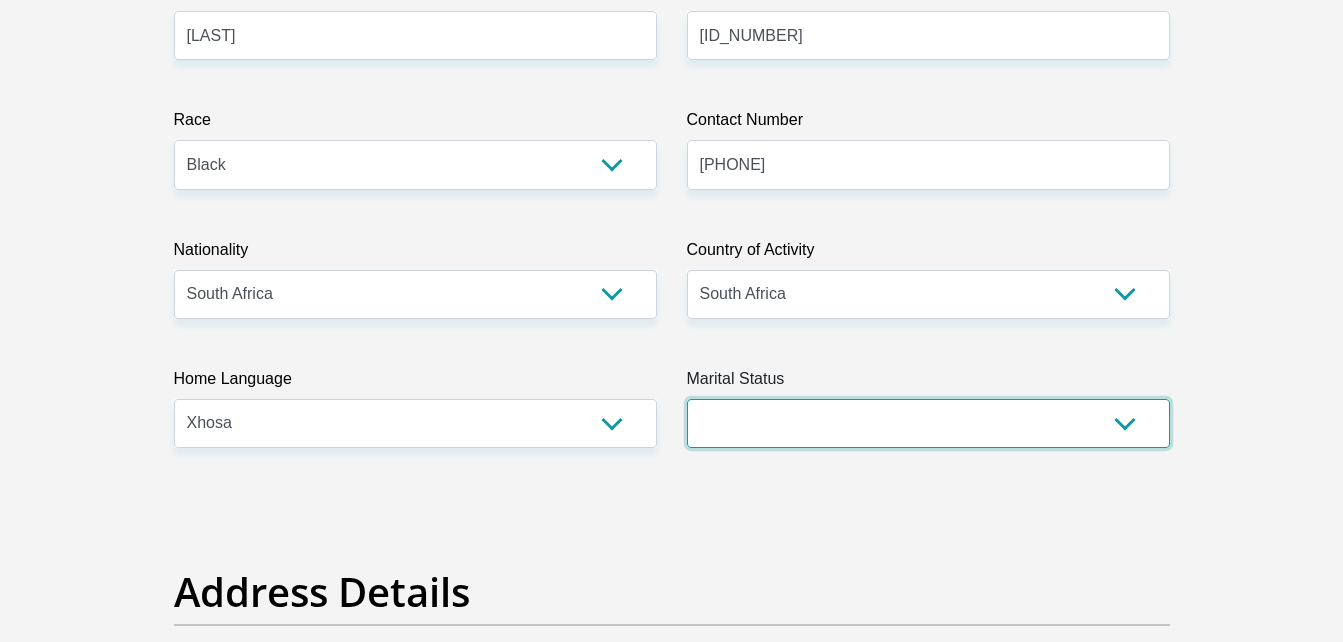 click on "Married ANC
Single
Divorced
Widowed
Married COP or Customary Law" at bounding box center (928, 423) 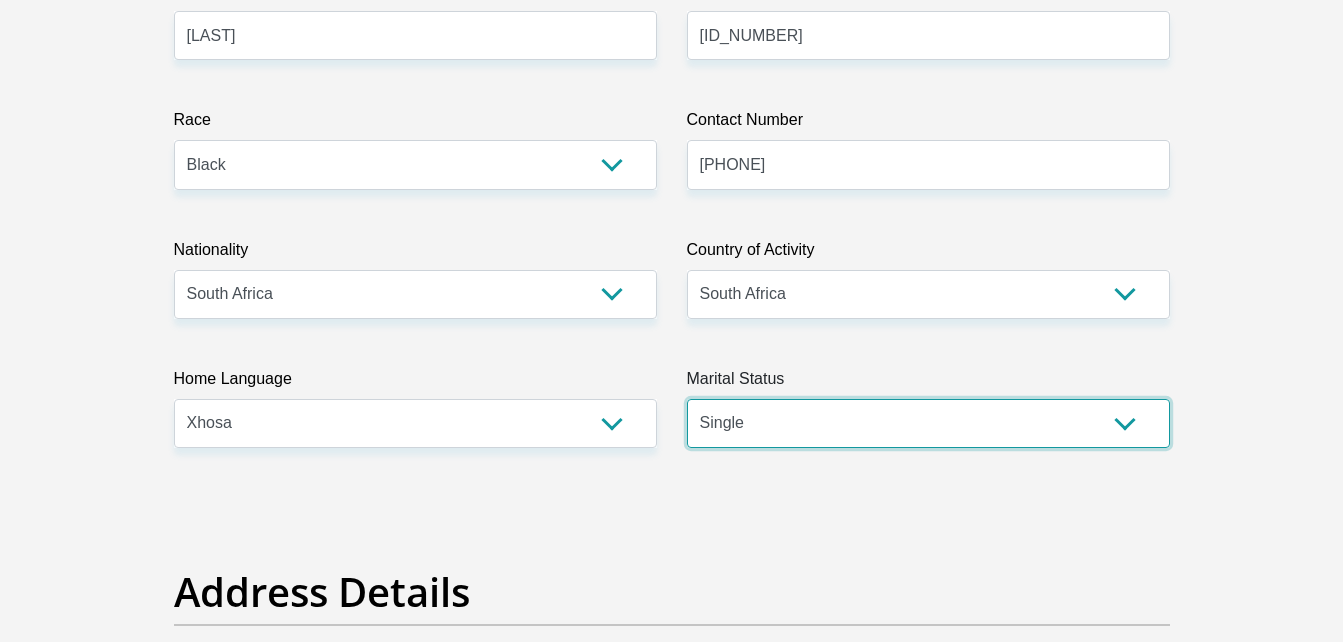 click on "Married ANC
Single
Divorced
Widowed
Married COP or Customary Law" at bounding box center (928, 423) 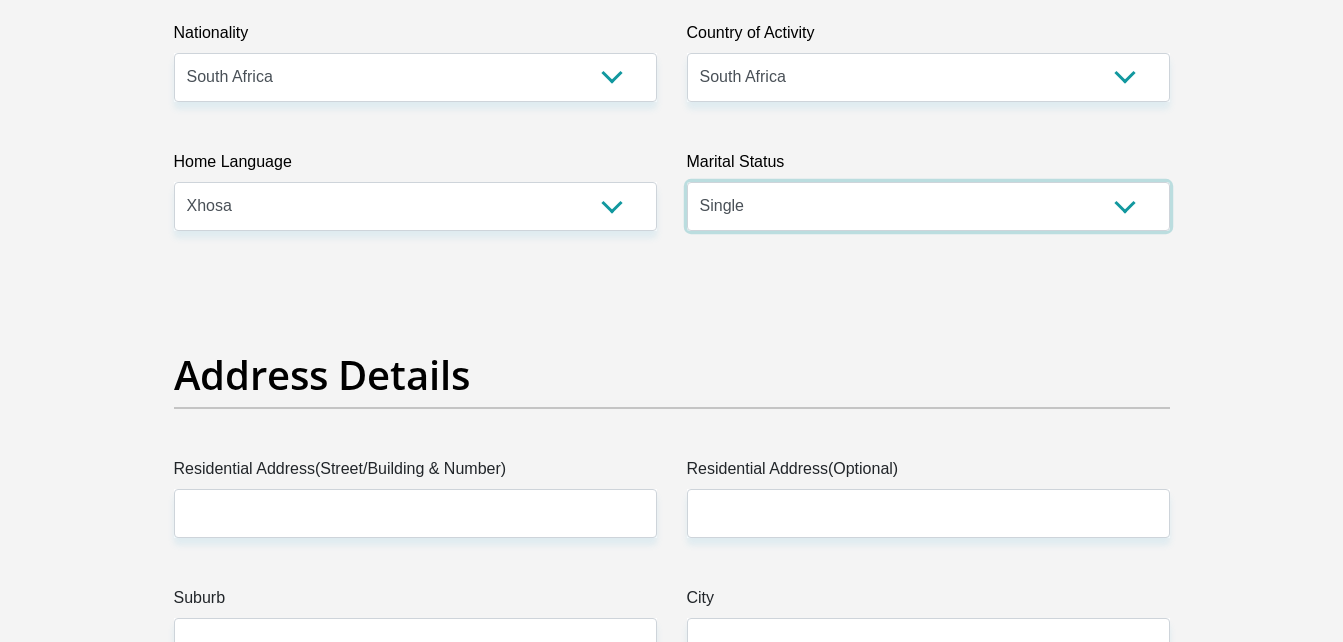 scroll, scrollTop: 738, scrollLeft: 0, axis: vertical 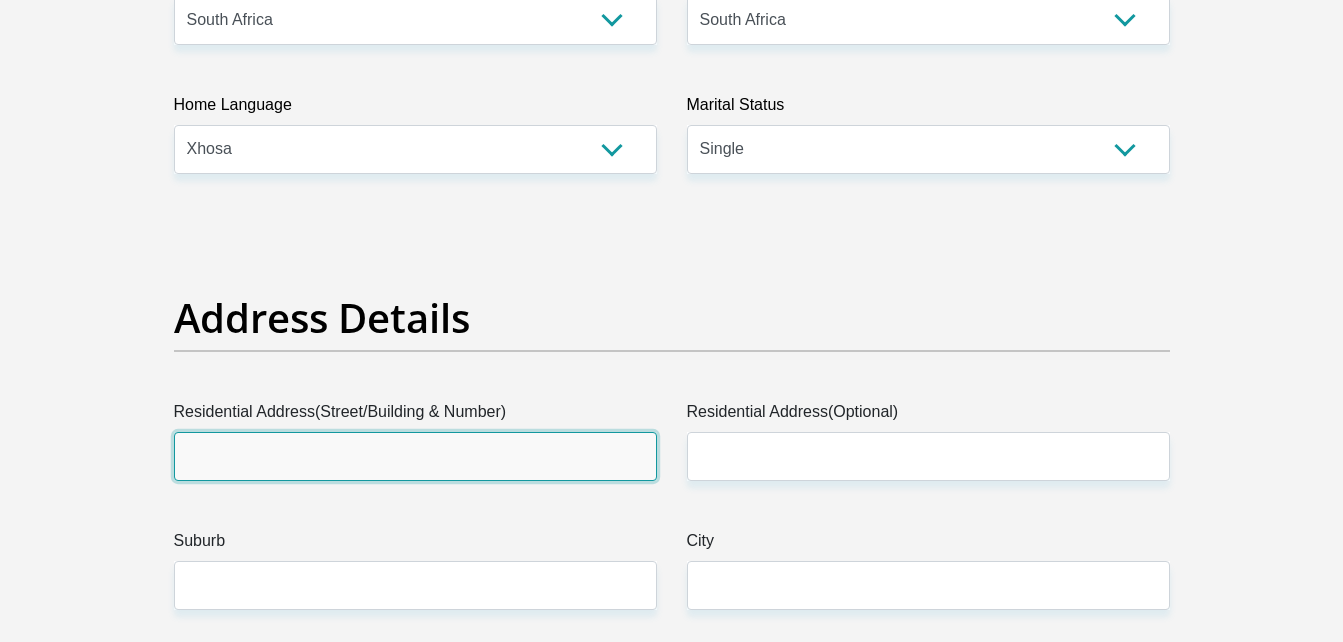 click on "Residential Address(Street/Building & Number)" at bounding box center [415, 456] 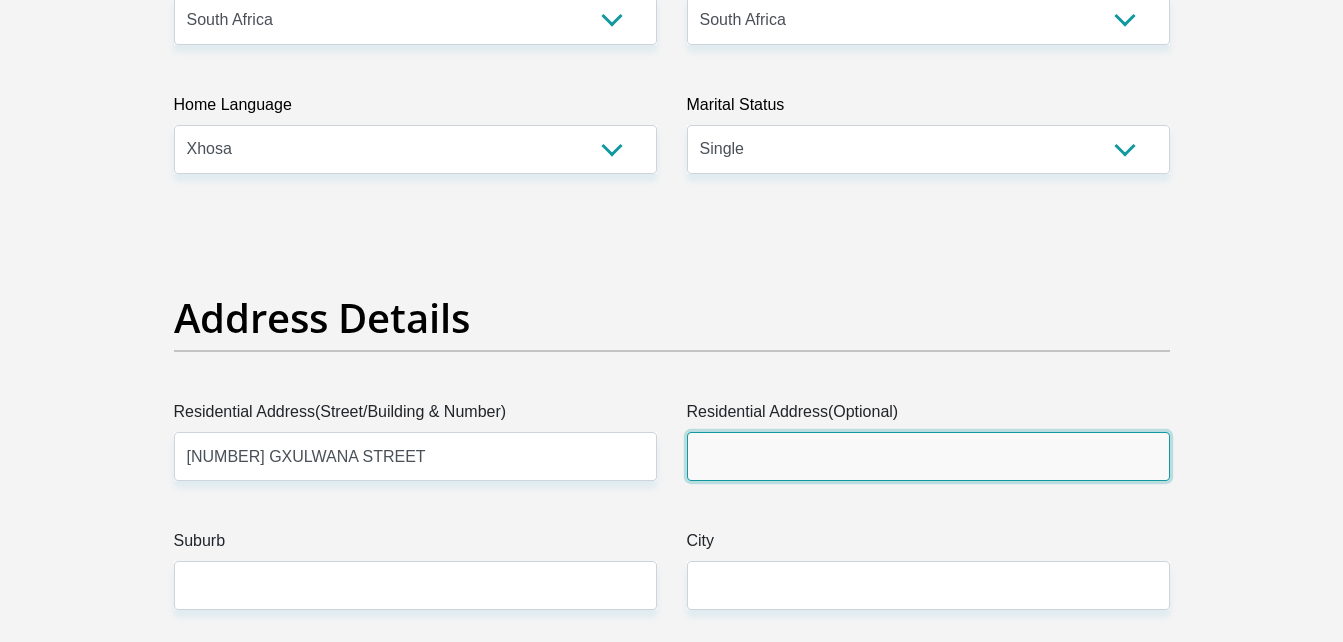 type on "[CITY]" 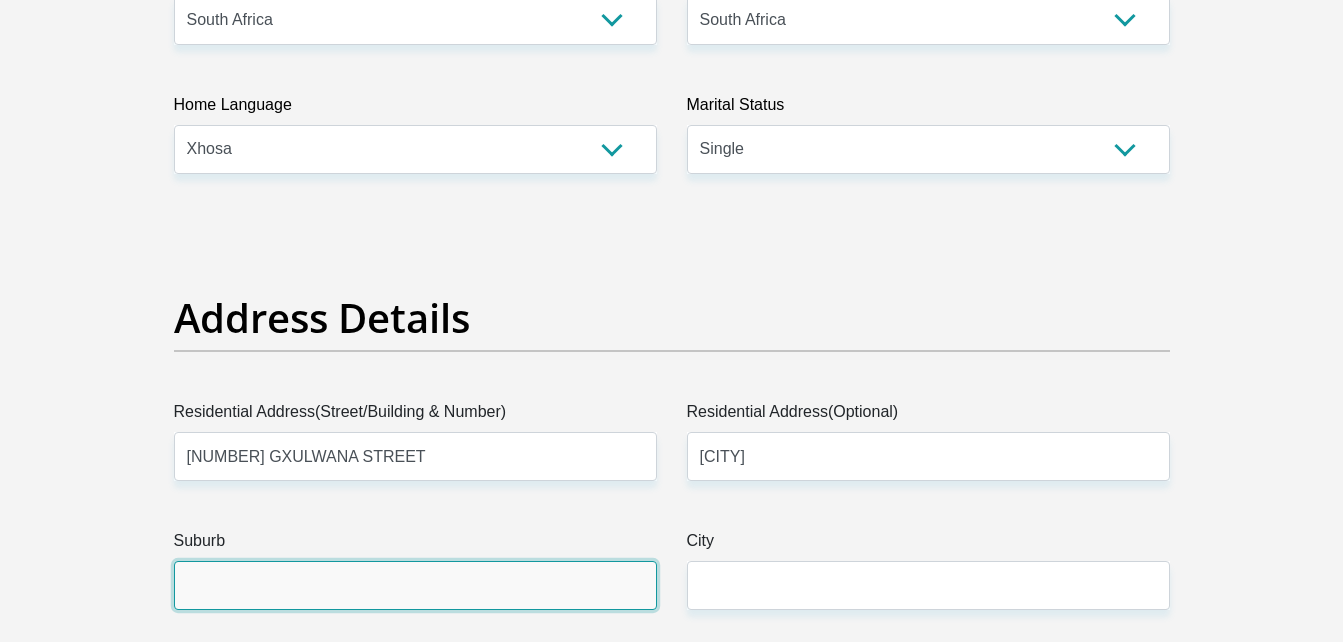 type on "[CITY]" 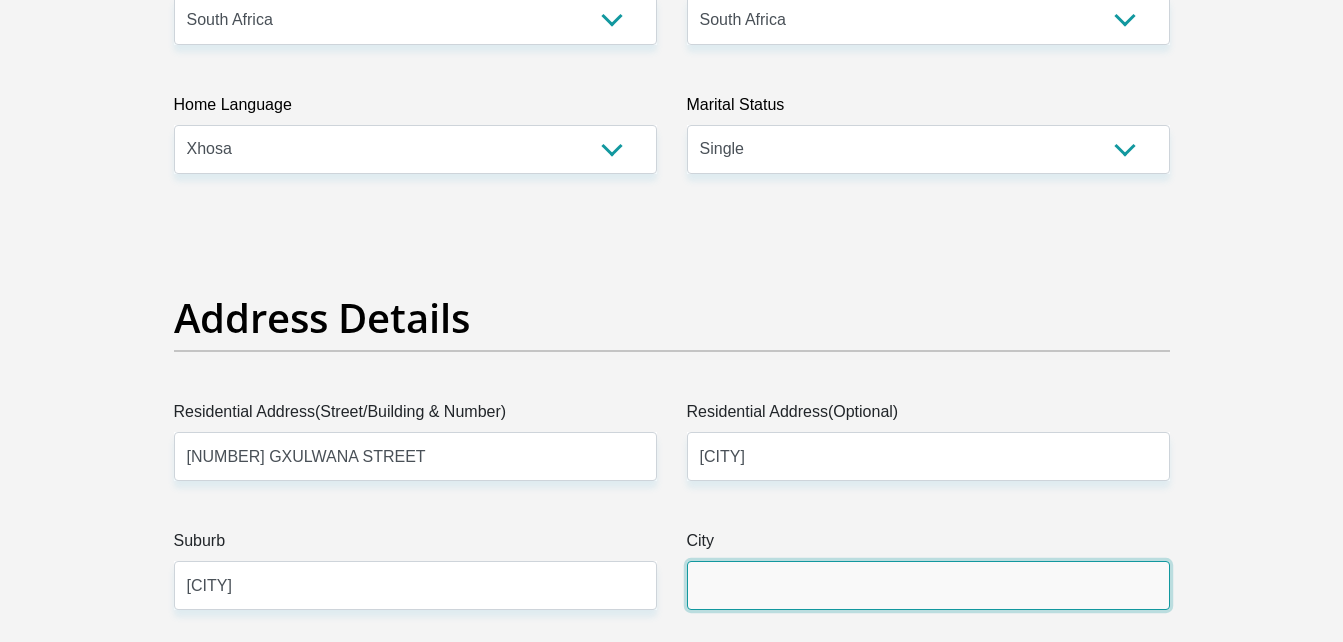 type on "[CITY]" 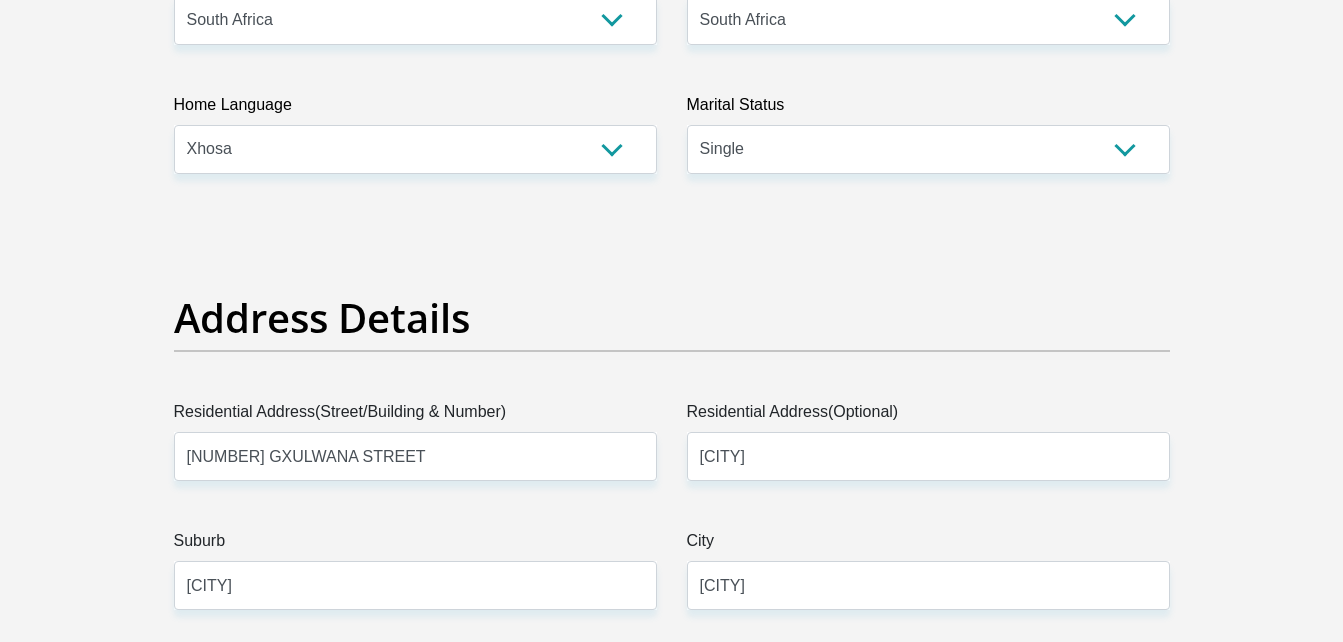 type on "[NUMBER]" 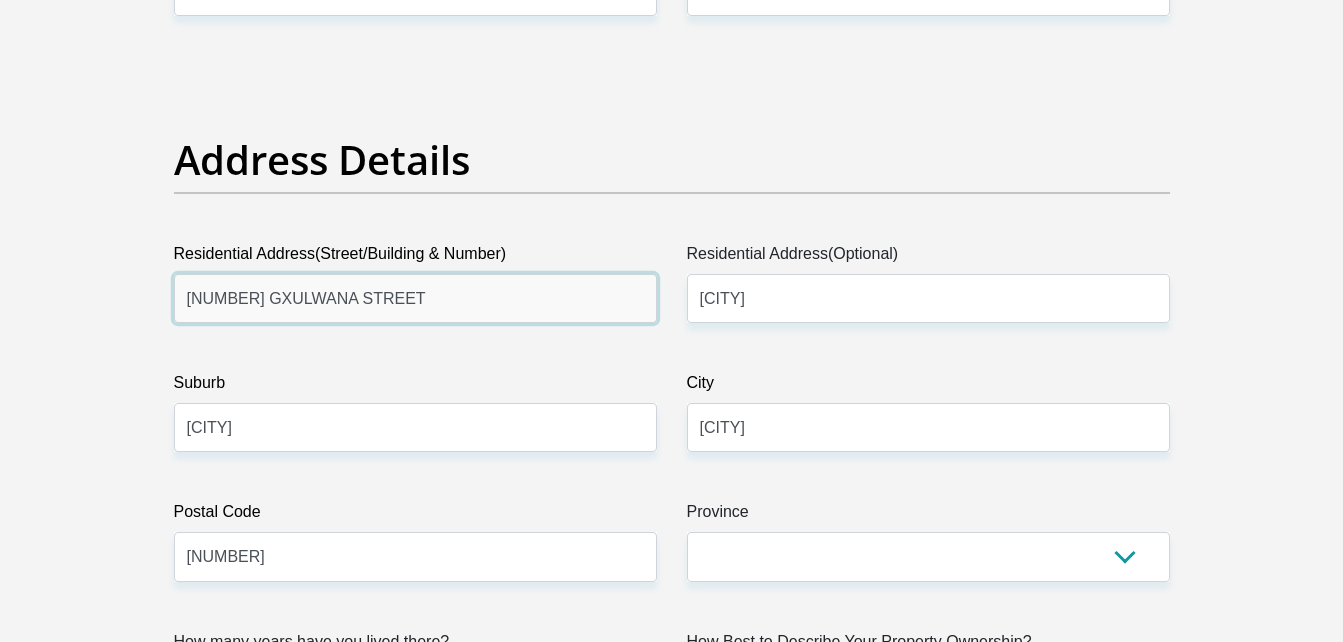 scroll, scrollTop: 1033, scrollLeft: 0, axis: vertical 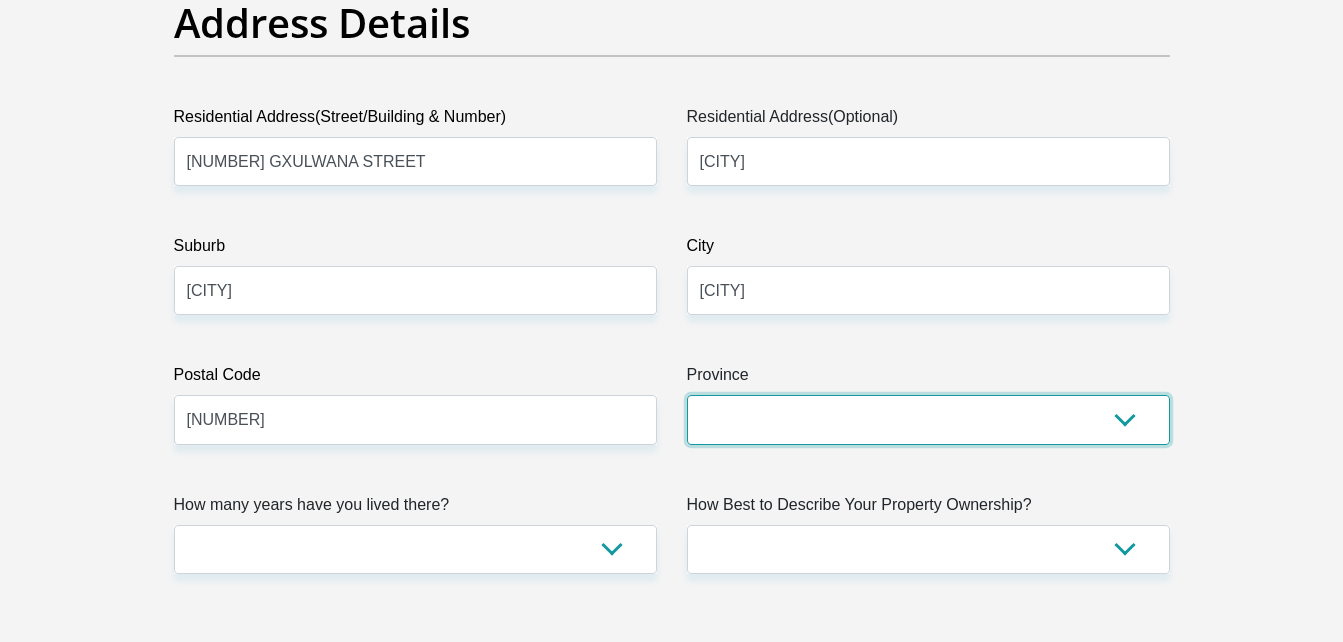 click on "Eastern Cape
Free State
Gauteng
KwaZulu-Natal
Limpopo
Mpumalanga
Northern Cape
North West
Western Cape" at bounding box center (928, 419) 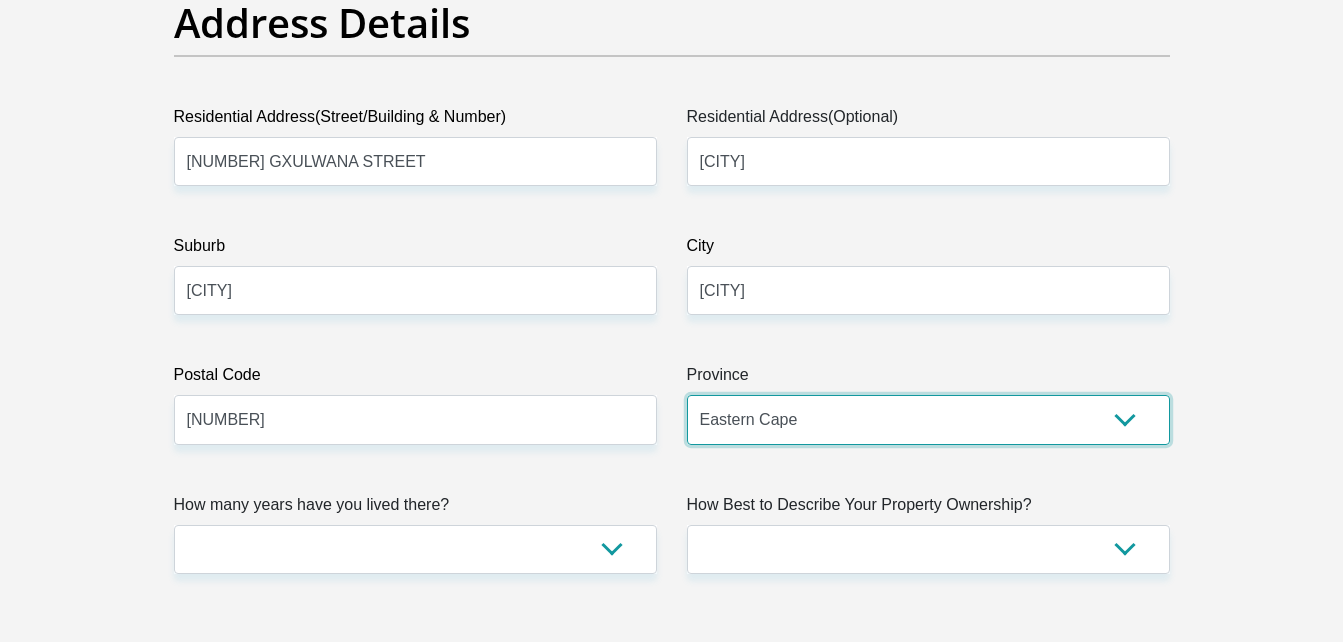 click on "Eastern Cape
Free State
Gauteng
KwaZulu-Natal
Limpopo
Mpumalanga
Northern Cape
North West
Western Cape" at bounding box center [928, 419] 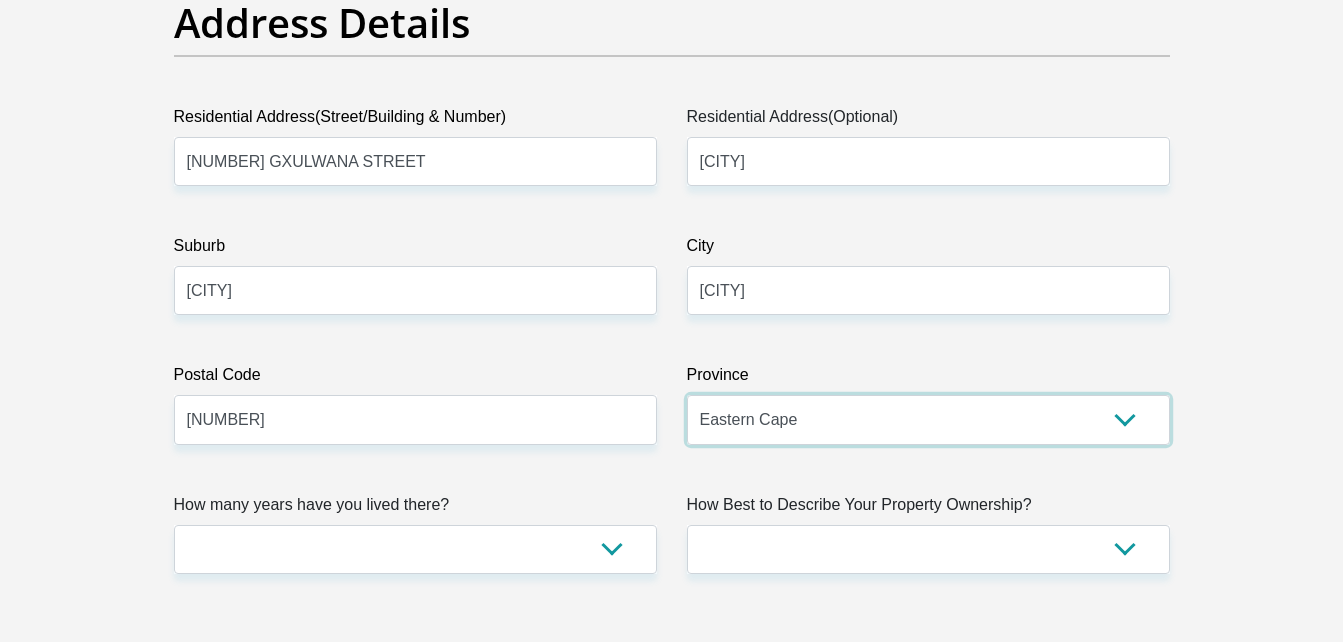 scroll, scrollTop: 1102, scrollLeft: 0, axis: vertical 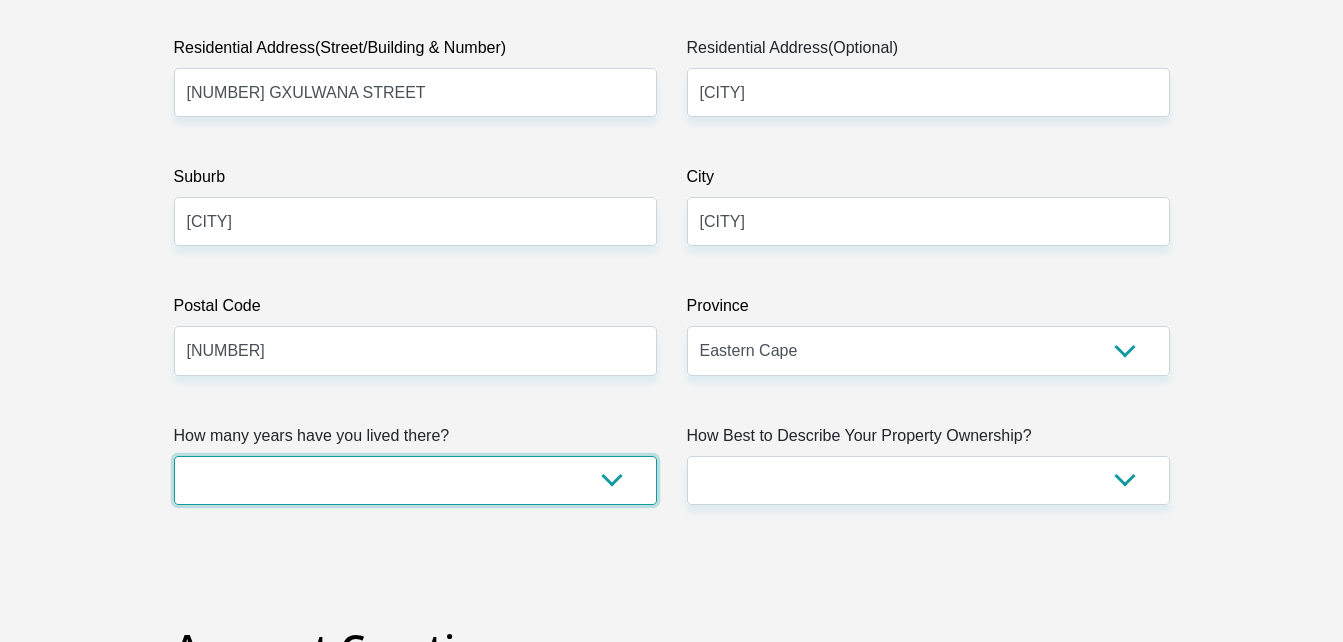 click on "less than 1 year
1-3 years
3-5 years
5+ years" at bounding box center [415, 480] 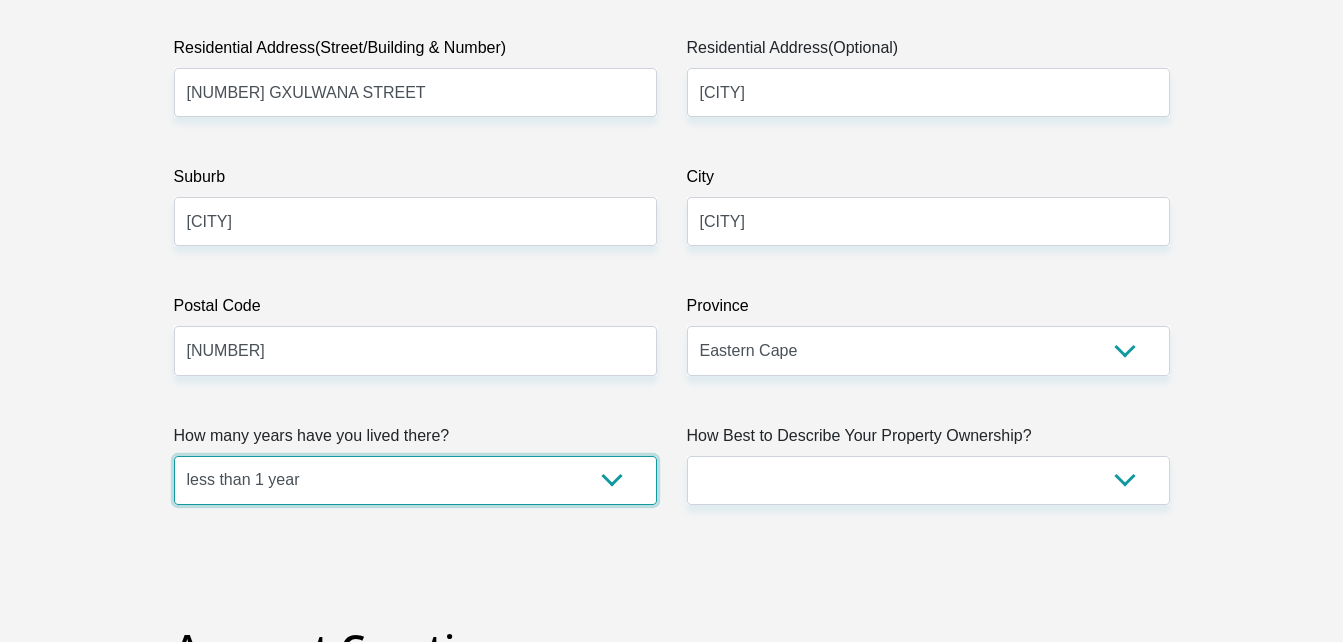 click on "less than 1 year
1-3 years
3-5 years
5+ years" at bounding box center (415, 480) 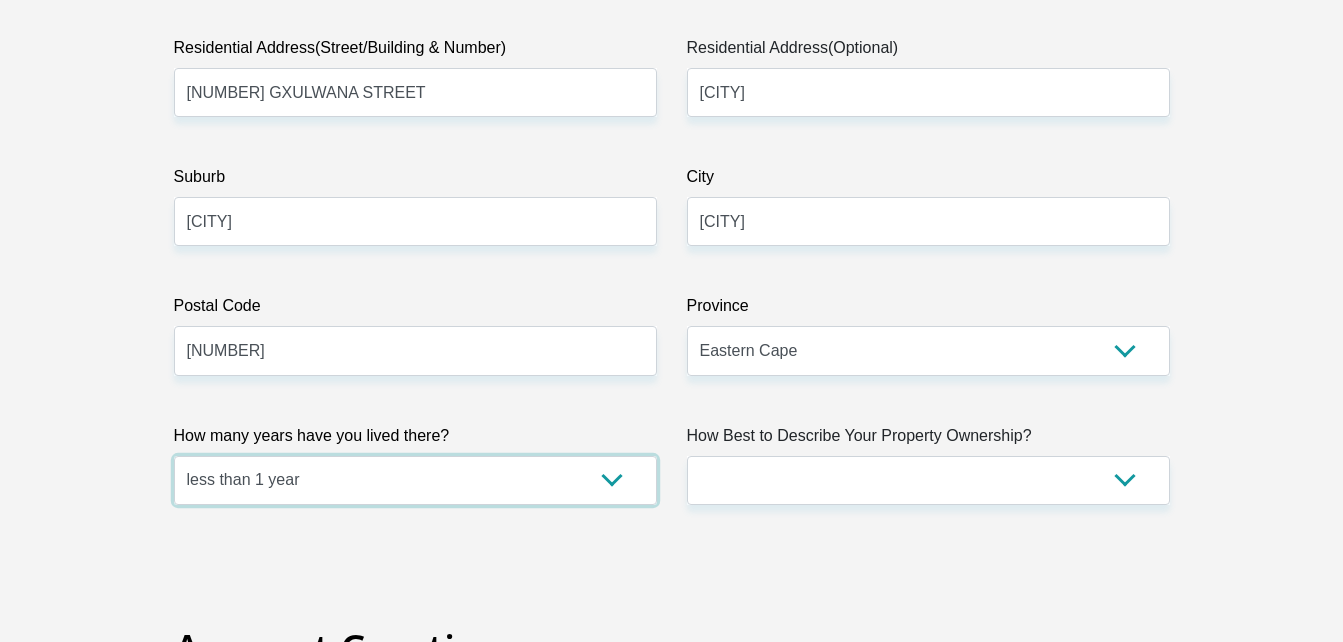 click on "less than 1 year
1-3 years
3-5 years
5+ years" at bounding box center [415, 480] 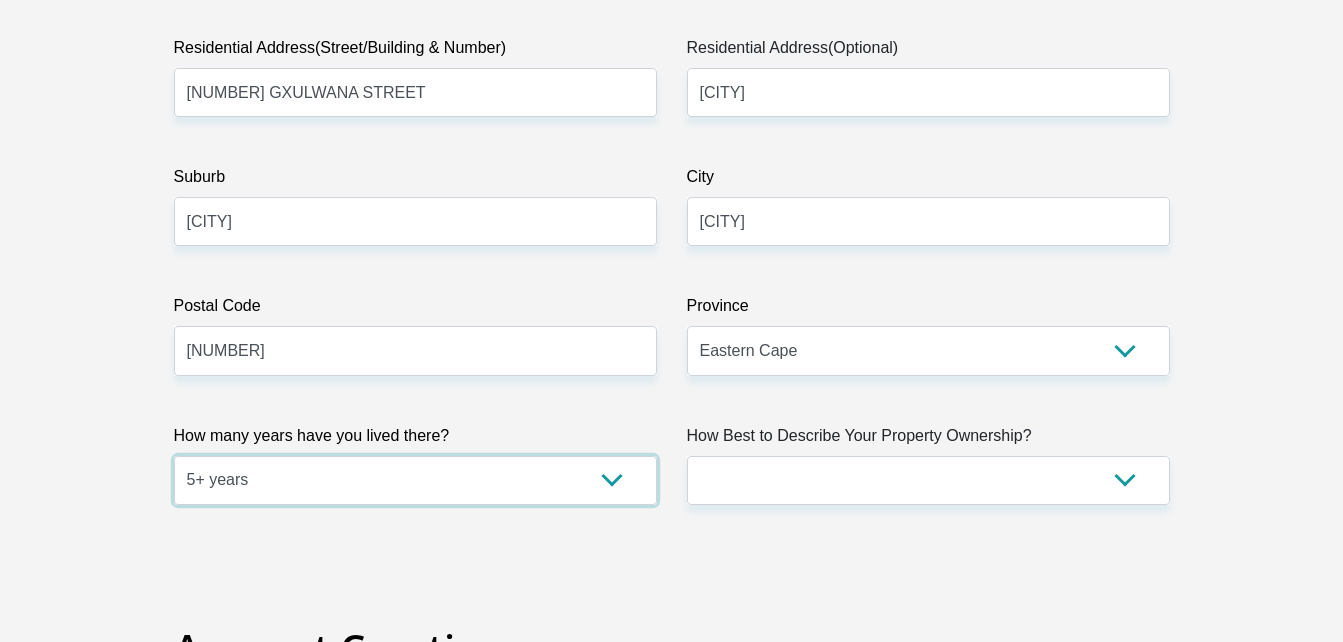click on "less than 1 year
1-3 years
3-5 years
5+ years" at bounding box center [415, 480] 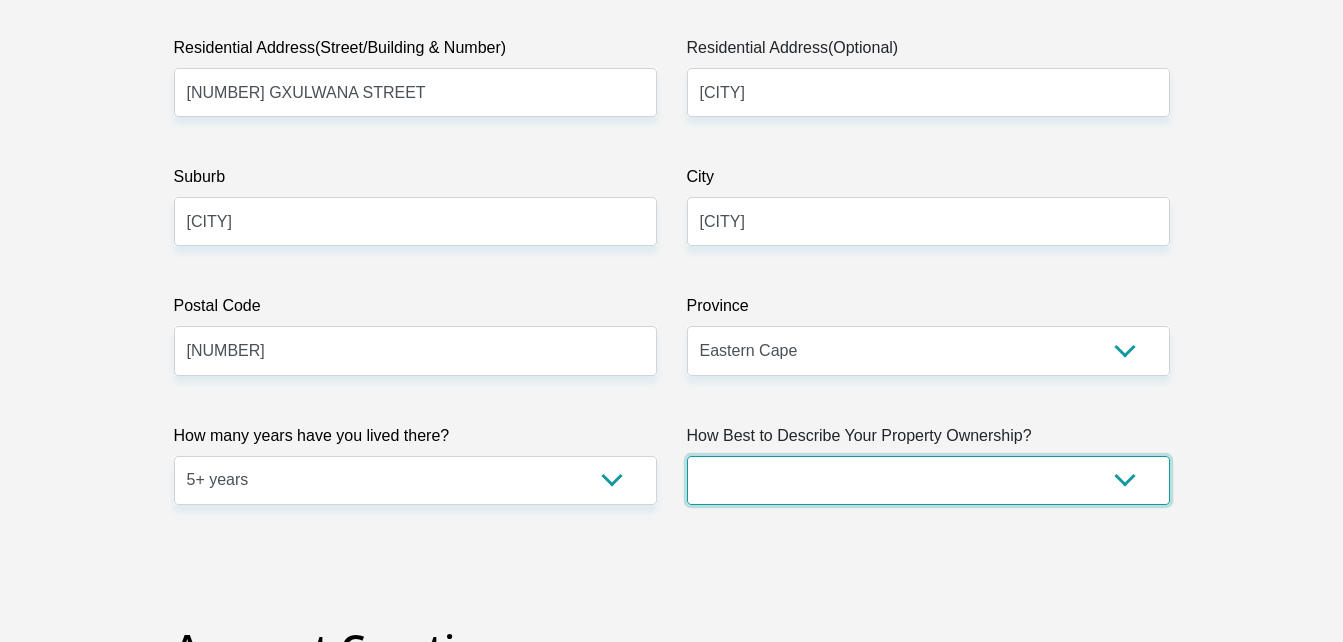 click on "Owned
Rented
Family Owned
Company Dwelling" at bounding box center [928, 480] 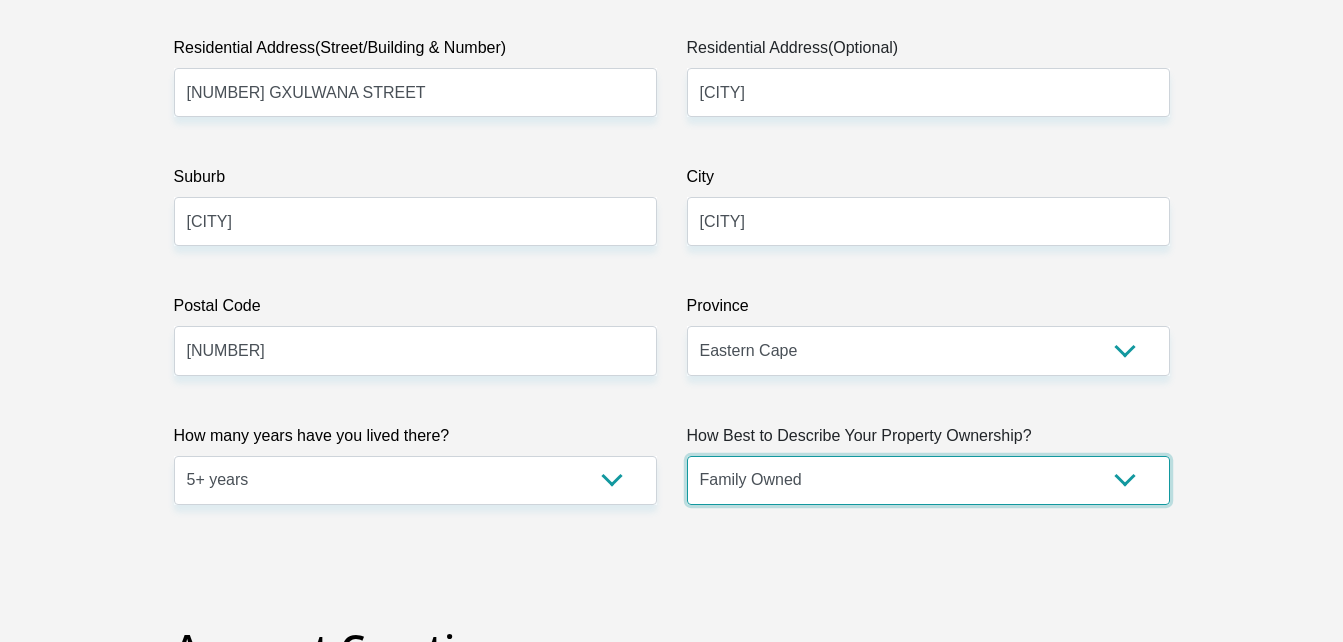click on "Owned
Rented
Family Owned
Company Dwelling" at bounding box center [928, 480] 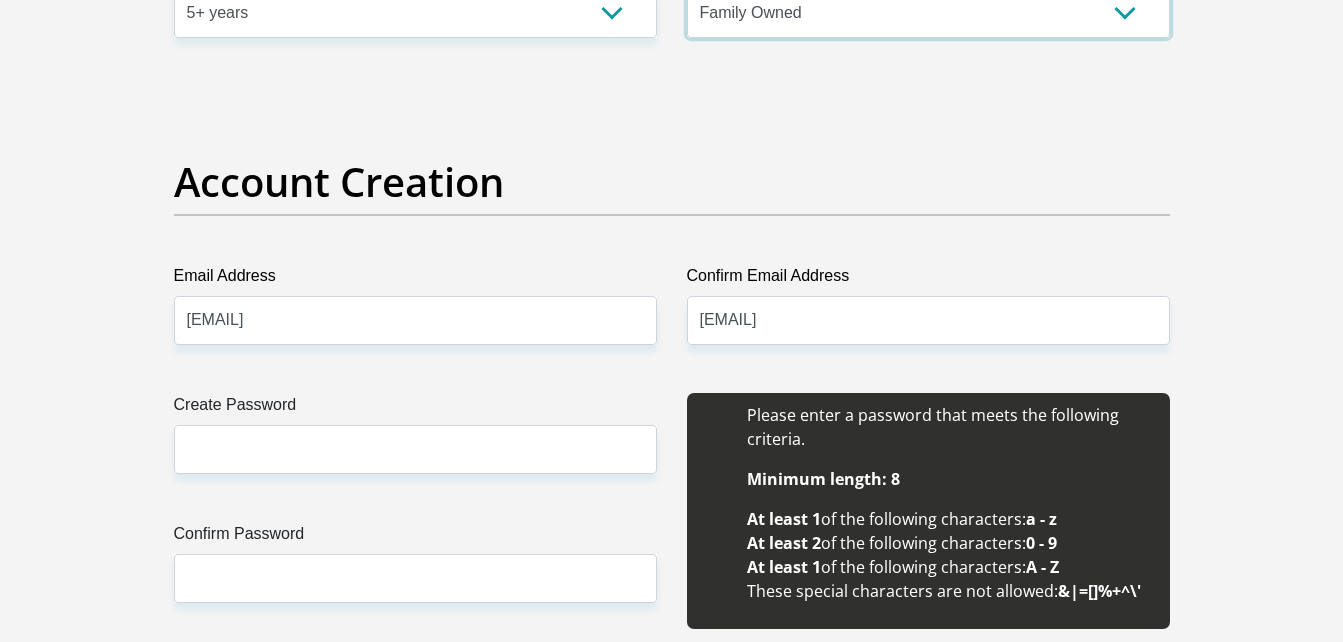 scroll, scrollTop: 1571, scrollLeft: 0, axis: vertical 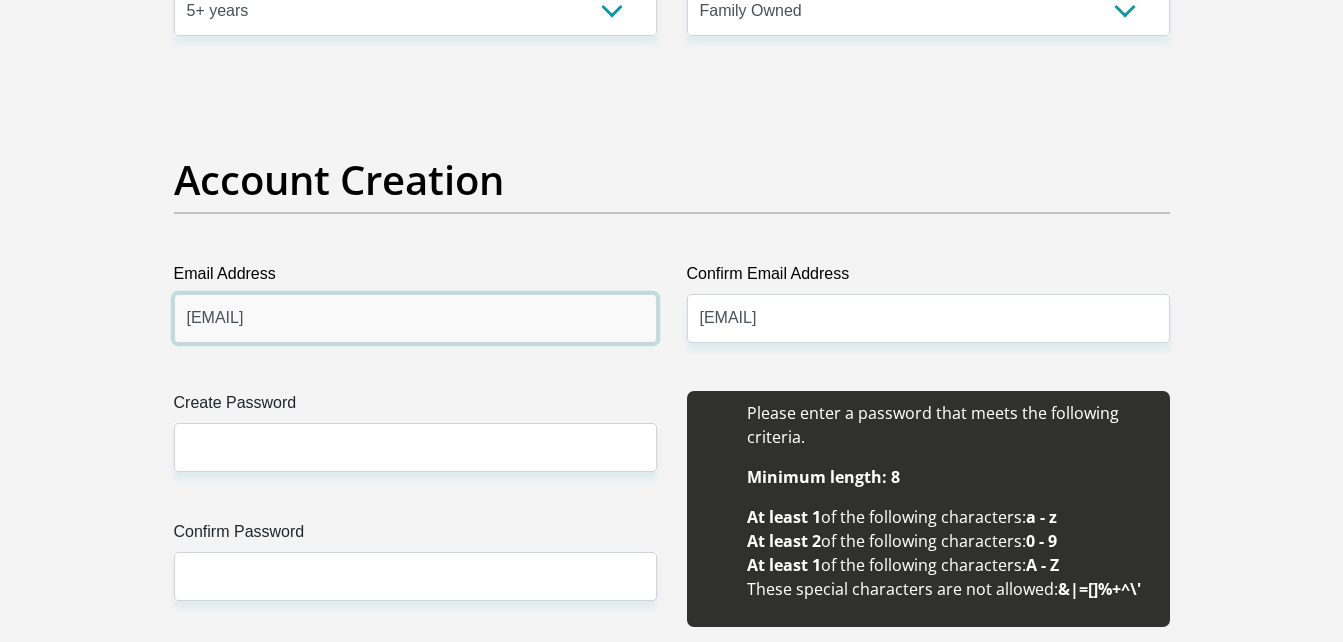 click on "[EMAIL]" at bounding box center [415, 318] 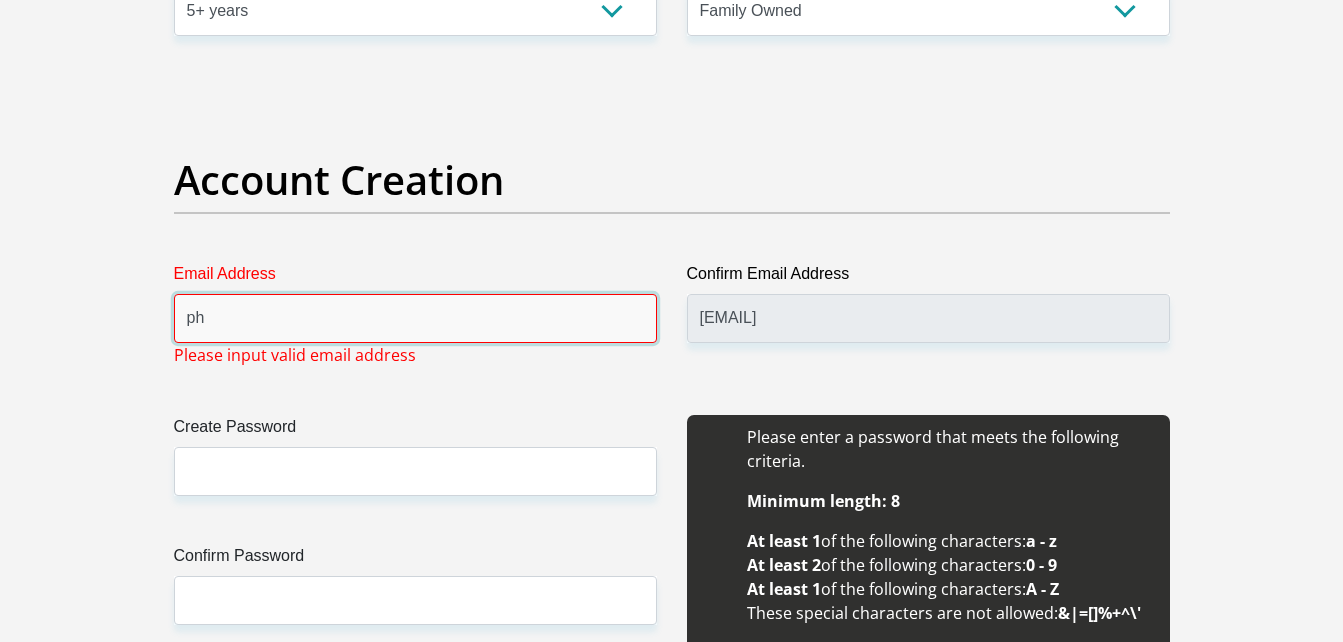 type on "p" 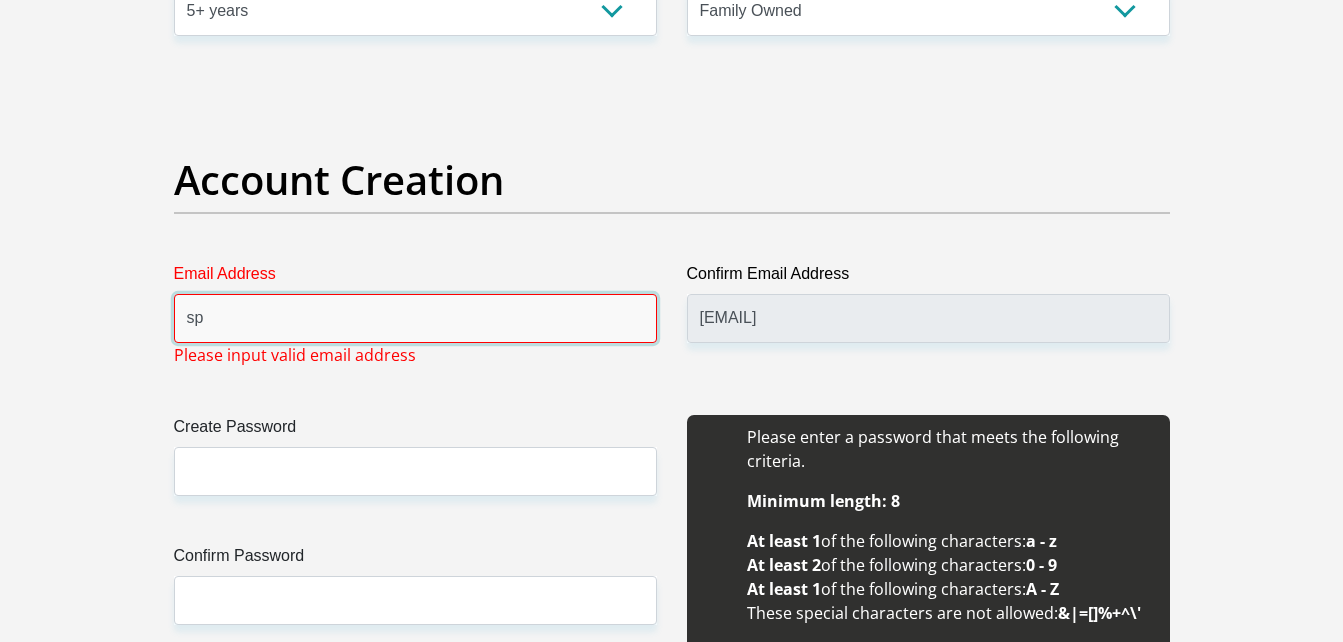 type on "[EMAIL]" 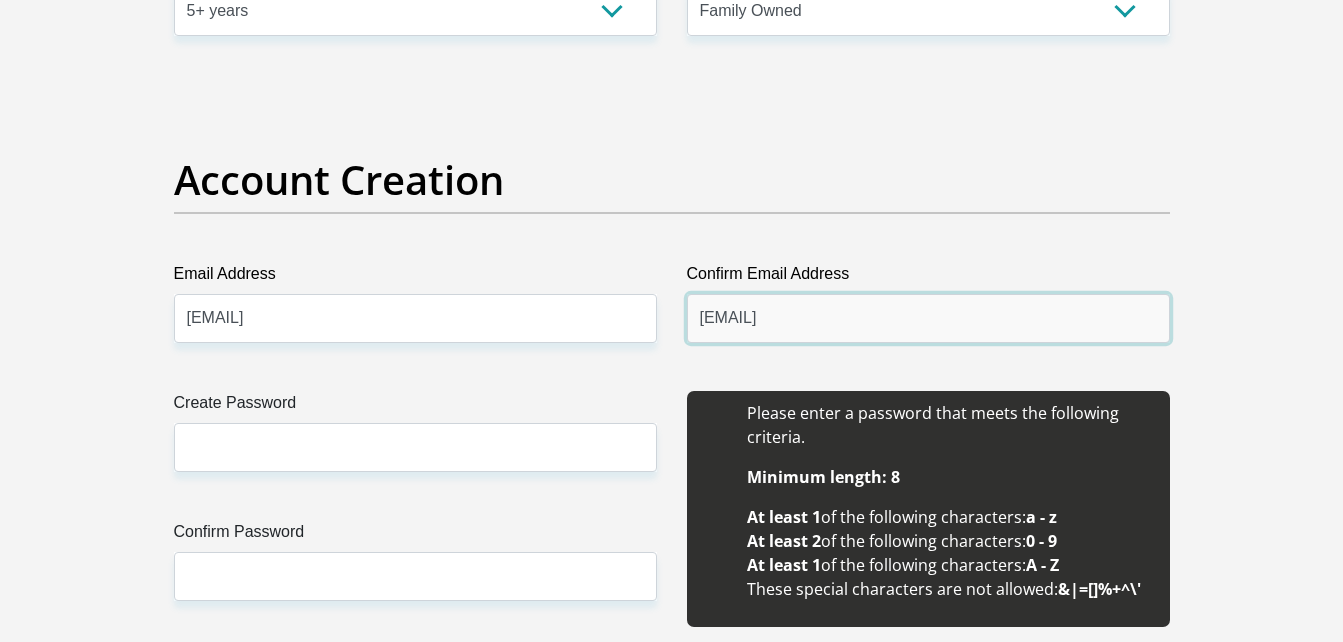 click on "[EMAIL]" at bounding box center (928, 318) 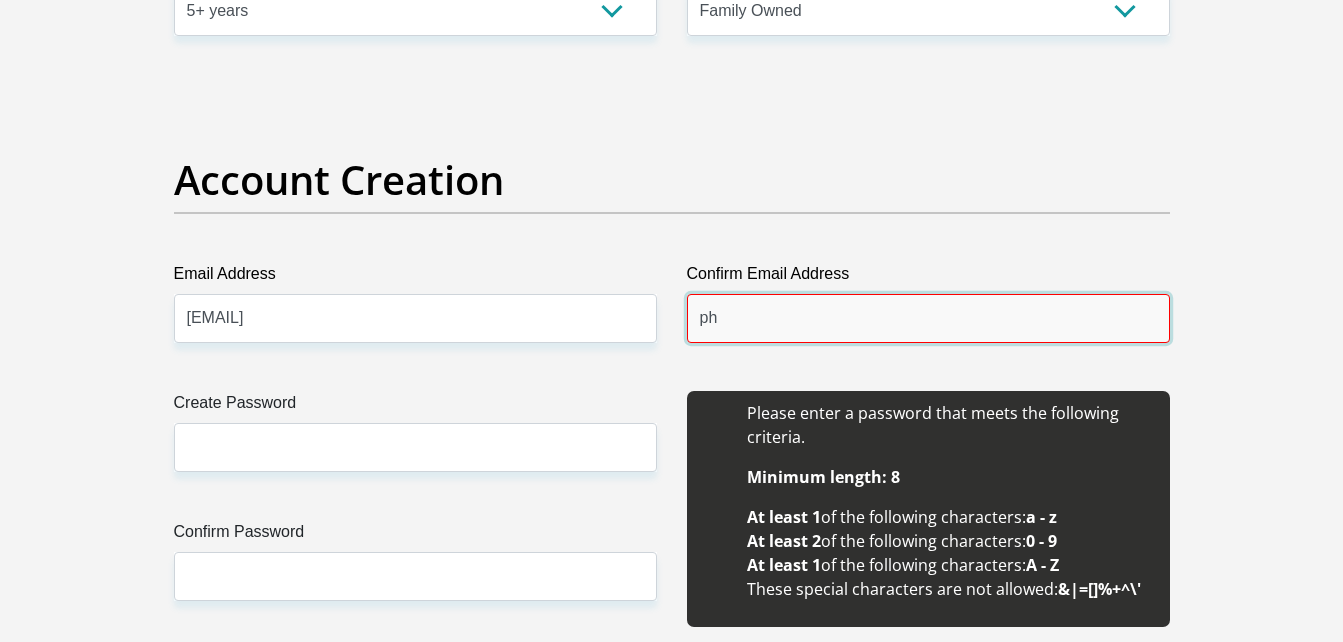 type on "p" 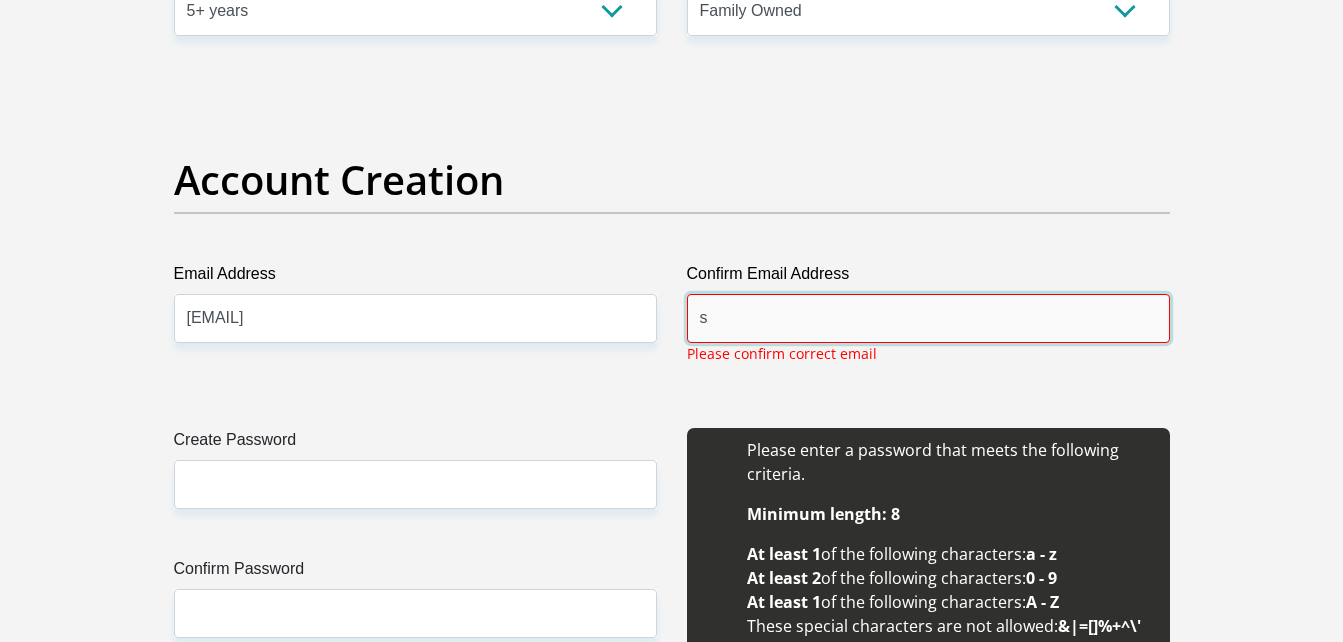 type on "[EMAIL]" 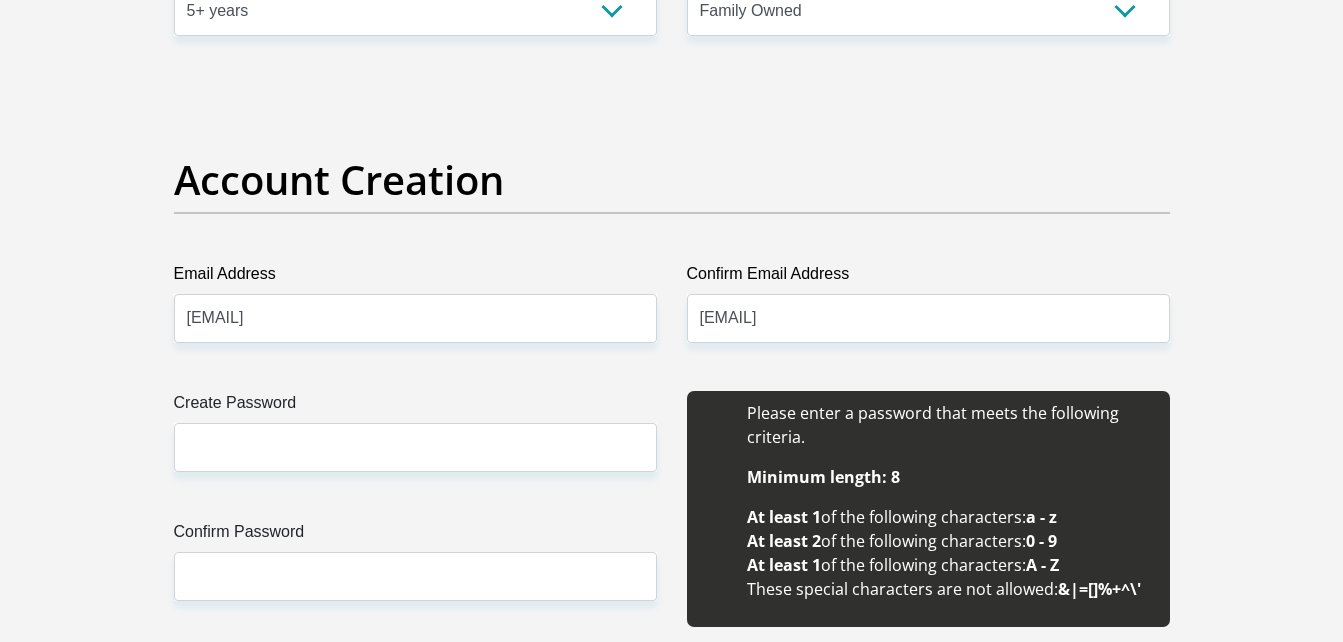 click on "Create Password
Please input valid password
Confirm Password" at bounding box center (415, 520) 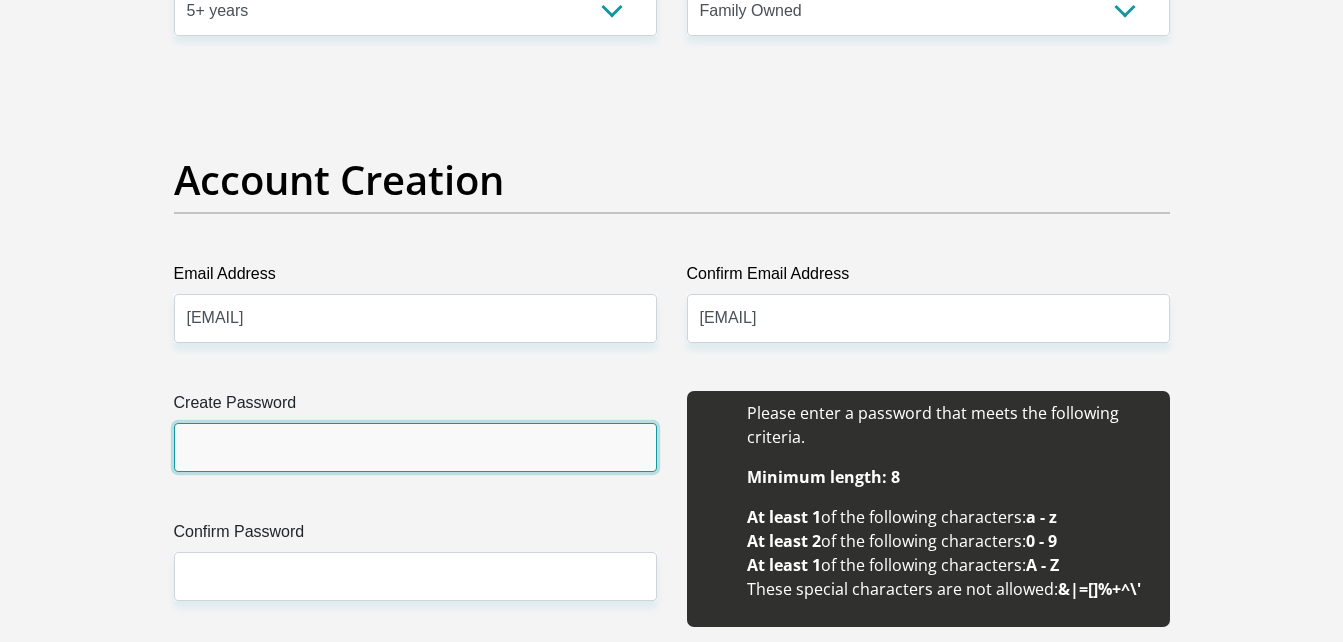 click on "Create Password" at bounding box center (415, 447) 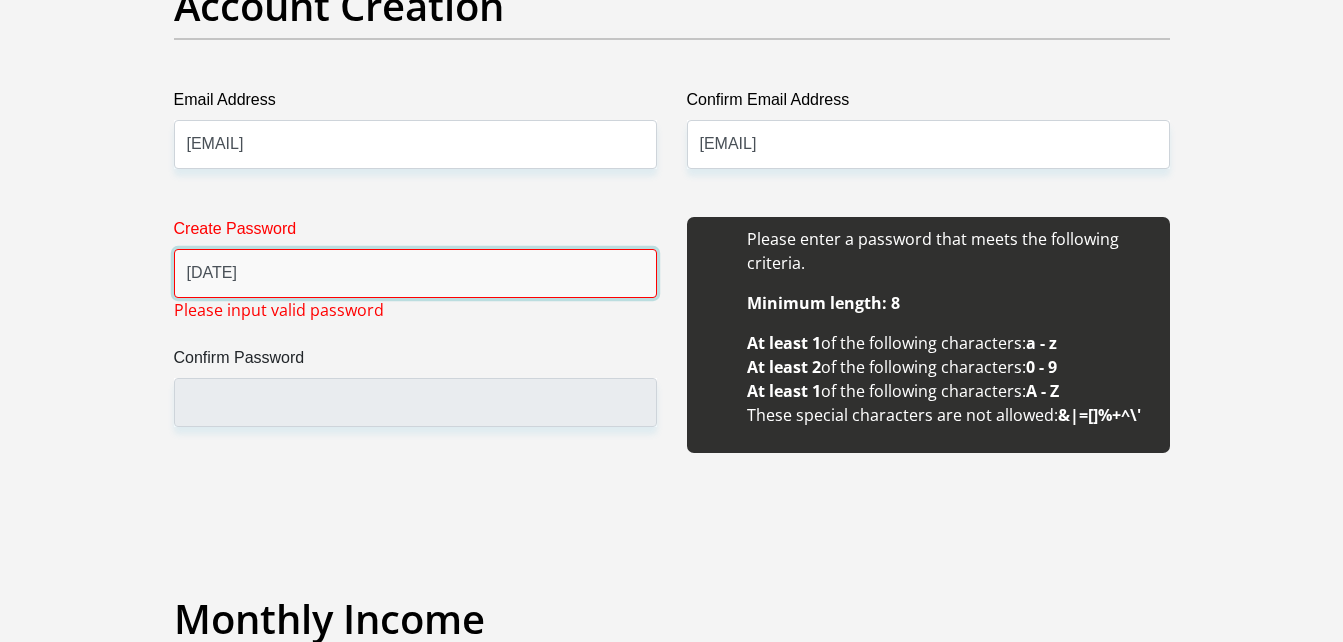 scroll, scrollTop: 1748, scrollLeft: 0, axis: vertical 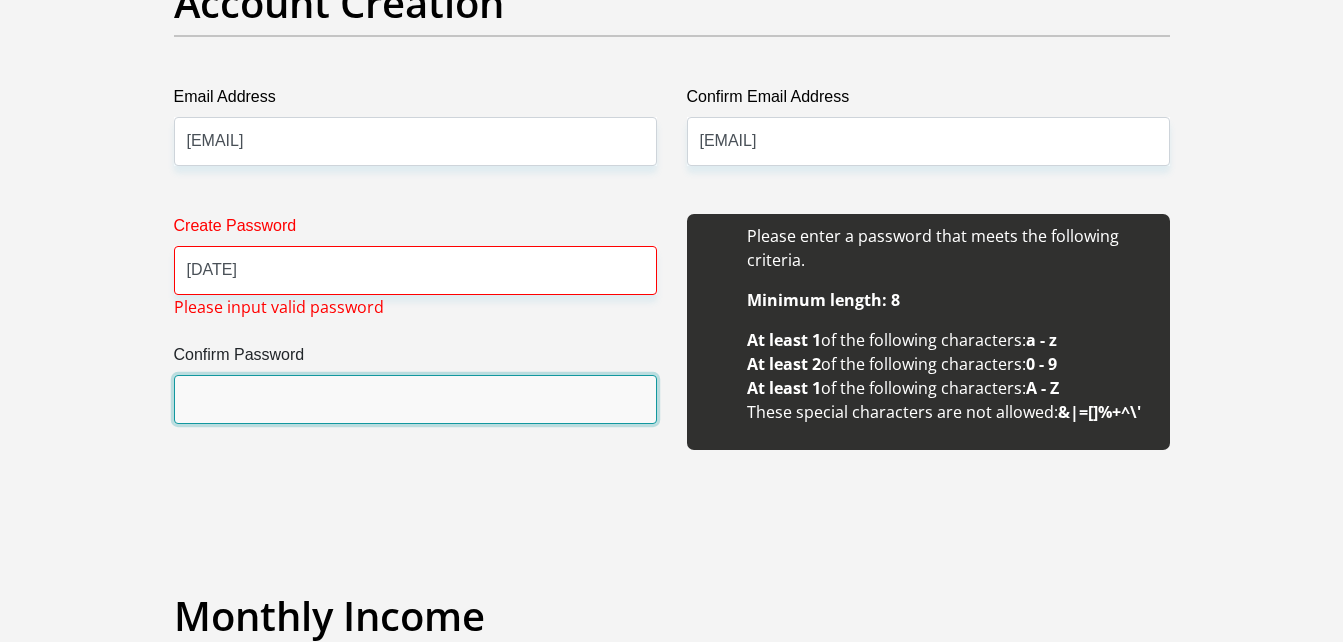 click on "Confirm Password" at bounding box center [415, 399] 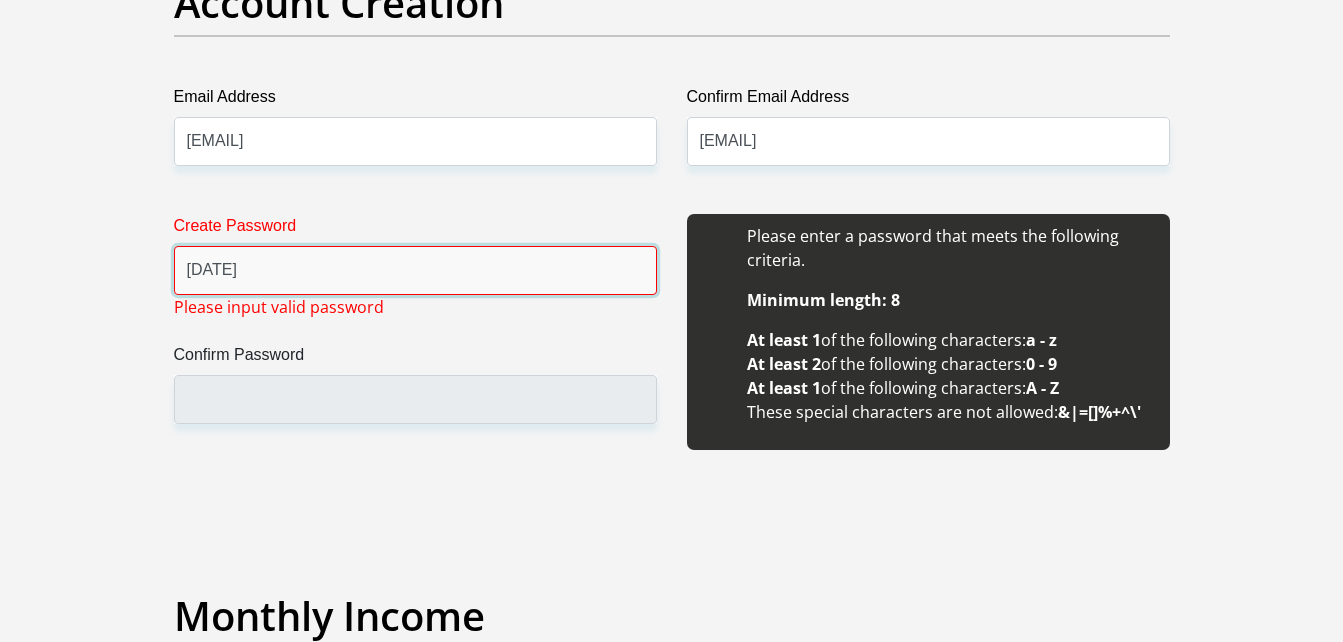 click on "[DATE]" at bounding box center (415, 270) 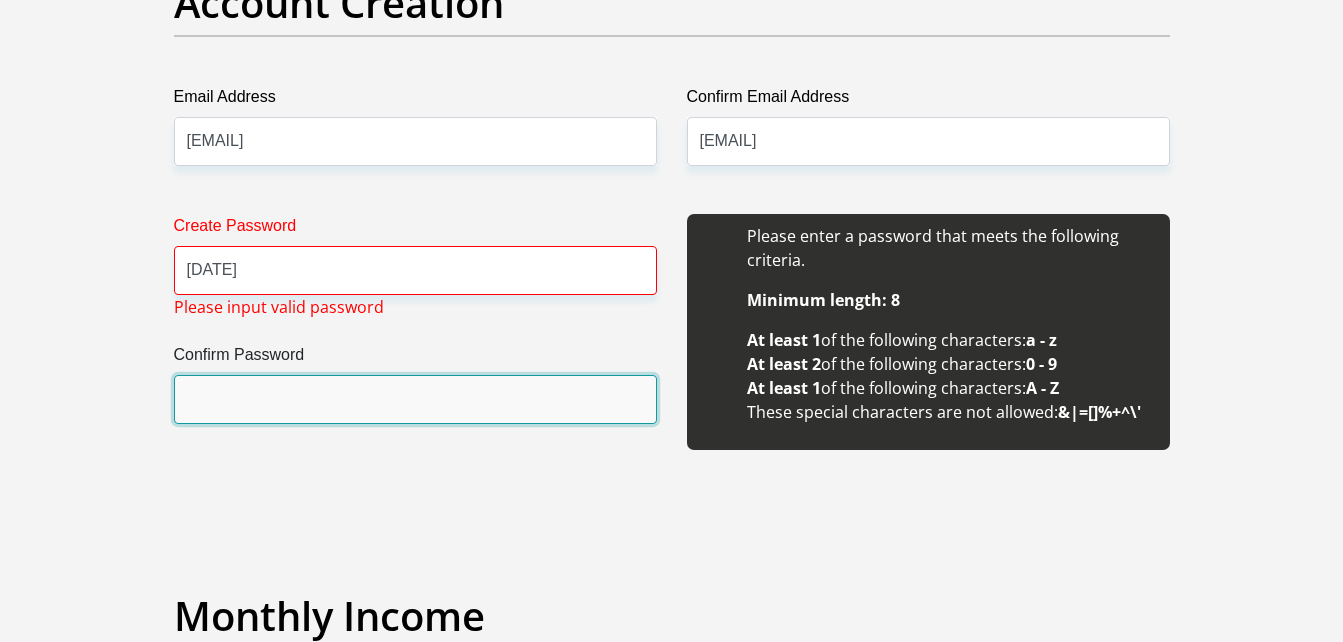 click on "Confirm Password" at bounding box center [415, 399] 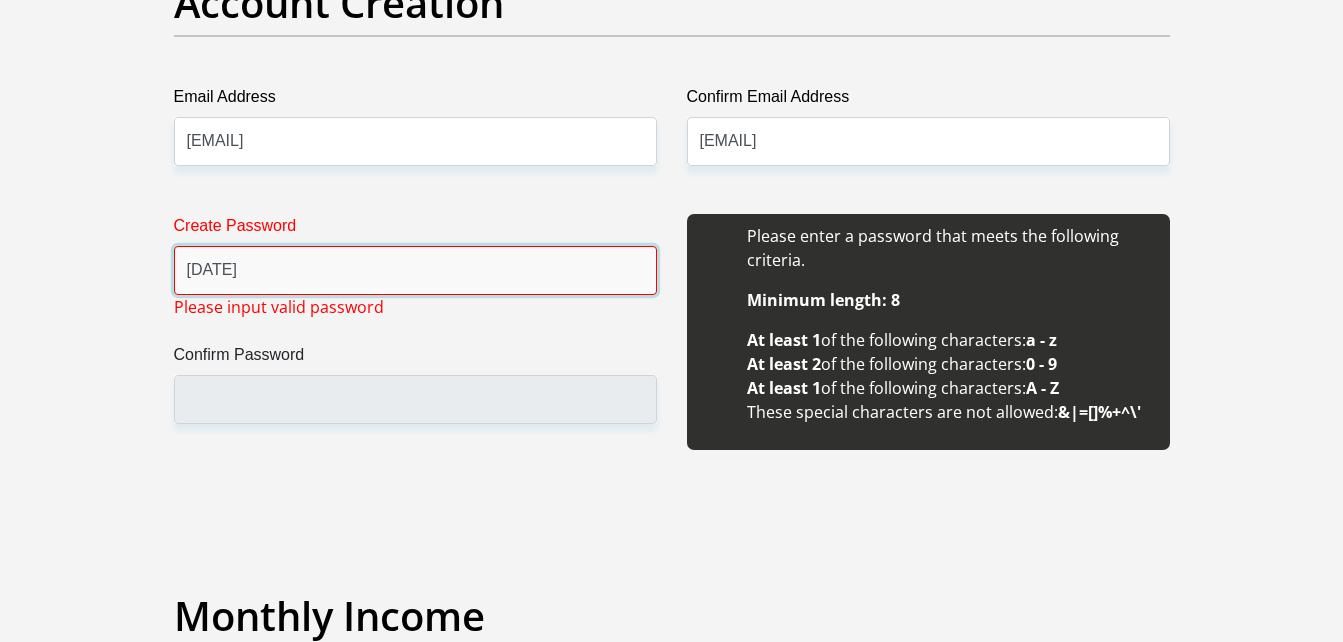 click on "[DATE]" at bounding box center [415, 270] 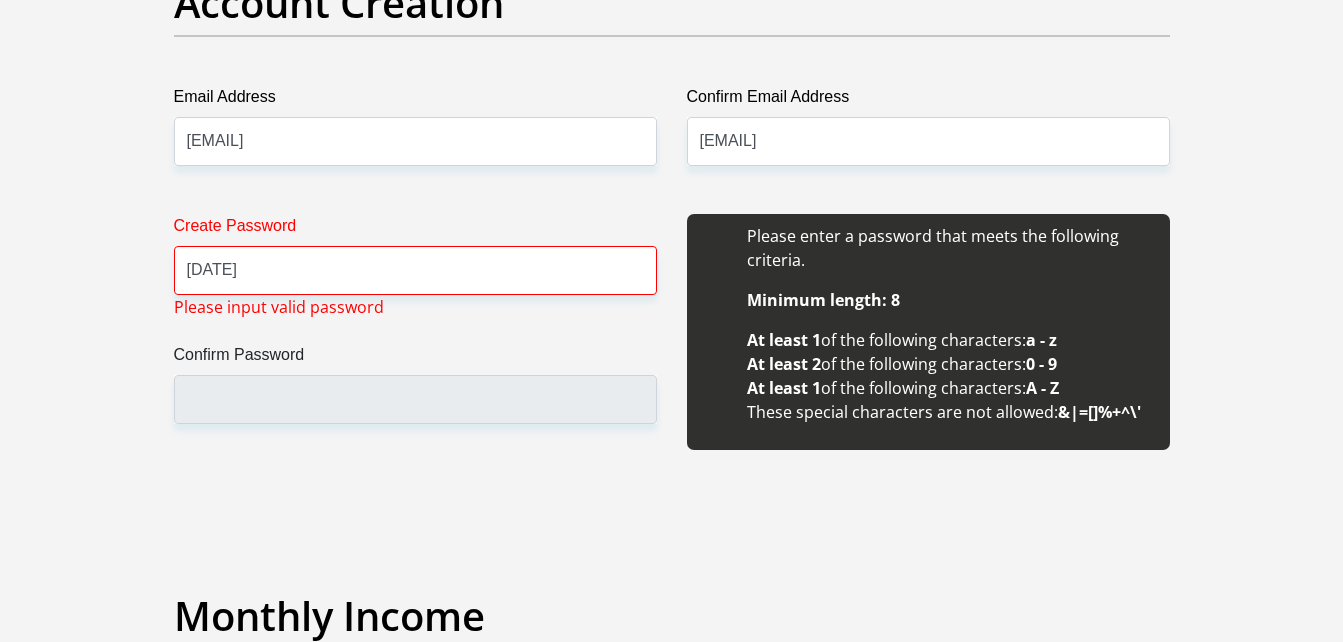 drag, startPoint x: 642, startPoint y: 346, endPoint x: 642, endPoint y: 358, distance: 12 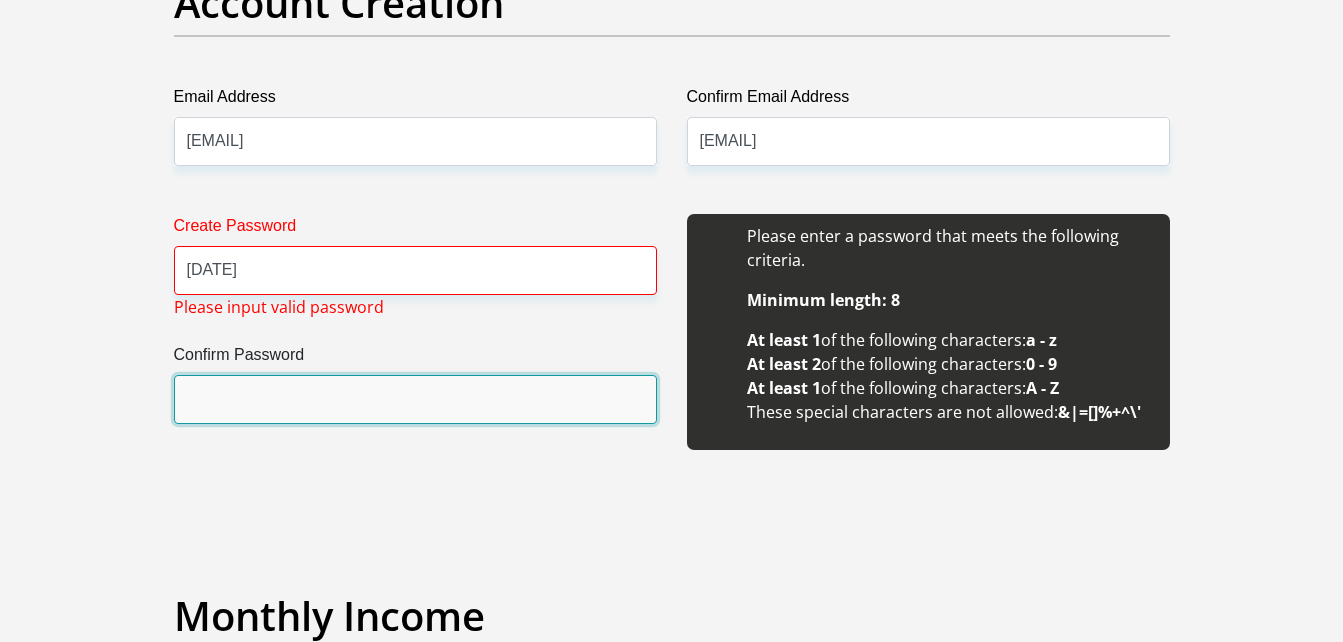 click on "Confirm Password" at bounding box center (415, 399) 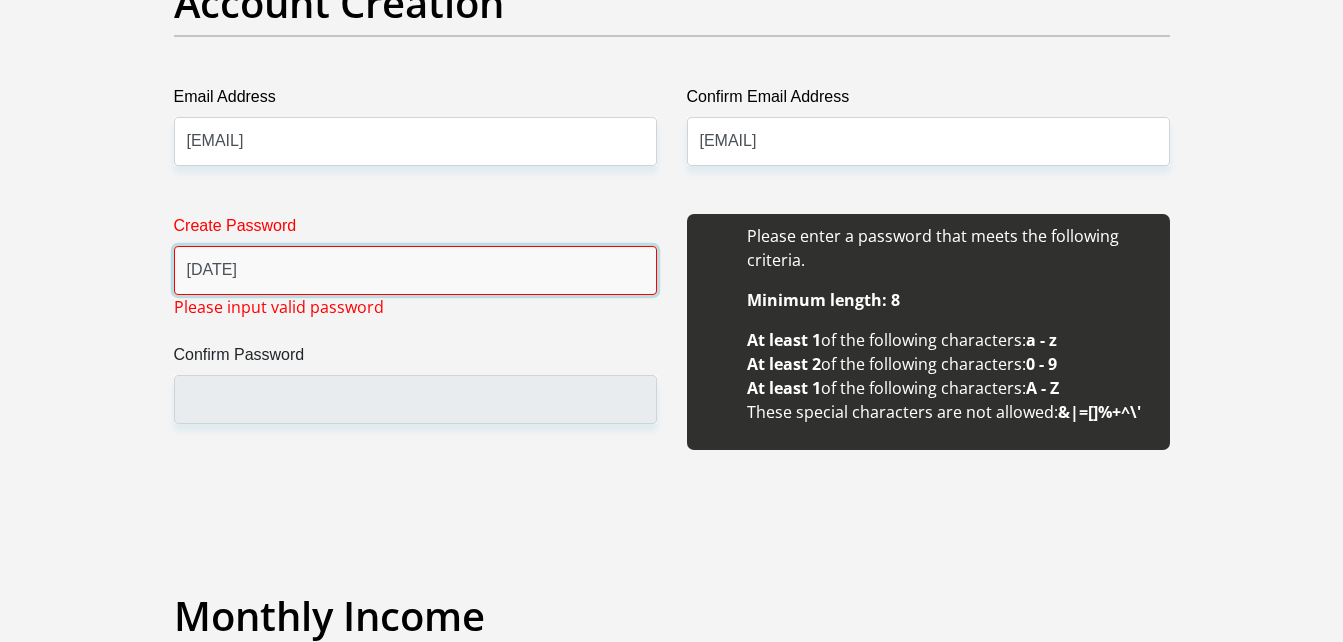 click on "[DATE]" at bounding box center [415, 270] 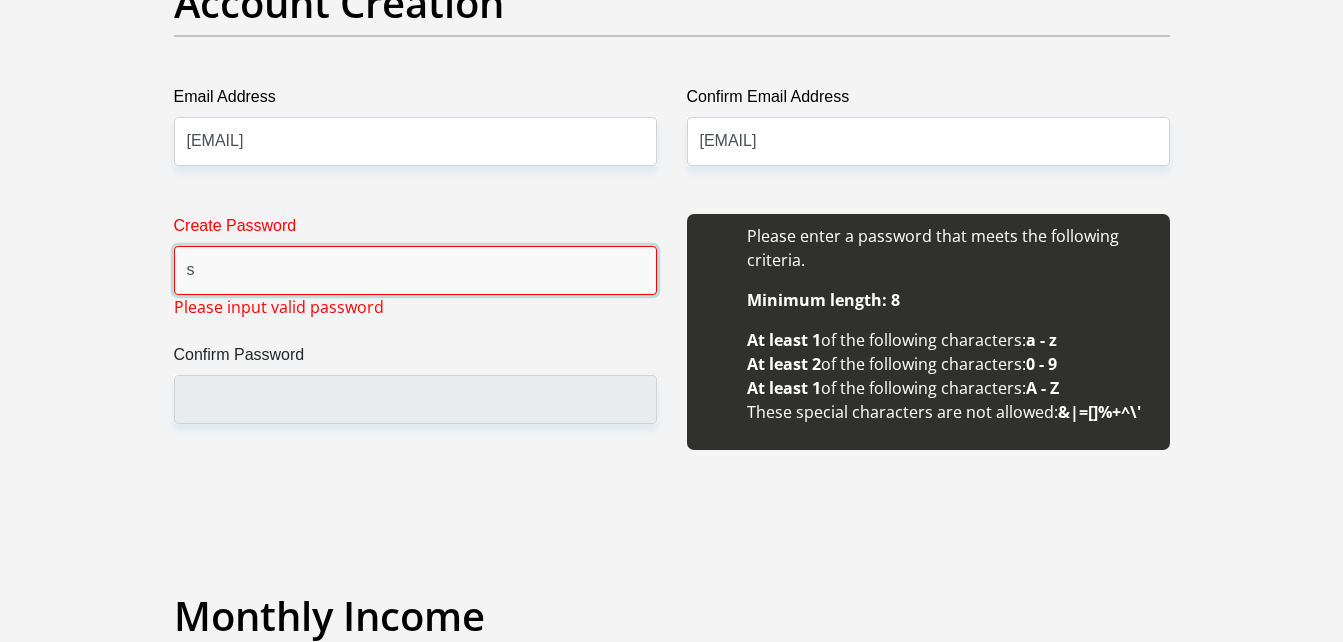 type on "s" 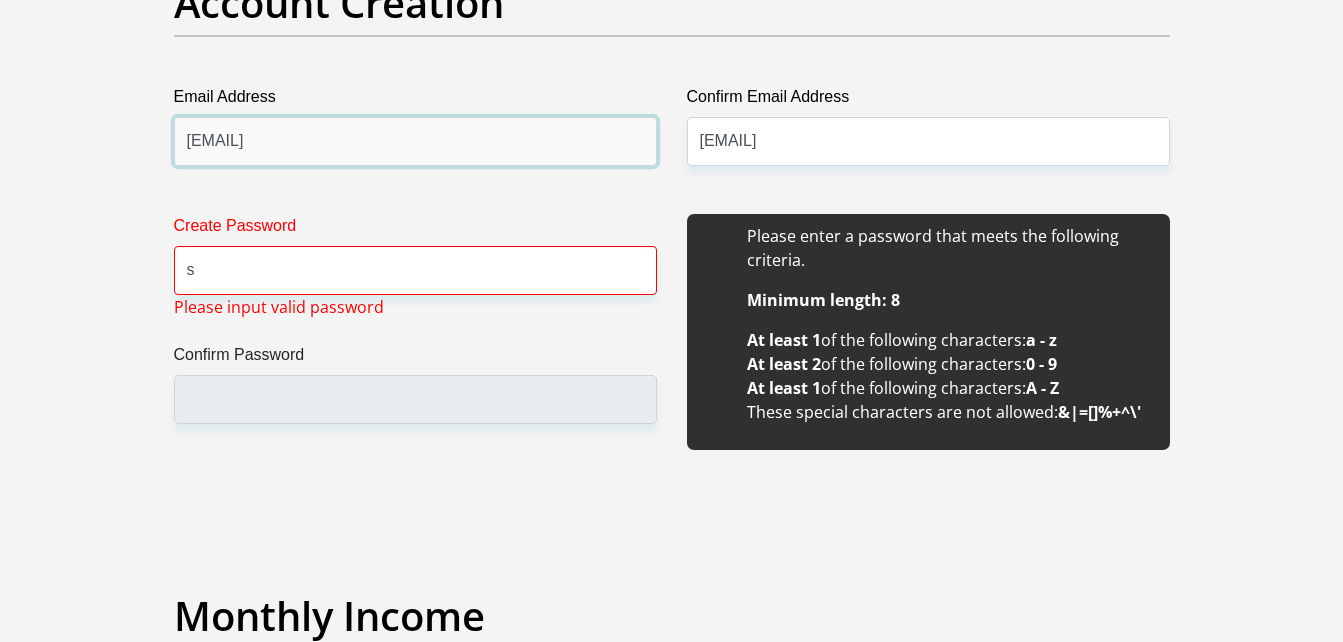 click on "[EMAIL]" at bounding box center (415, 141) 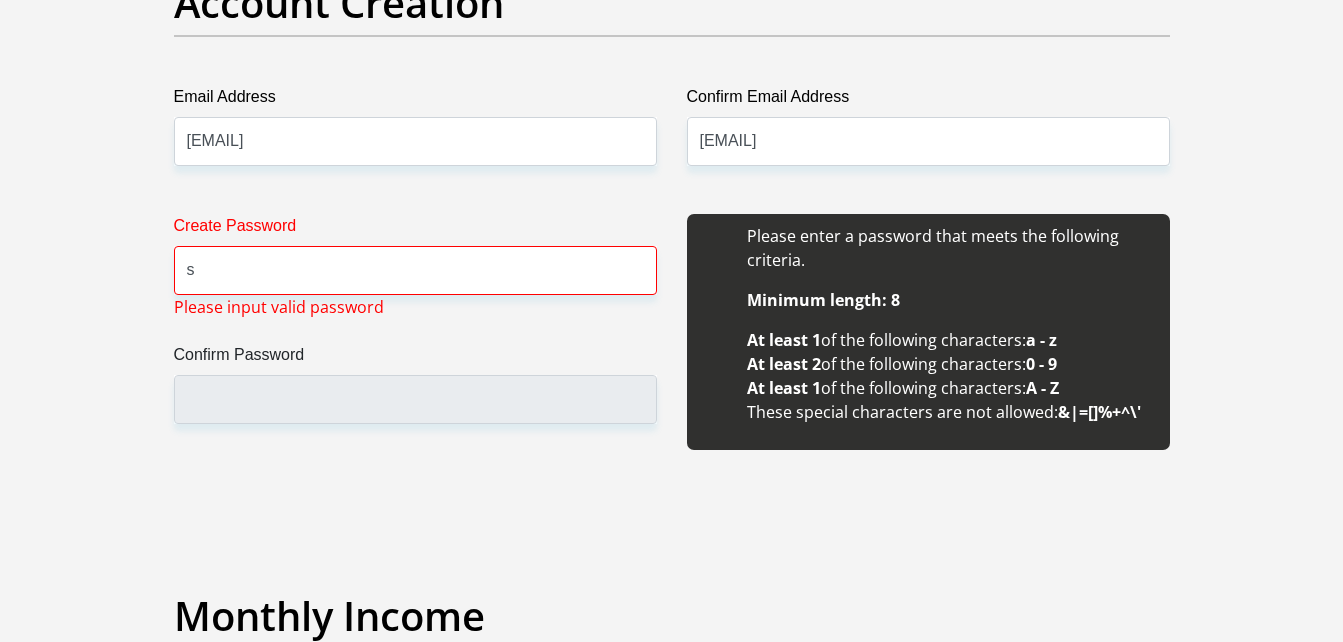 click on "Confirm Password" at bounding box center [415, 359] 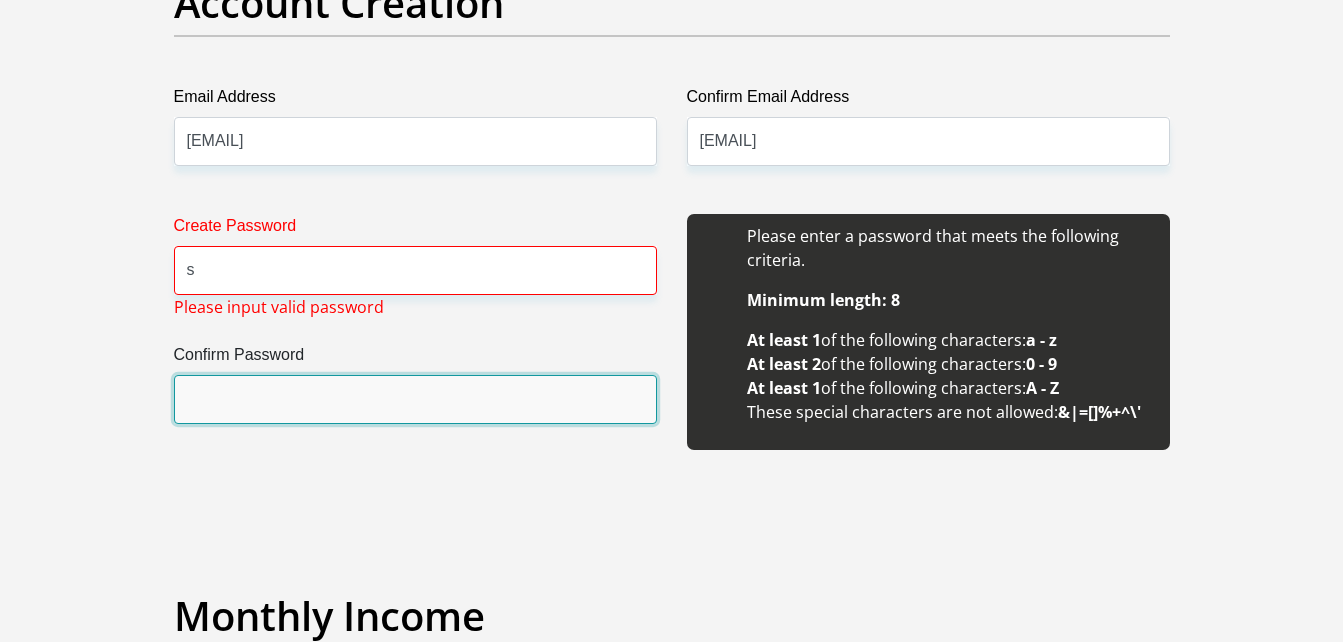 click on "Confirm Password" at bounding box center (415, 399) 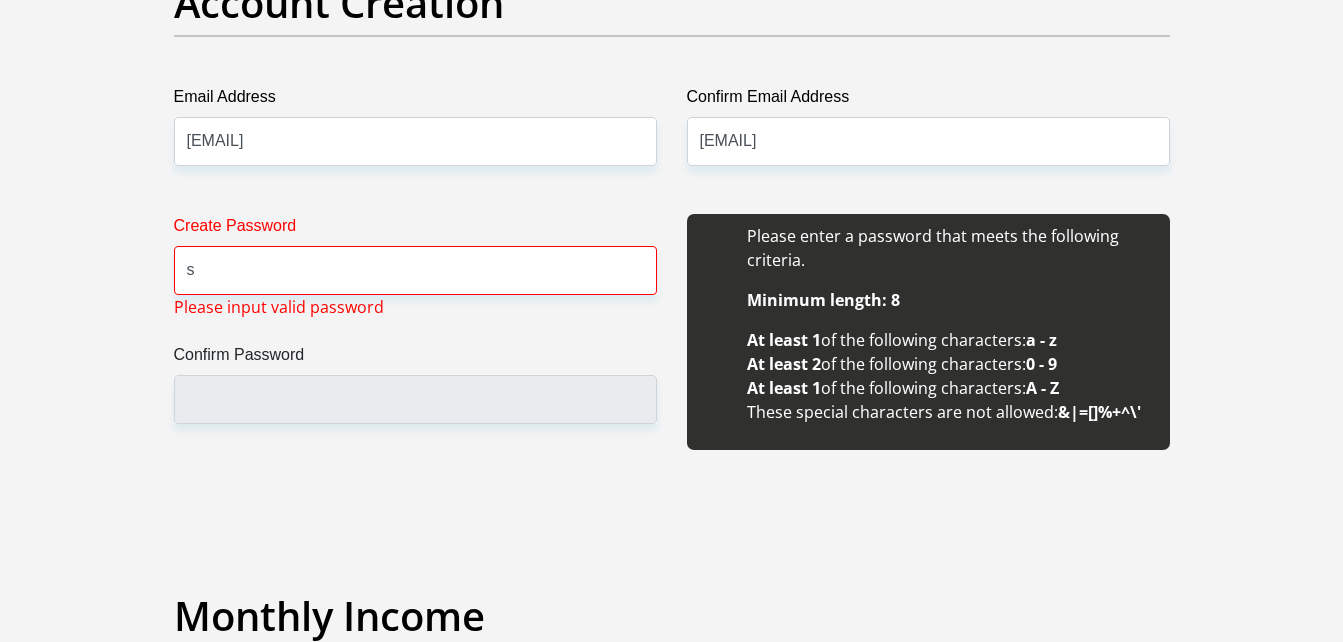 click on "Confirm Password" at bounding box center [415, 359] 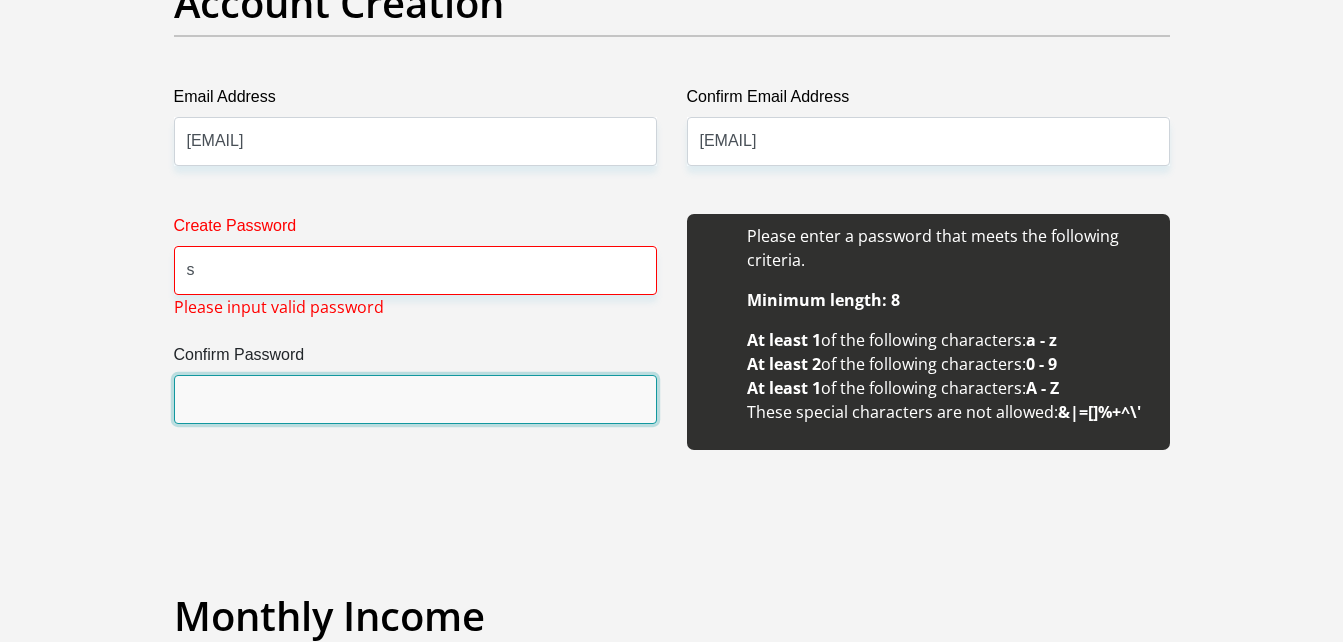 click on "Confirm Password" at bounding box center [415, 399] 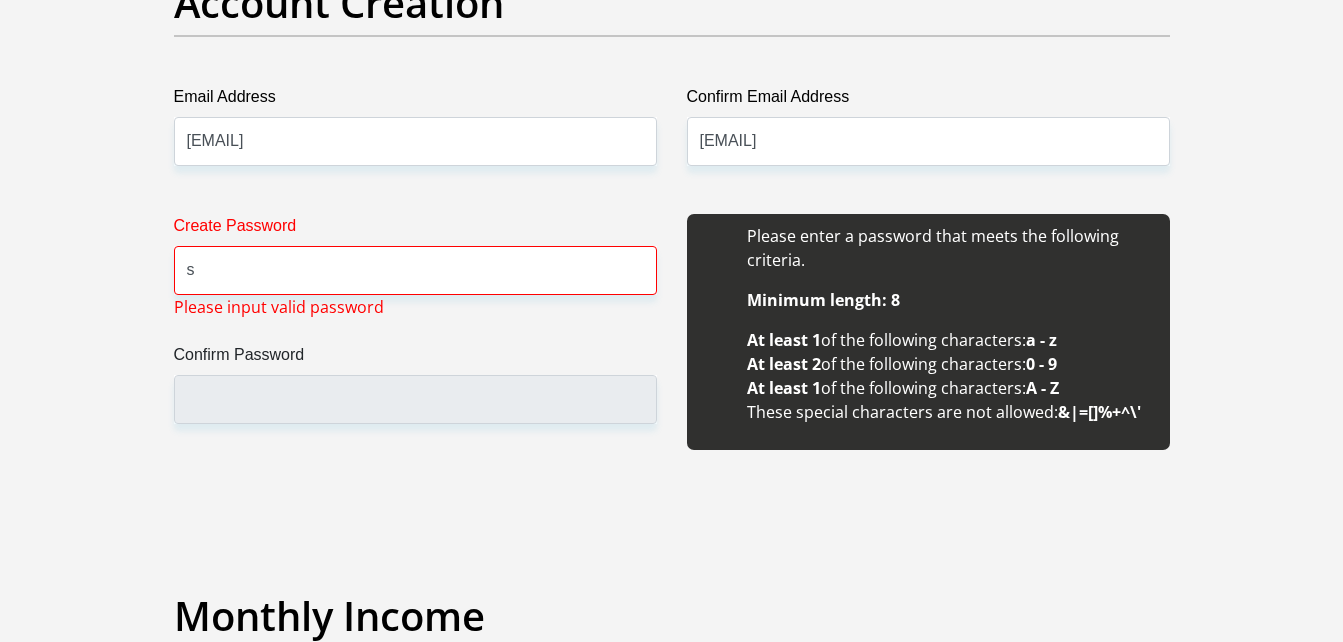 click on "Confirm Password" at bounding box center [415, 359] 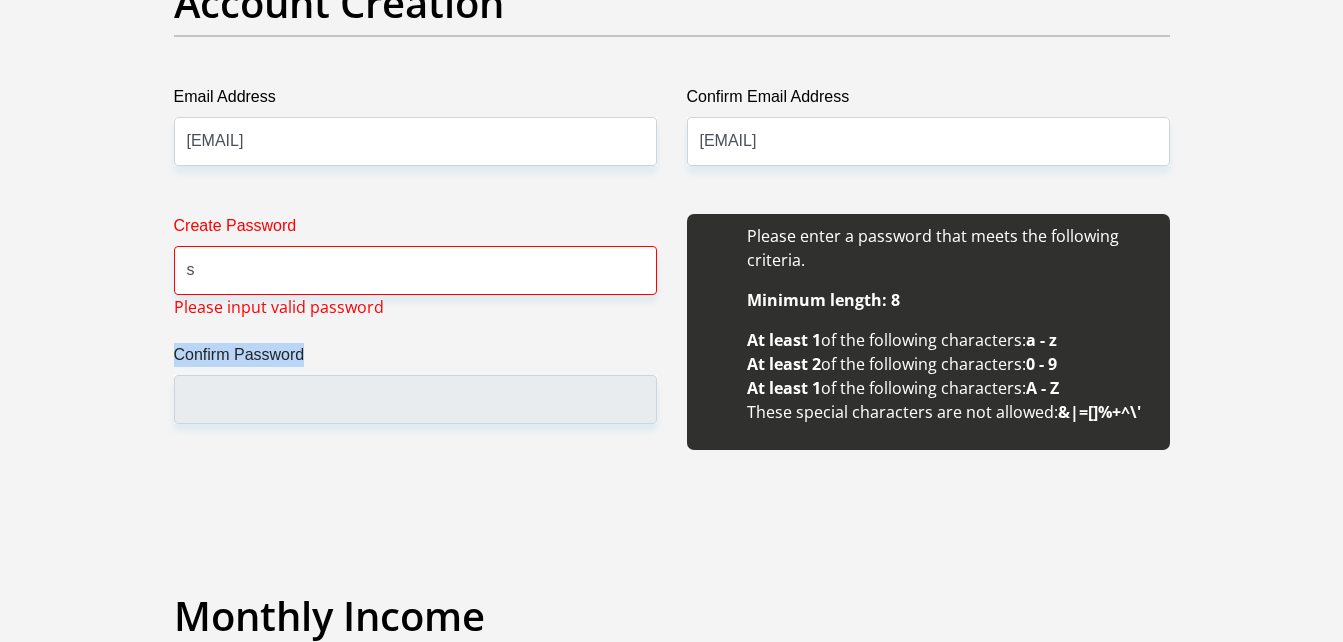 click on "Confirm Password" at bounding box center (415, 359) 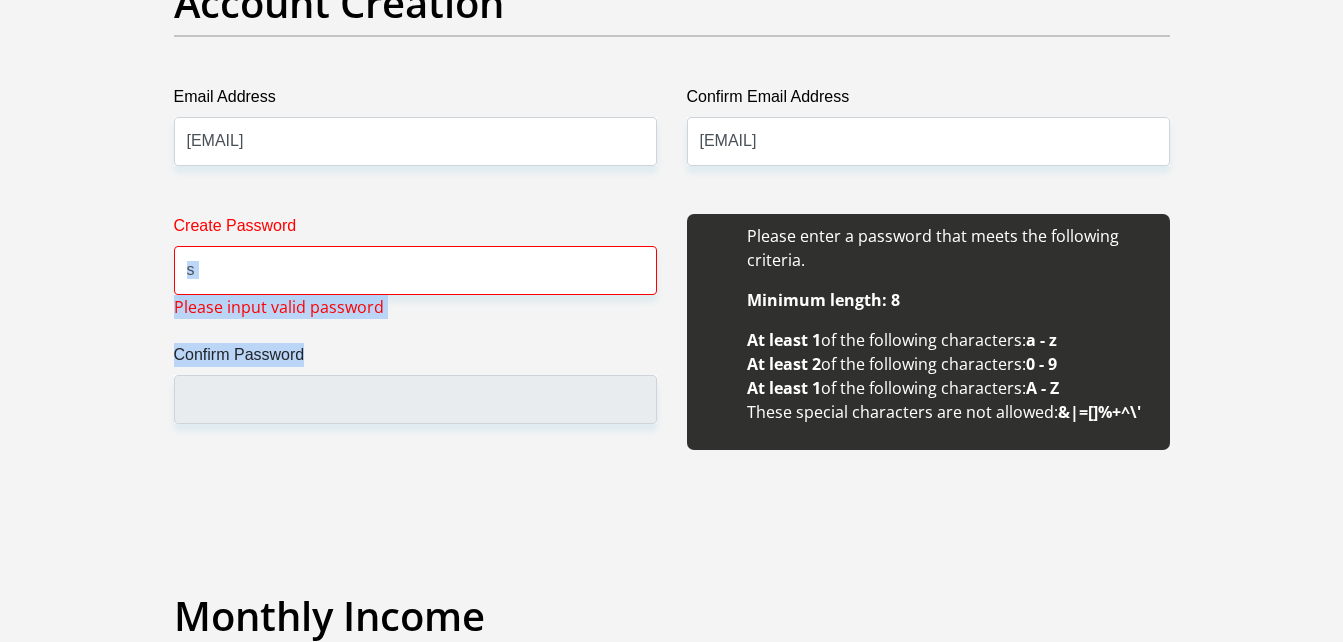 drag, startPoint x: 535, startPoint y: 372, endPoint x: 561, endPoint y: 275, distance: 100.4241 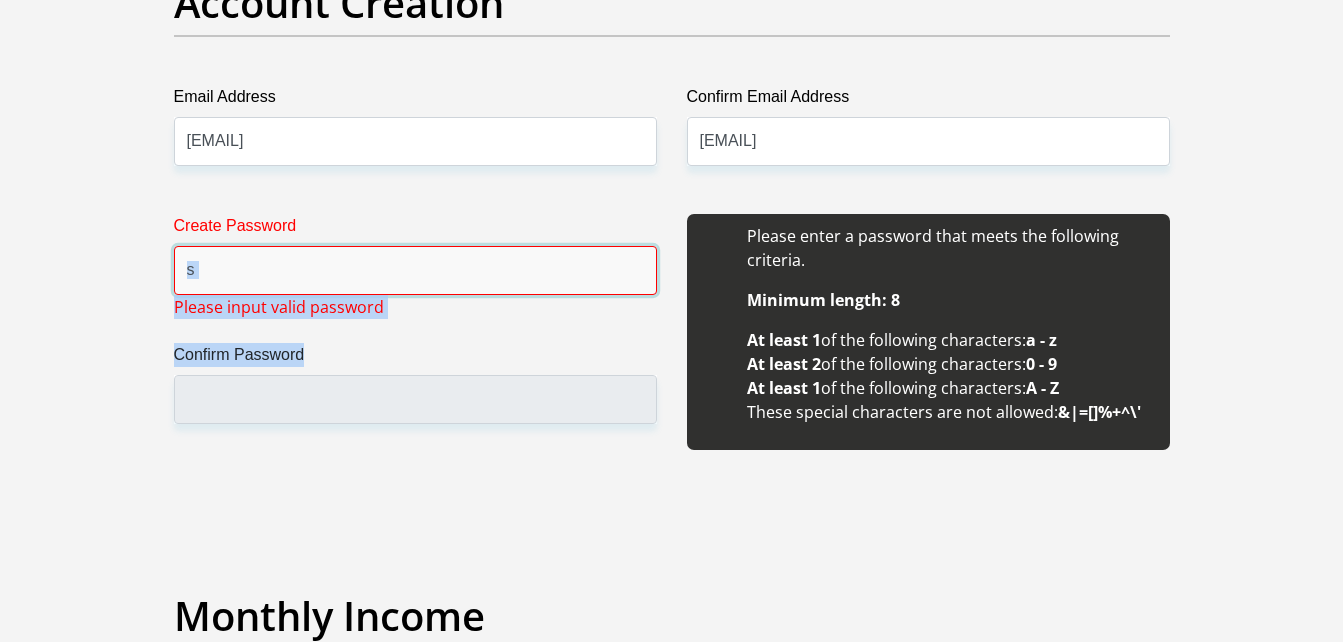 click on "s" at bounding box center (415, 270) 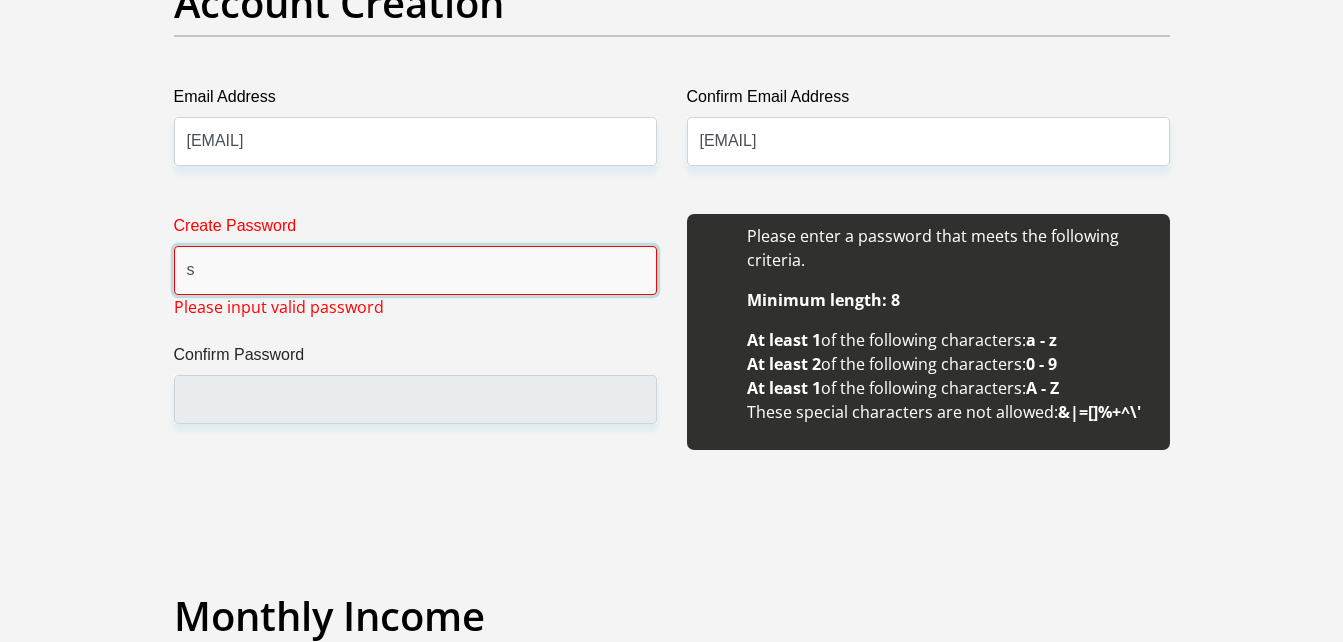 click on "s" at bounding box center [415, 270] 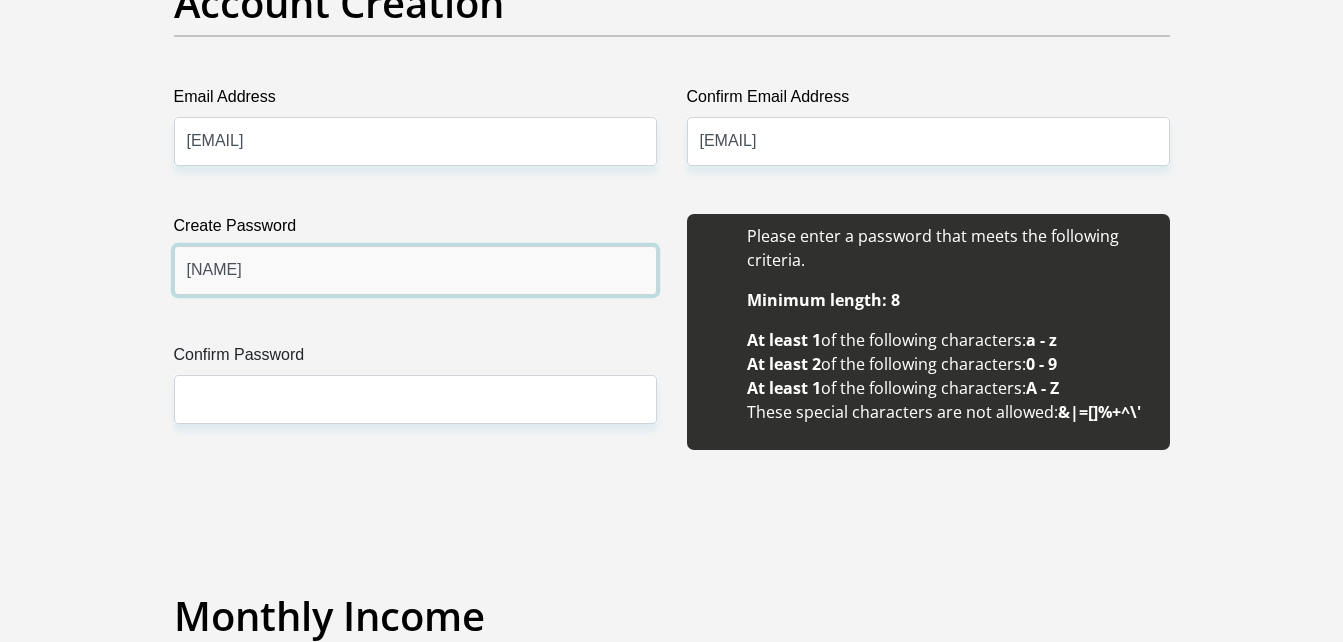type on "[NAME]" 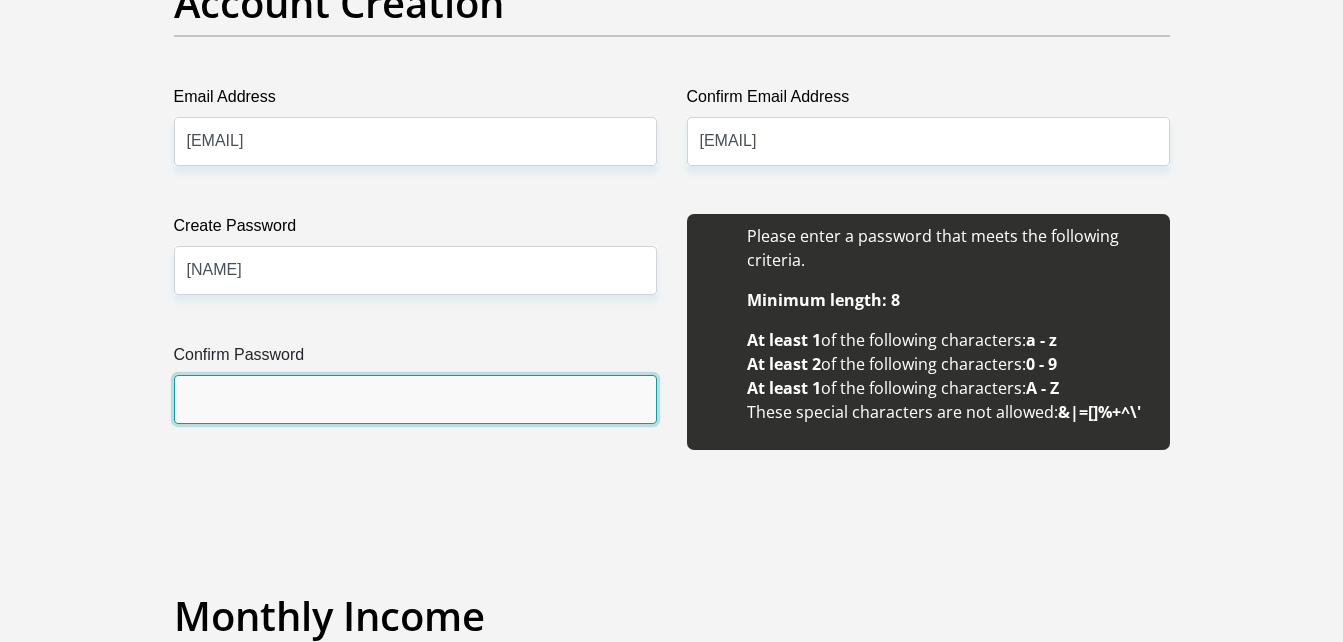click on "Confirm Password" at bounding box center (415, 399) 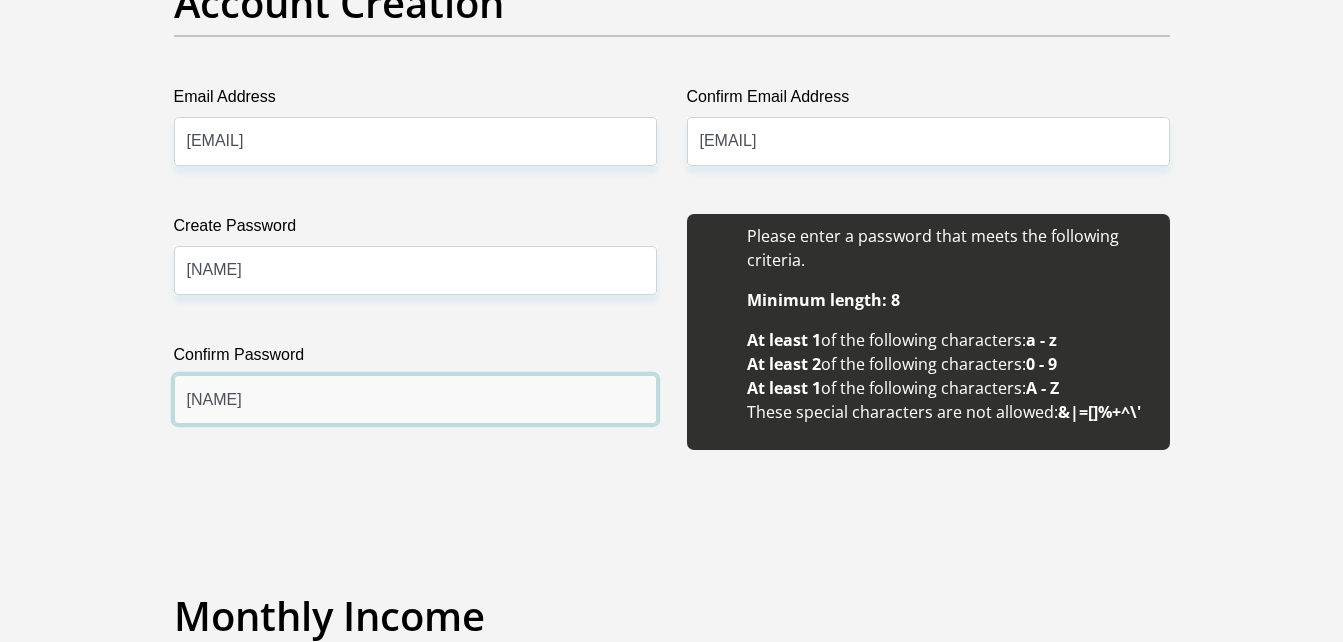 type on "[NAME]" 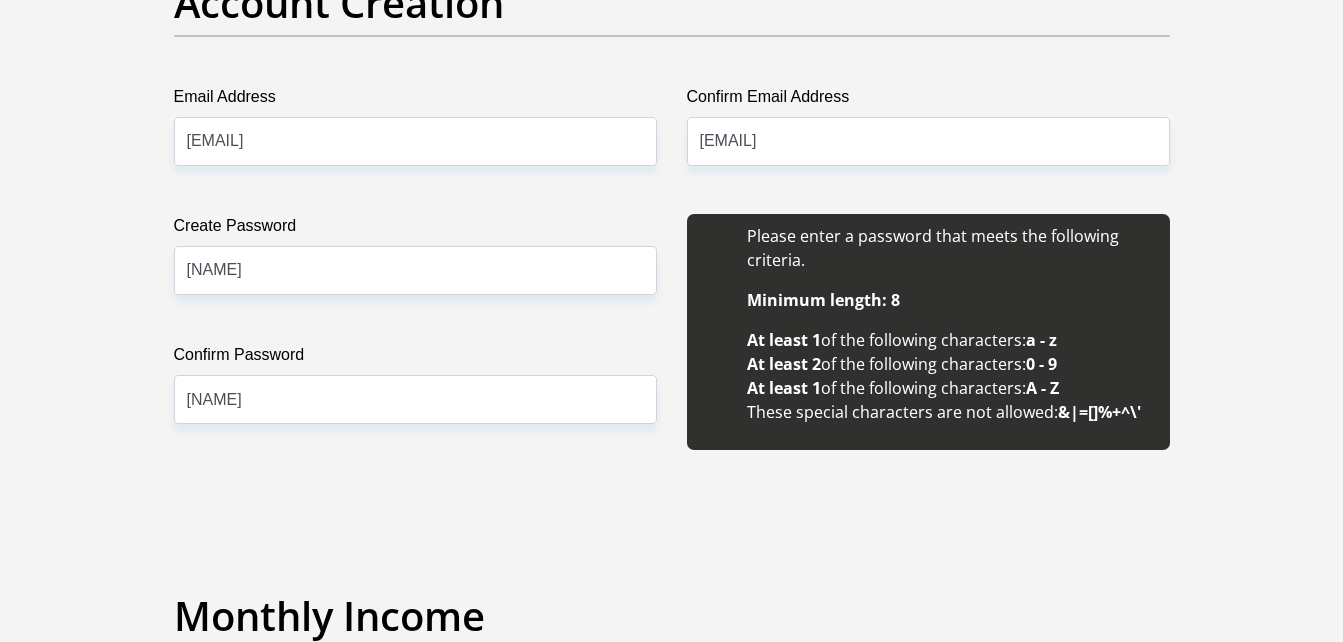 click on "Title
Mr
Ms
Mrs
Dr
Other
First Name
[FIRST]
Surname
[LAST]
ID Number
[ID_NUMBER]
Please input valid ID number
Race
Black
Coloured
Indian
White
Other
Contact Number
[PHONE]
Please input valid contact number
Nationality
South Africa
Afghanistan
Aland Islands  Albania  Angola" at bounding box center [672, 1819] 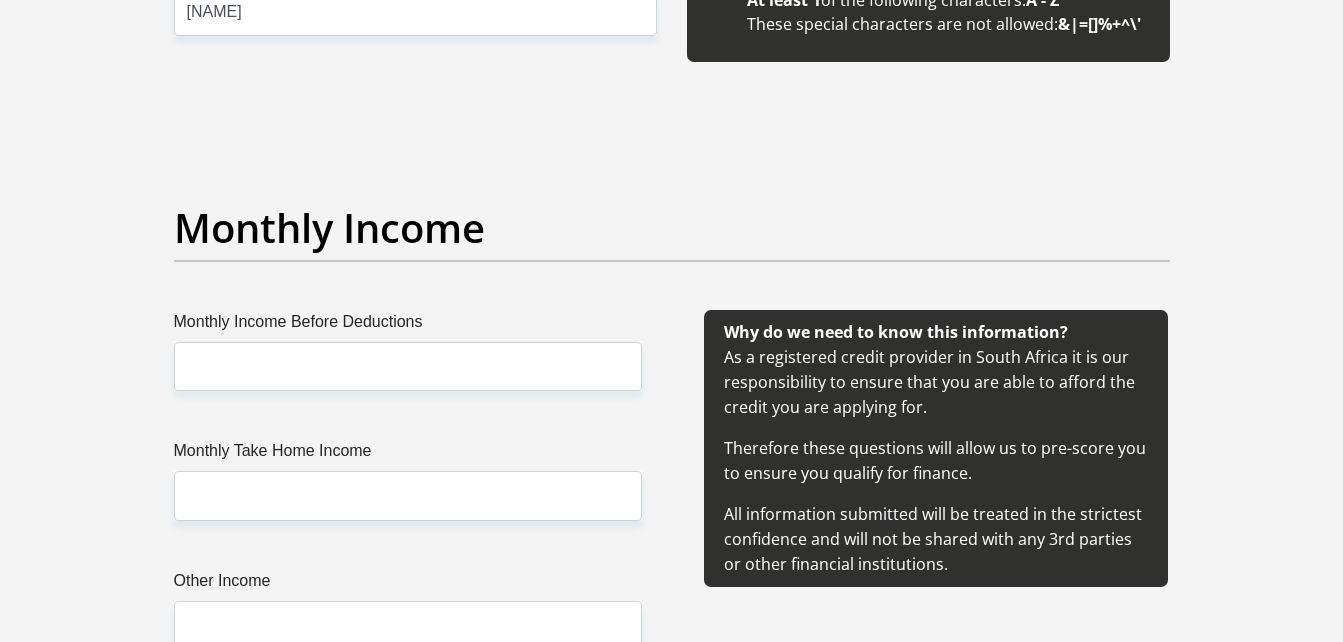 scroll, scrollTop: 2137, scrollLeft: 0, axis: vertical 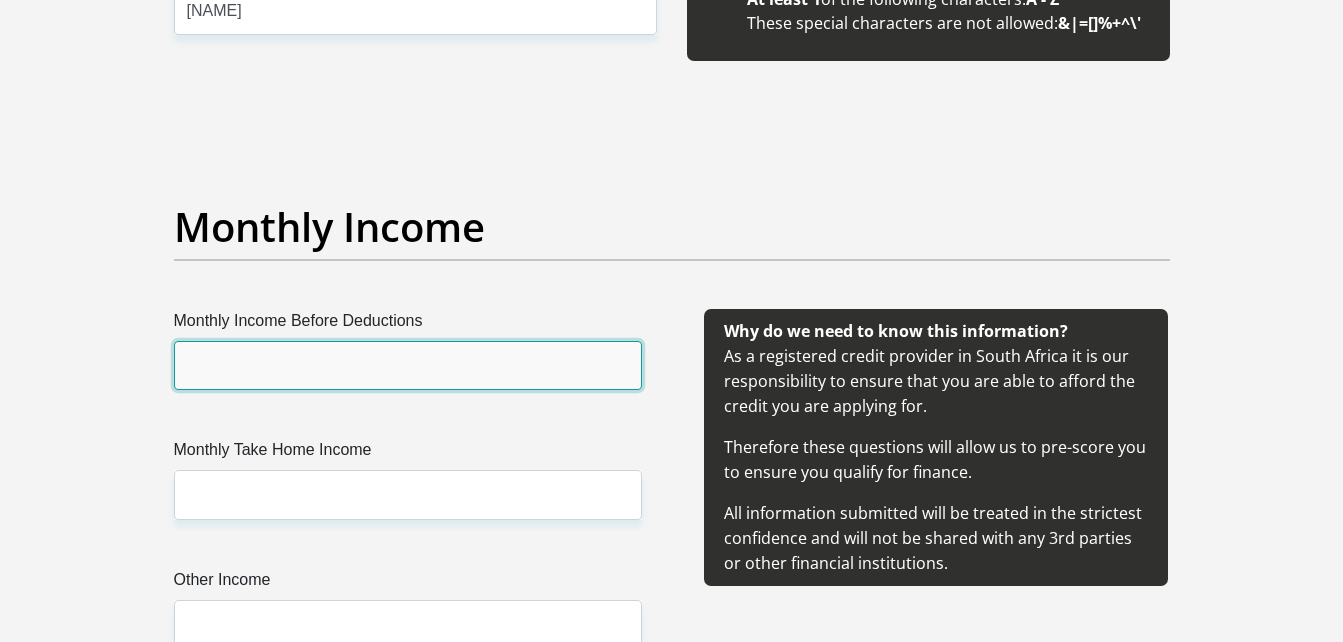 click on "Monthly Income Before Deductions" at bounding box center (408, 365) 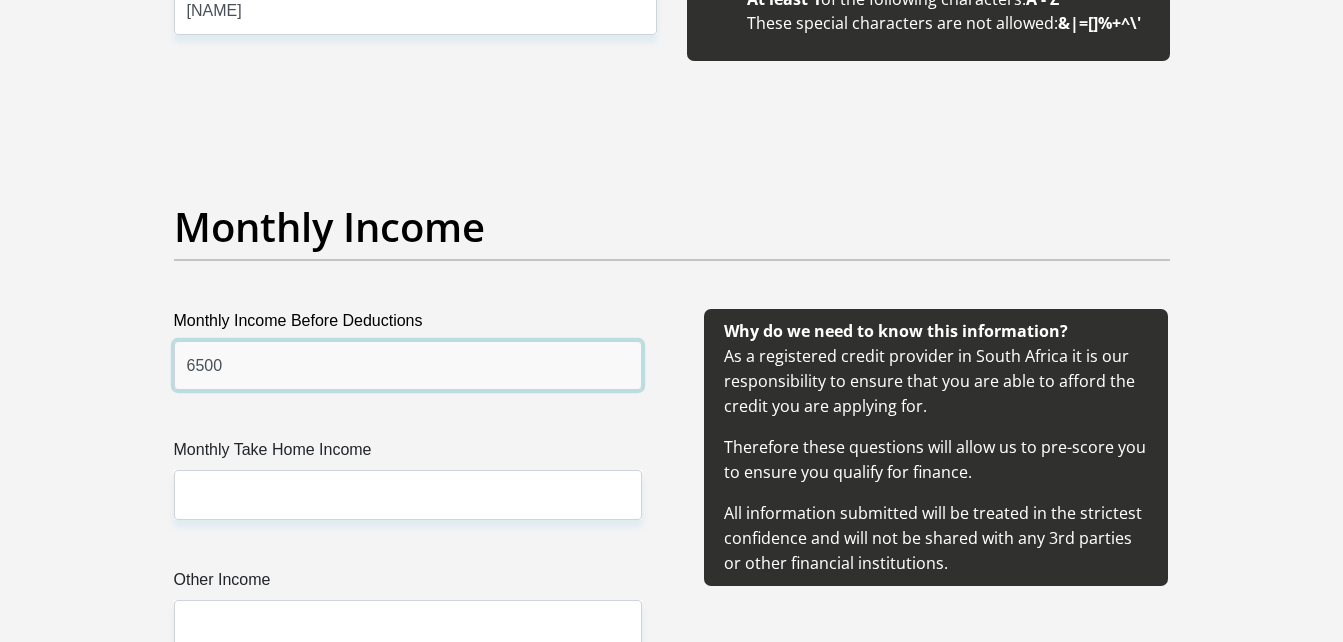 type on "6500" 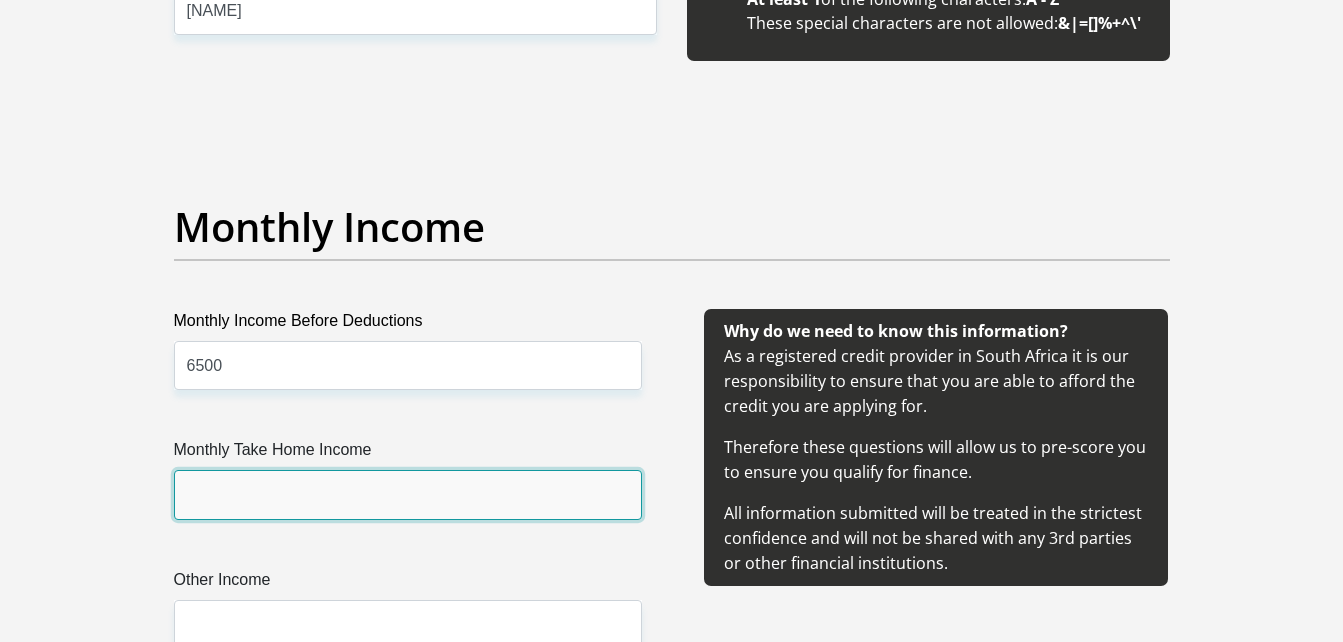 click on "Monthly Take Home Income" at bounding box center [408, 494] 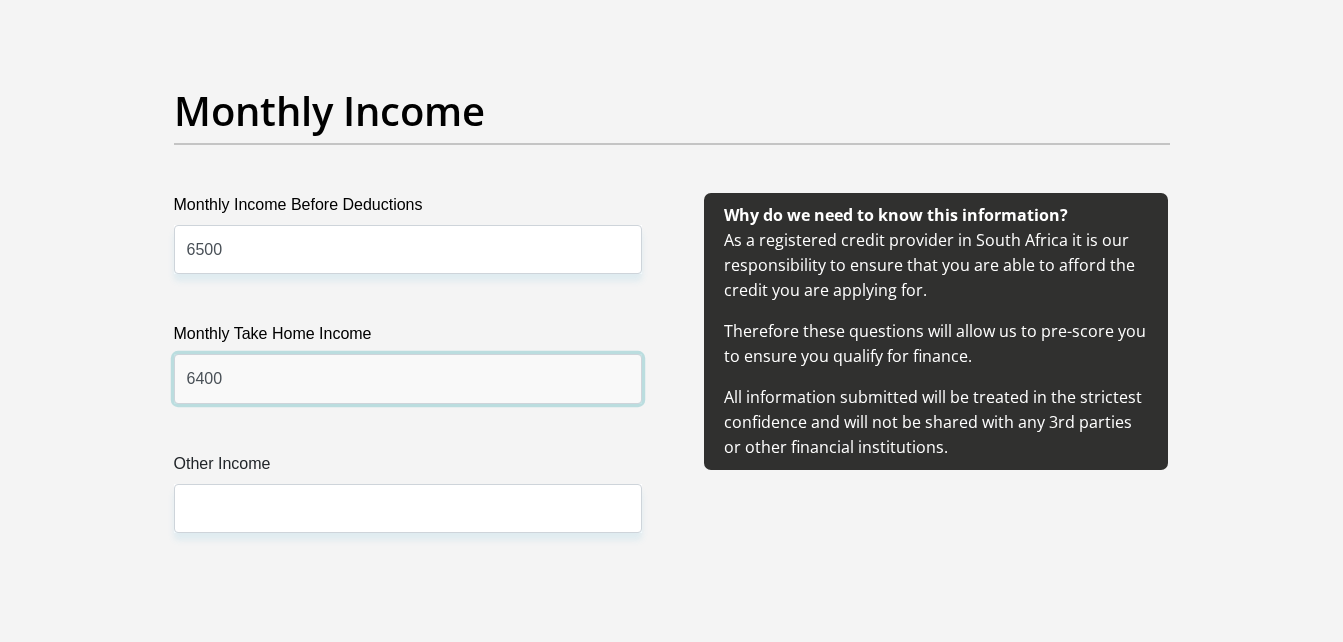 scroll, scrollTop: 2270, scrollLeft: 0, axis: vertical 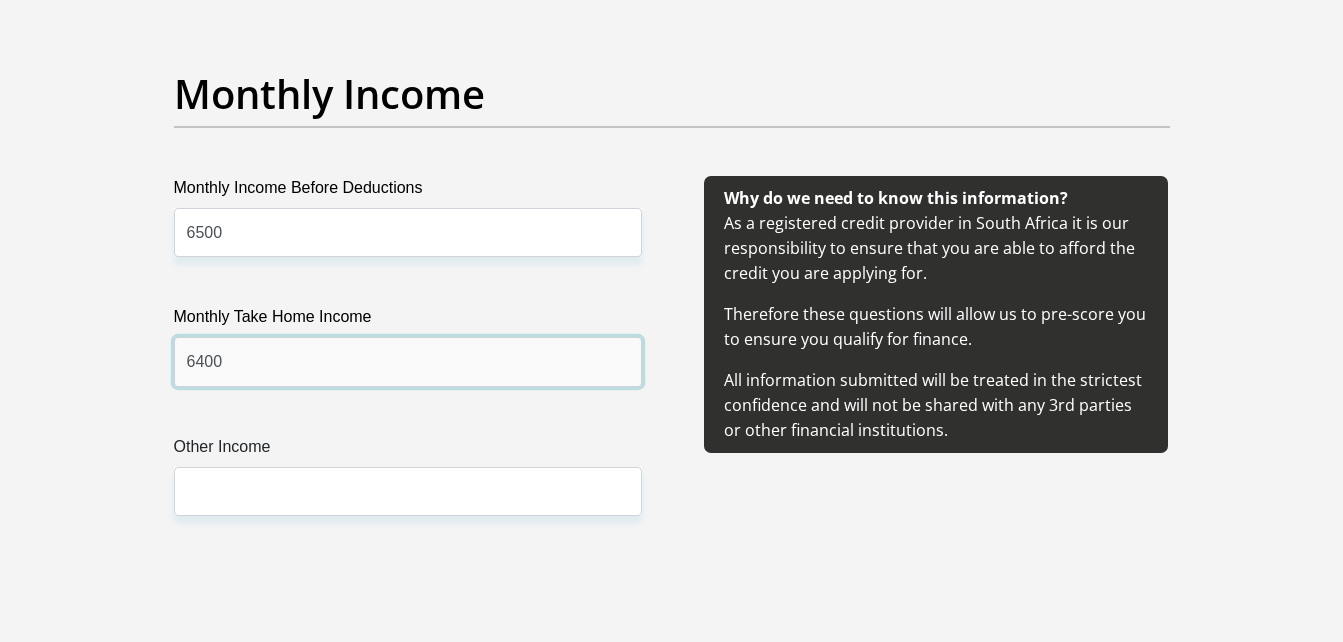 type on "6400" 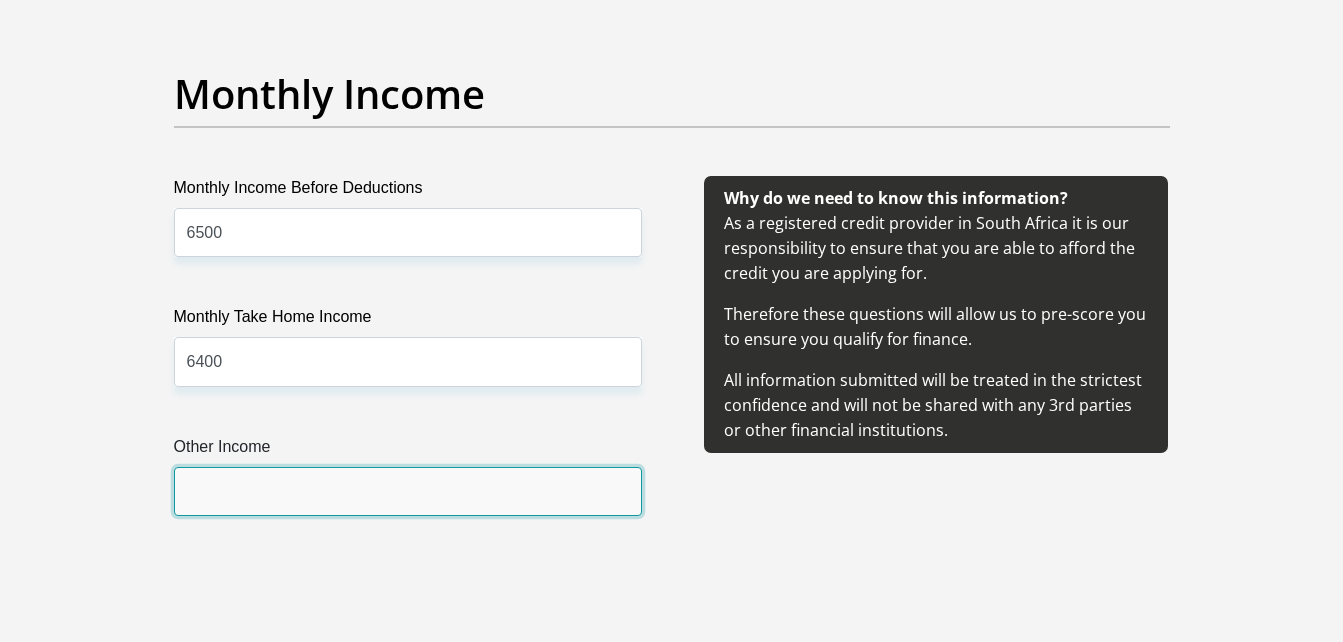 click on "Other Income" at bounding box center (408, 491) 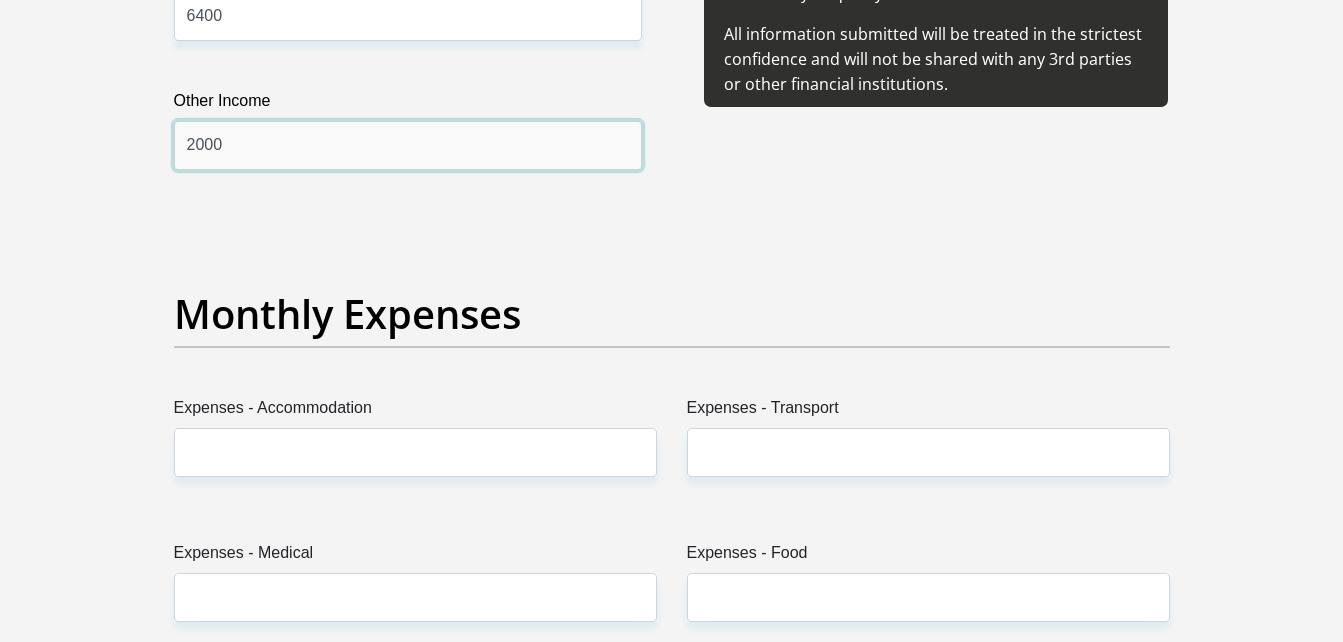 scroll, scrollTop: 2633, scrollLeft: 0, axis: vertical 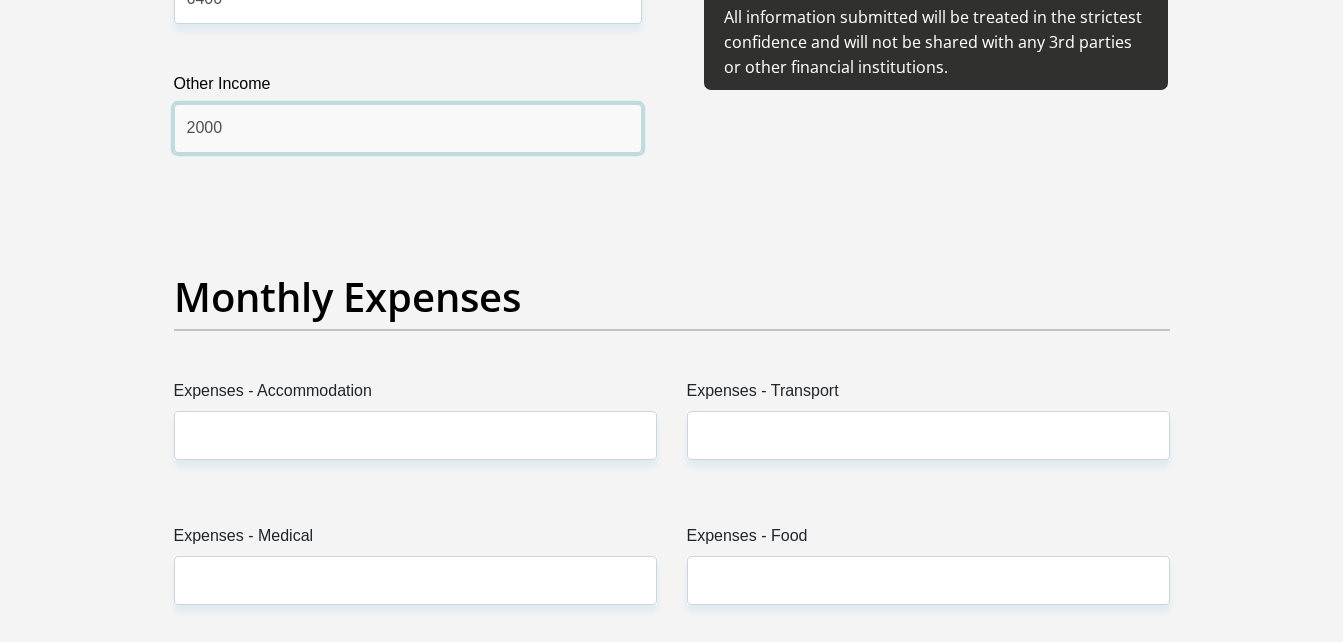 type on "2000" 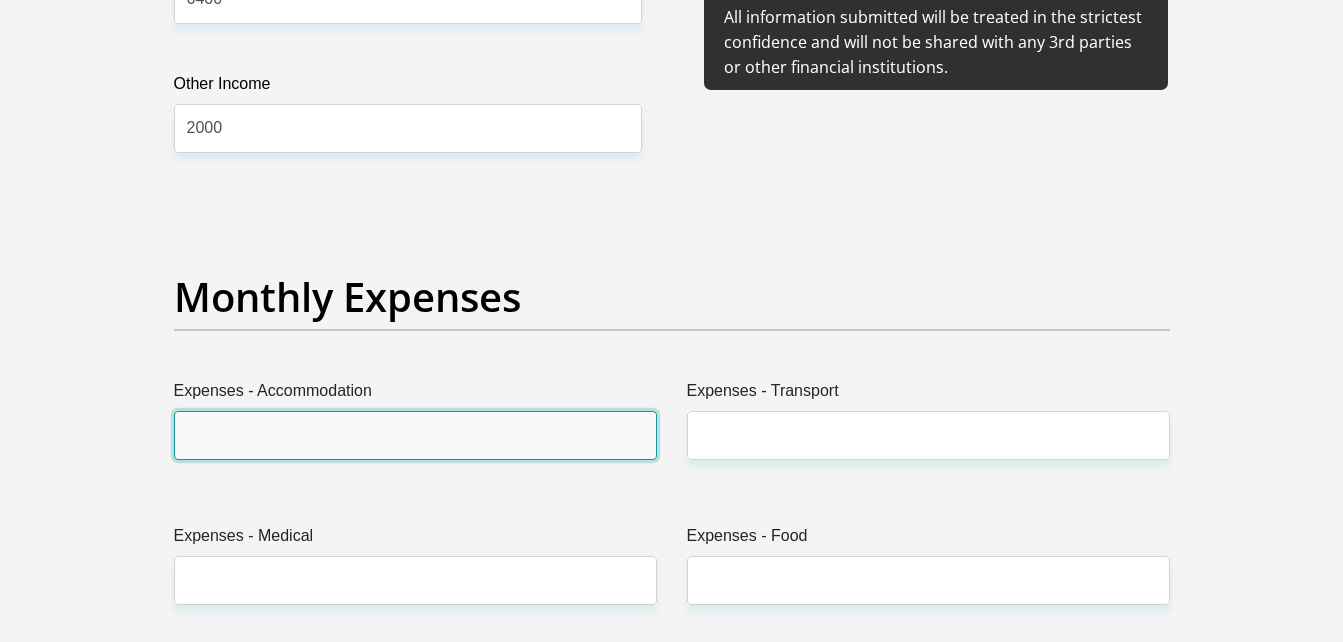 click on "Expenses - Accommodation" at bounding box center (415, 435) 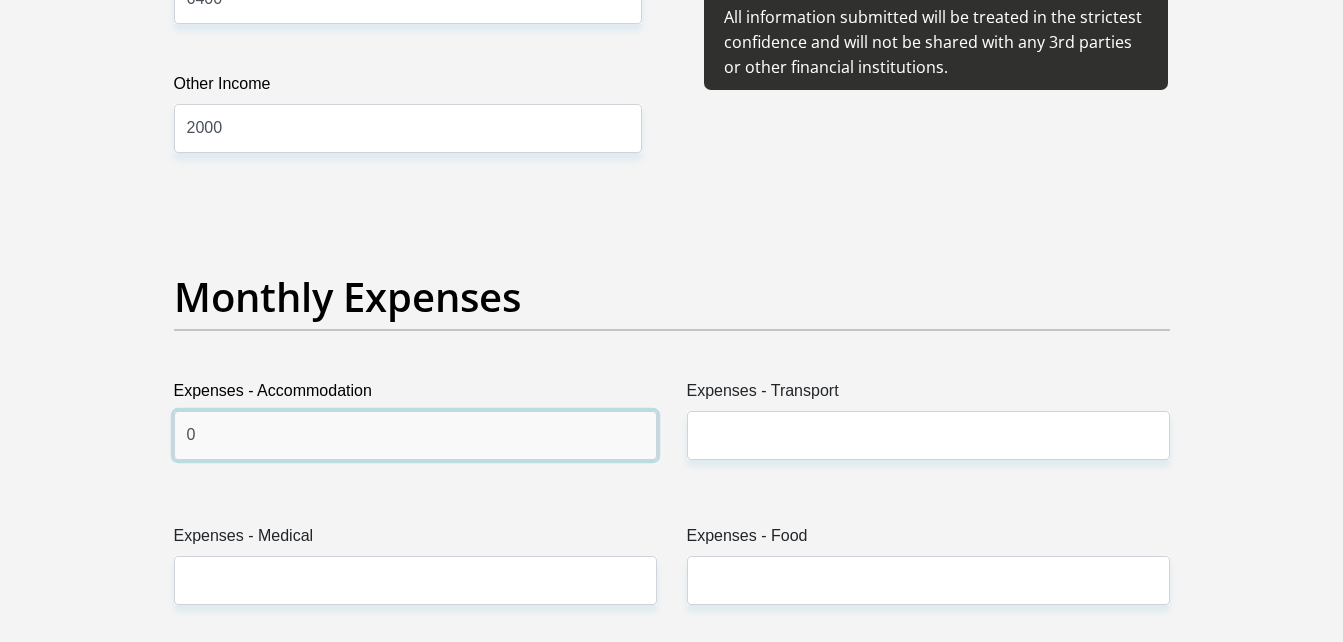 type on "0" 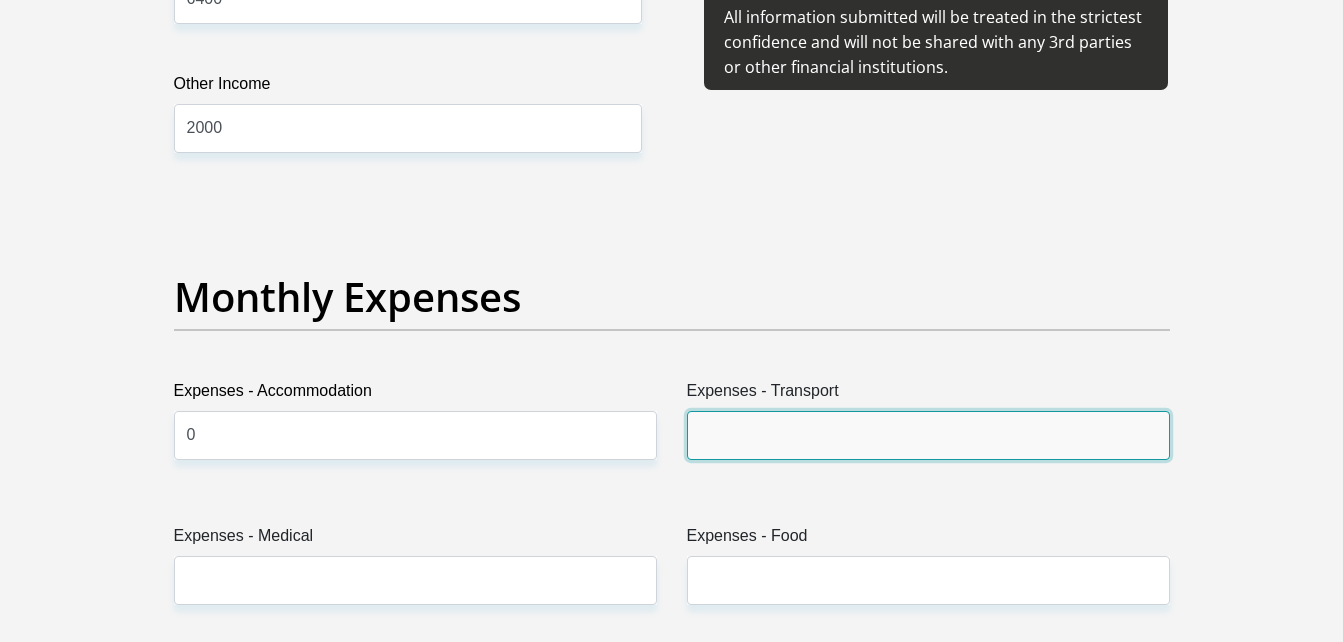 click on "Expenses - Transport" at bounding box center [928, 435] 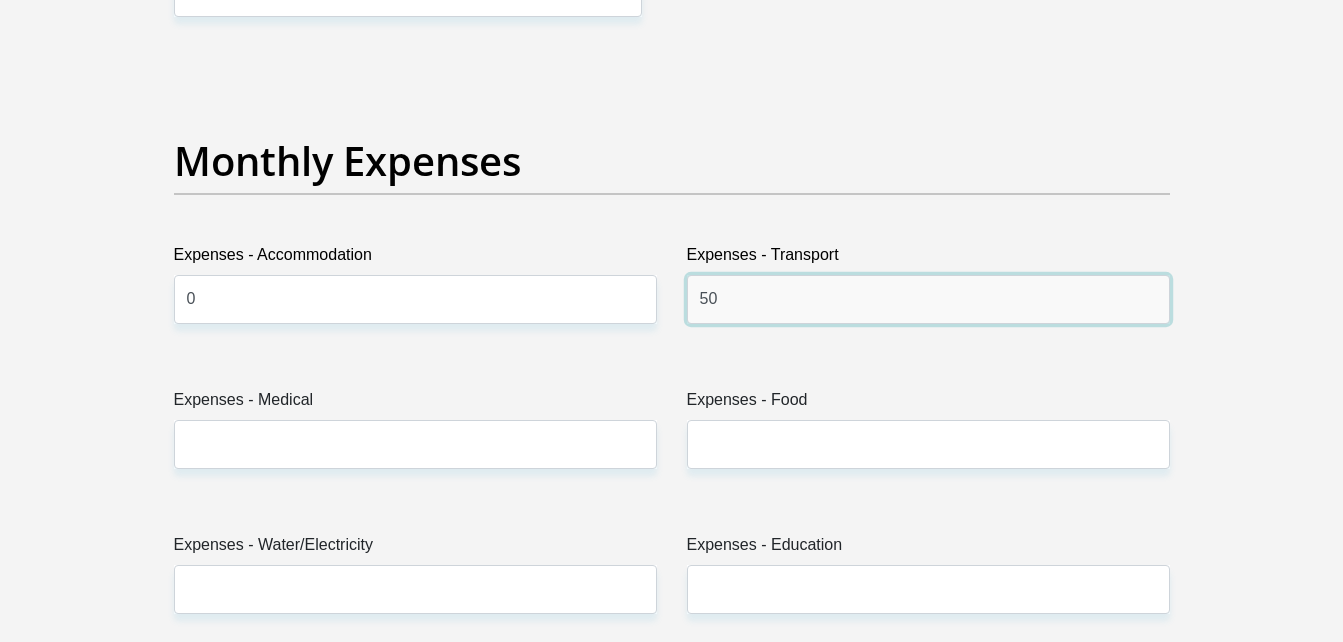 scroll, scrollTop: 2770, scrollLeft: 0, axis: vertical 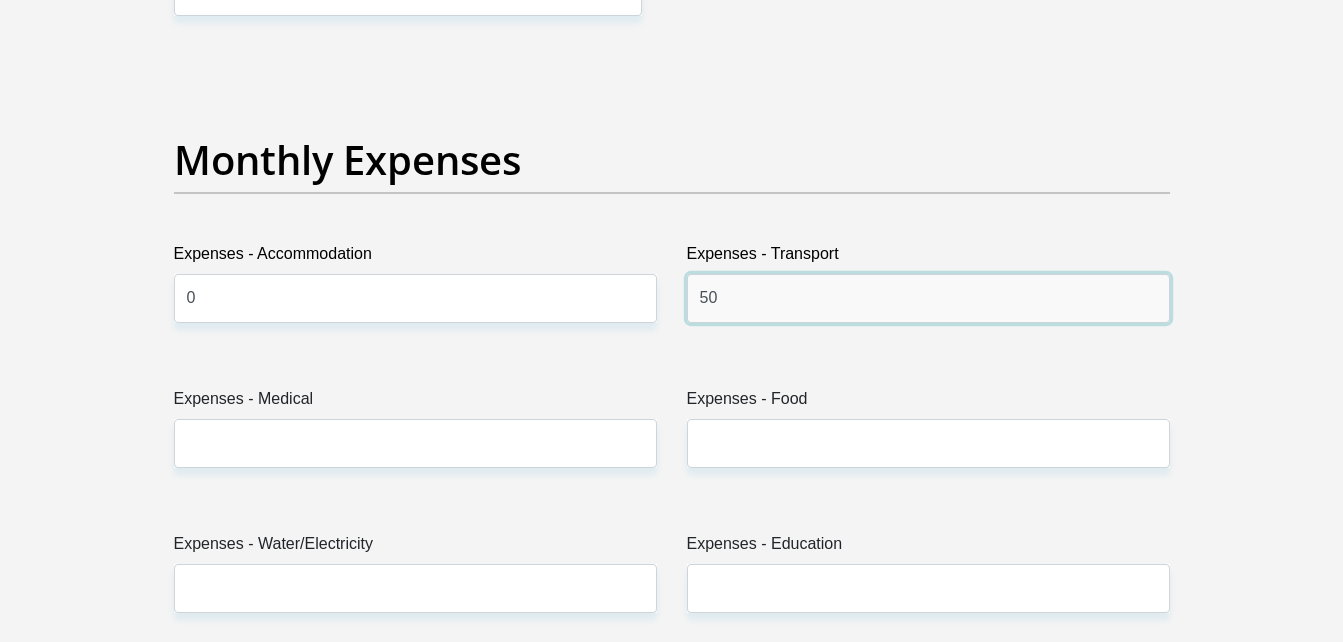 type on "50" 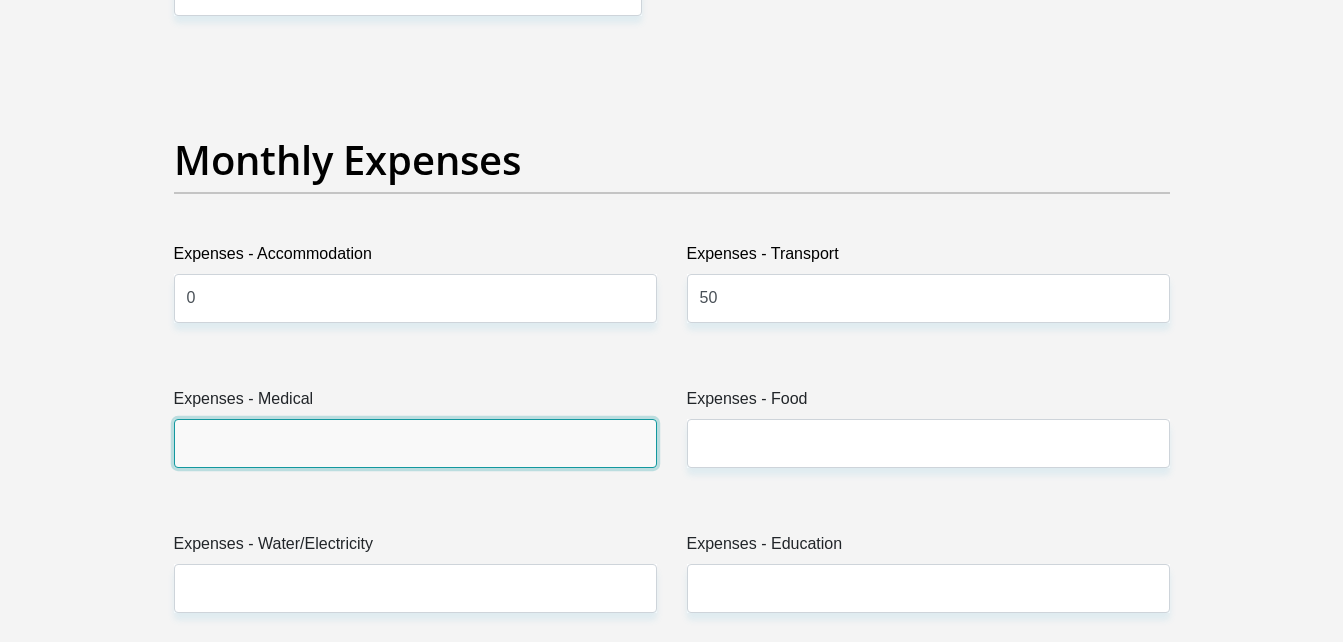 click on "Expenses - Medical" at bounding box center (415, 443) 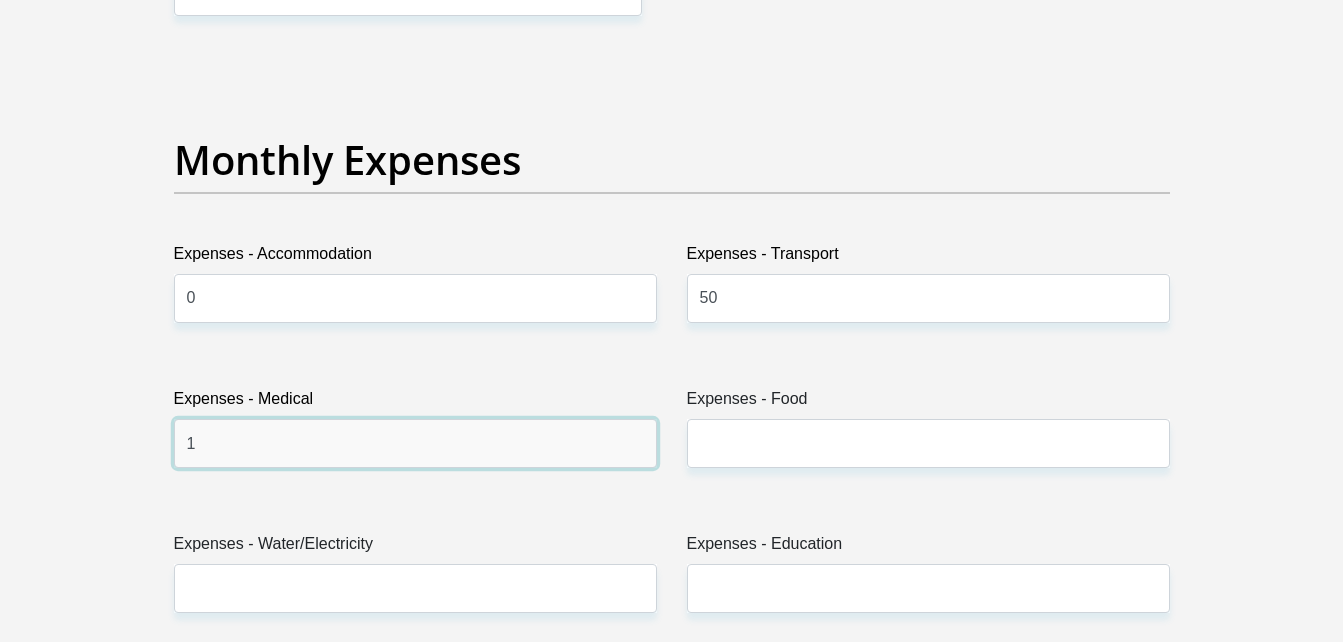 type on "1" 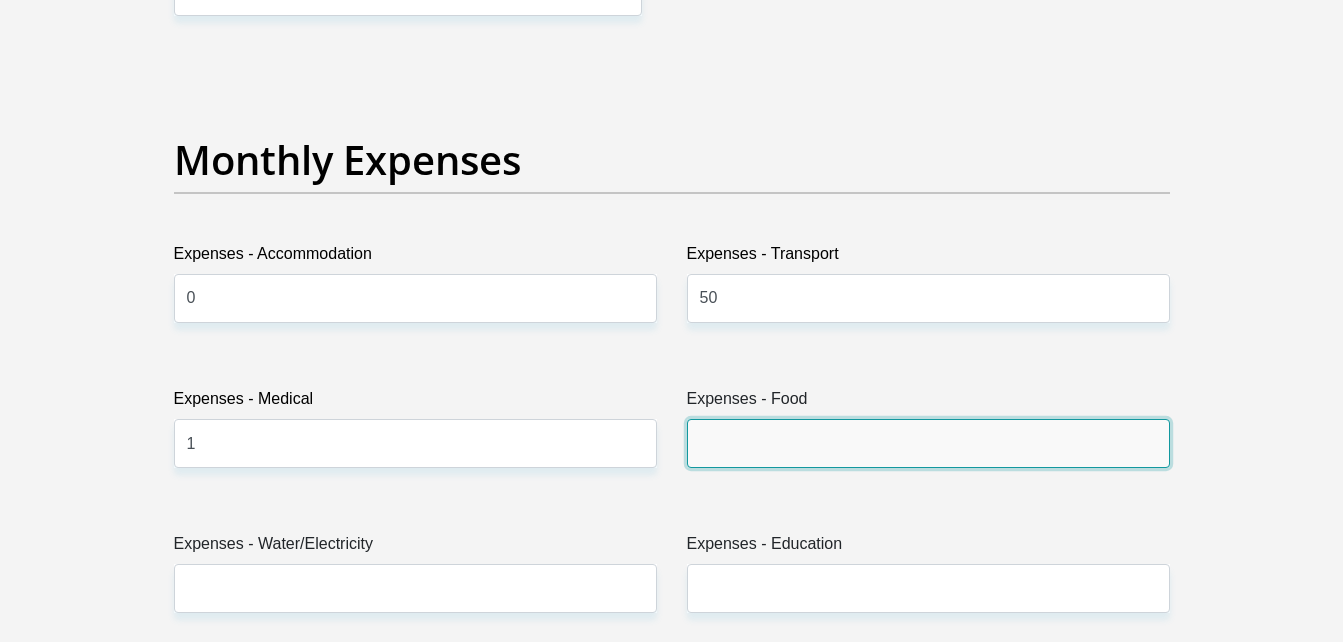 click on "Expenses - Food" at bounding box center [928, 443] 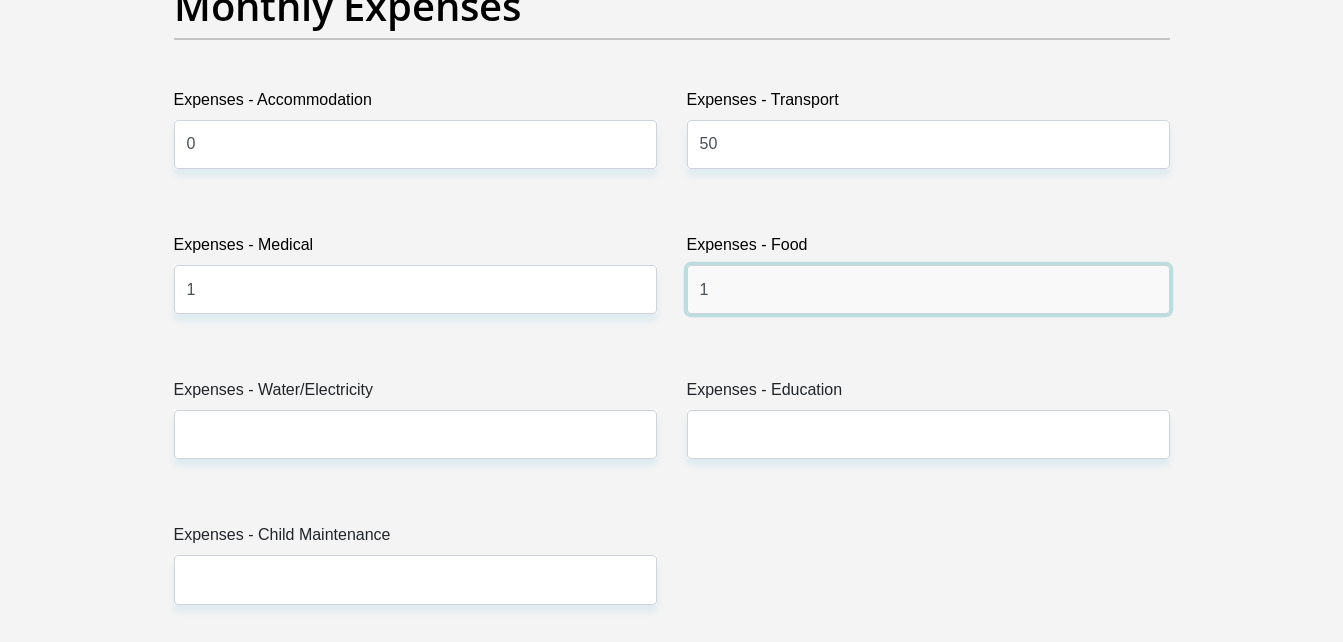 scroll, scrollTop: 2925, scrollLeft: 0, axis: vertical 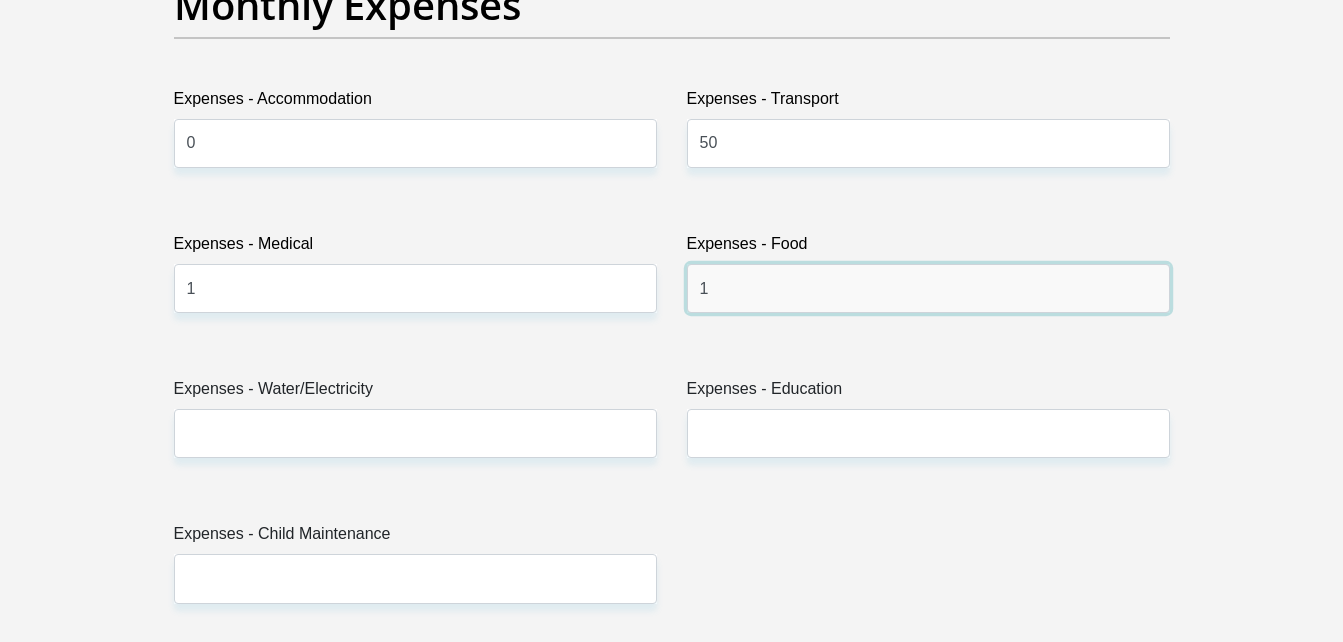 type on "1" 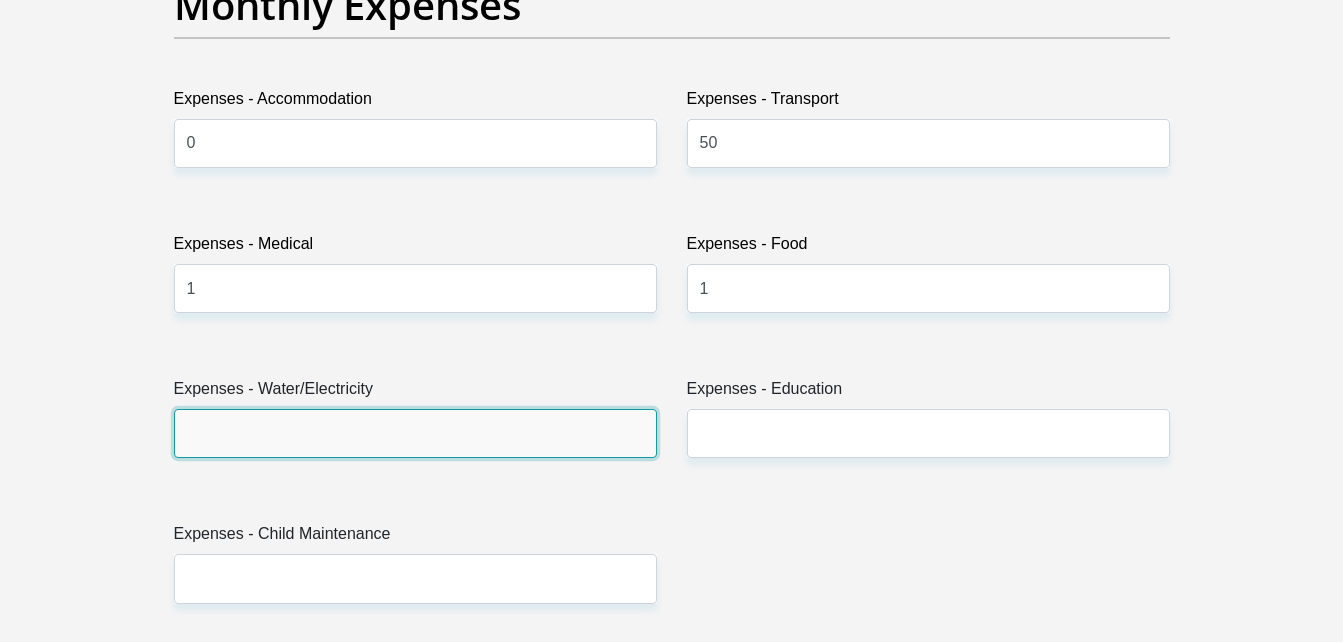 click on "Expenses - Water/Electricity" at bounding box center (415, 433) 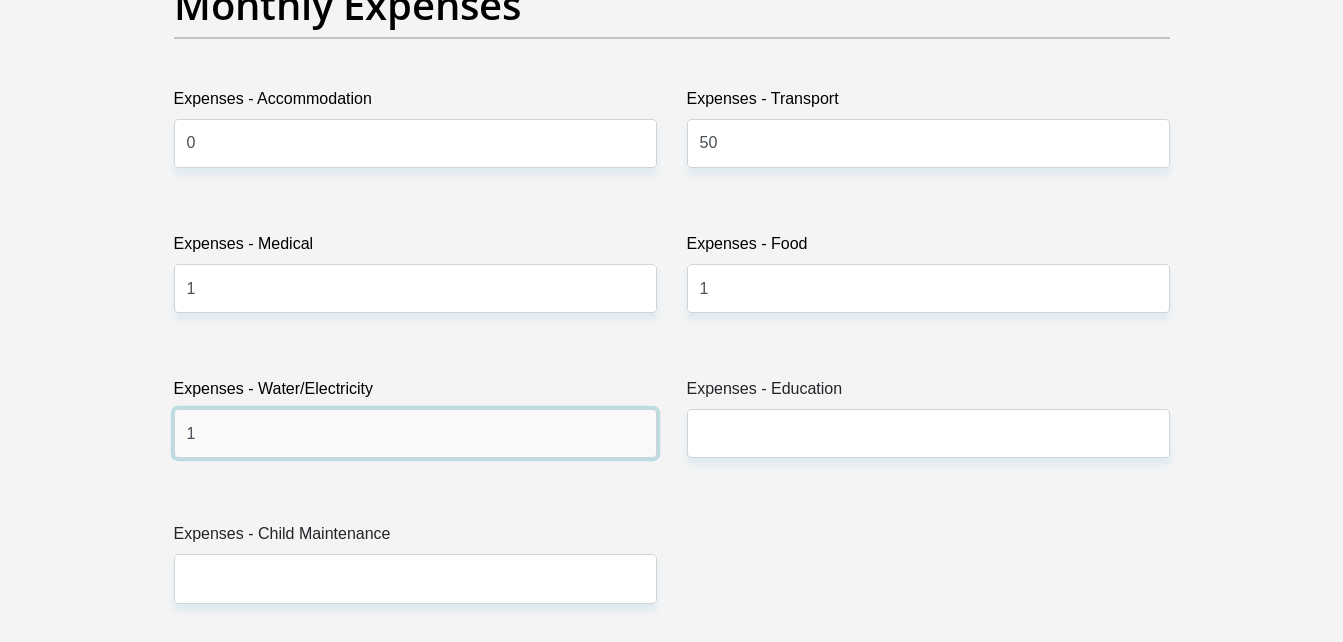 type on "1" 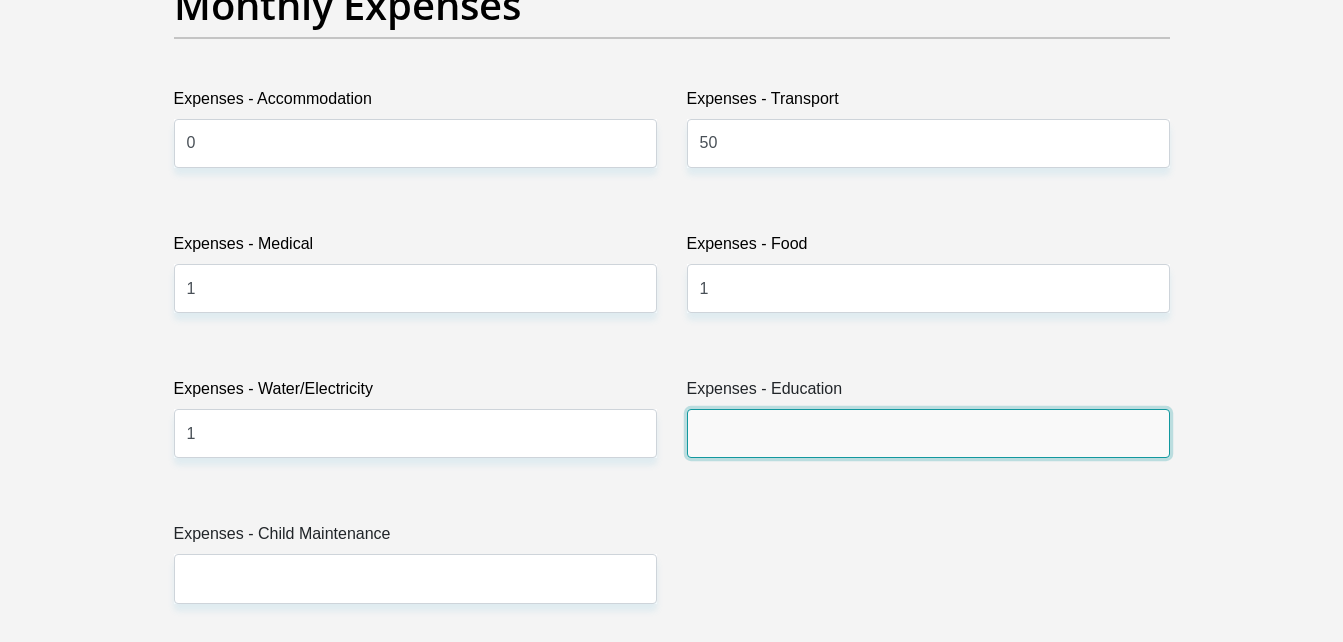click on "Expenses - Education" at bounding box center [928, 433] 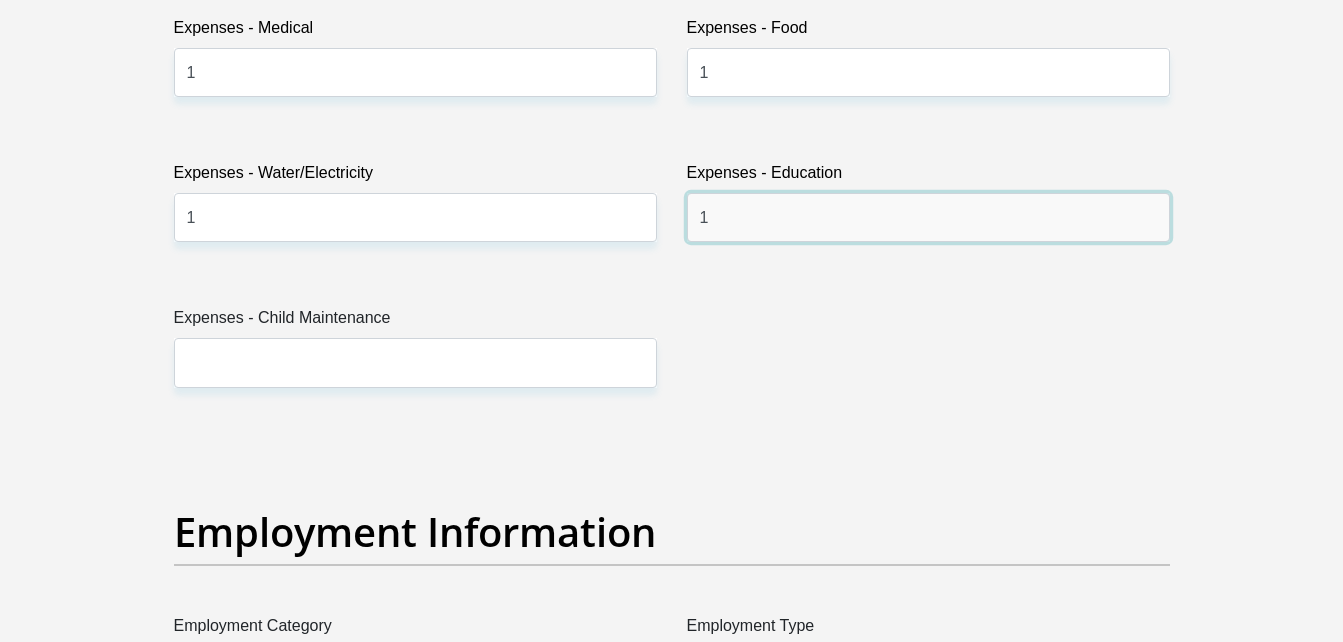 scroll, scrollTop: 3142, scrollLeft: 0, axis: vertical 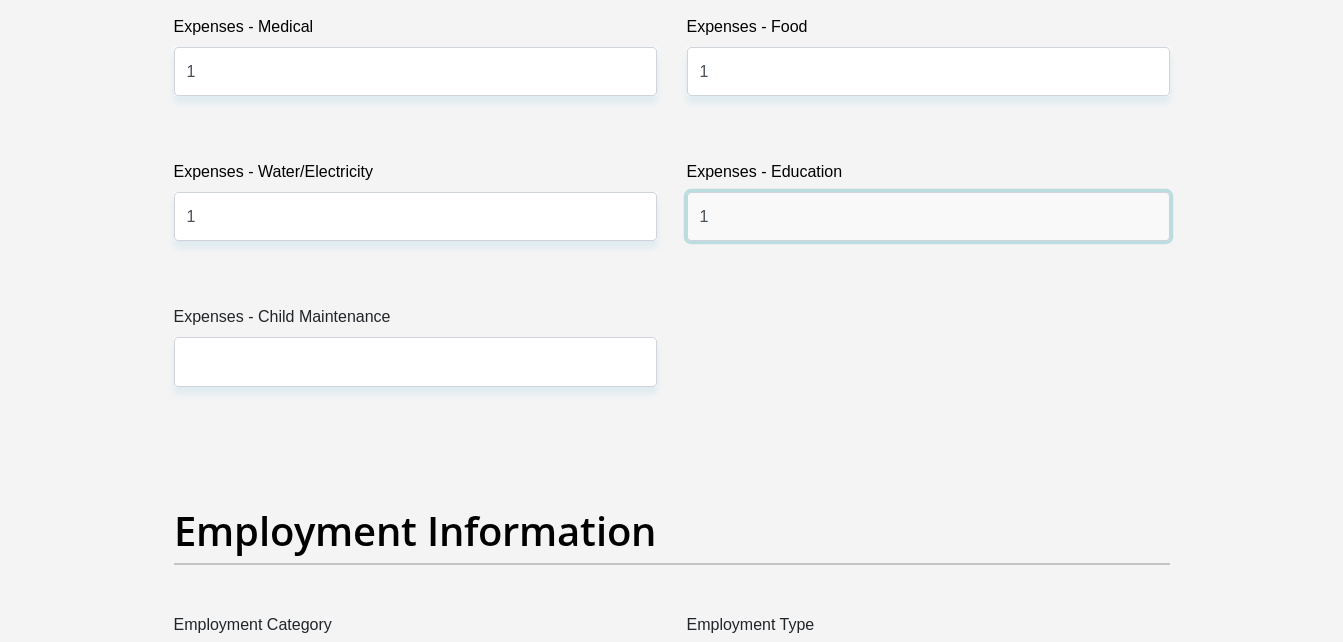 type on "1" 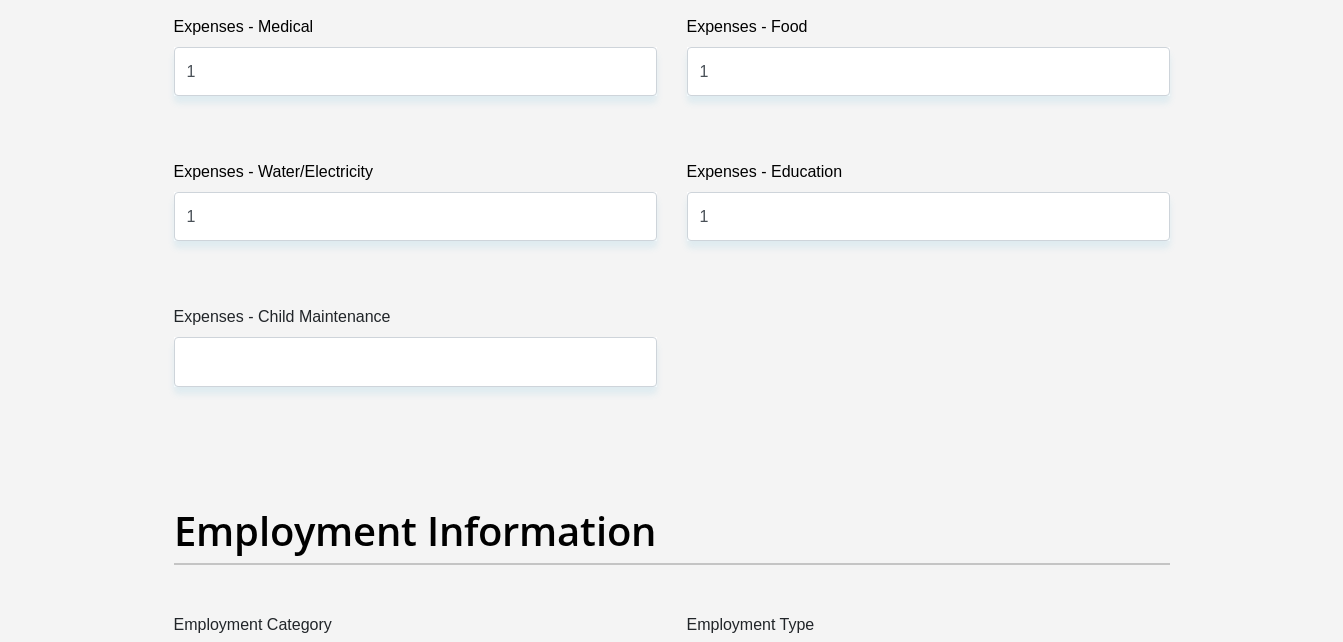 click on "Title
Mr
Ms
Mrs
Dr
Other
First Name
[FIRST]
Surname
[LAST]
ID Number
[ID_NUMBER]
Please input valid ID number
Race
Black
Coloured
Indian
White
Other
Contact Number
[PHONE]
Please input valid contact number
Nationality
South Africa
Afghanistan
Aland Islands  Albania  Angola" at bounding box center (672, 425) 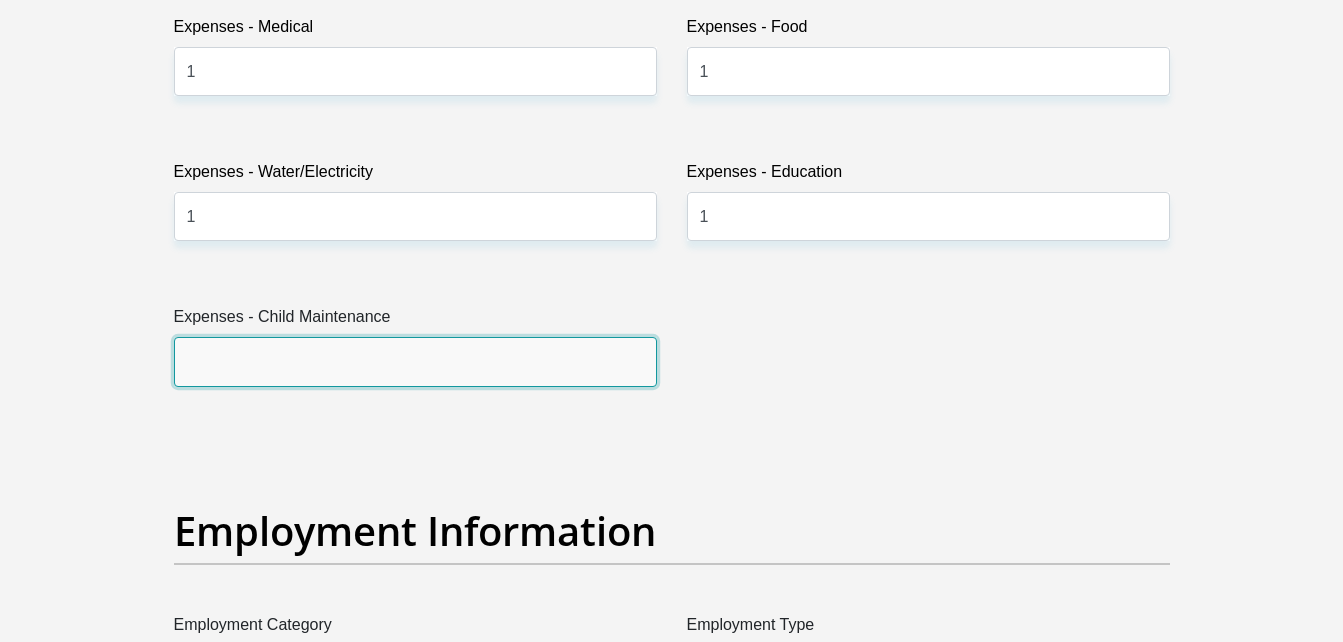 click on "Expenses - Child Maintenance" at bounding box center (415, 361) 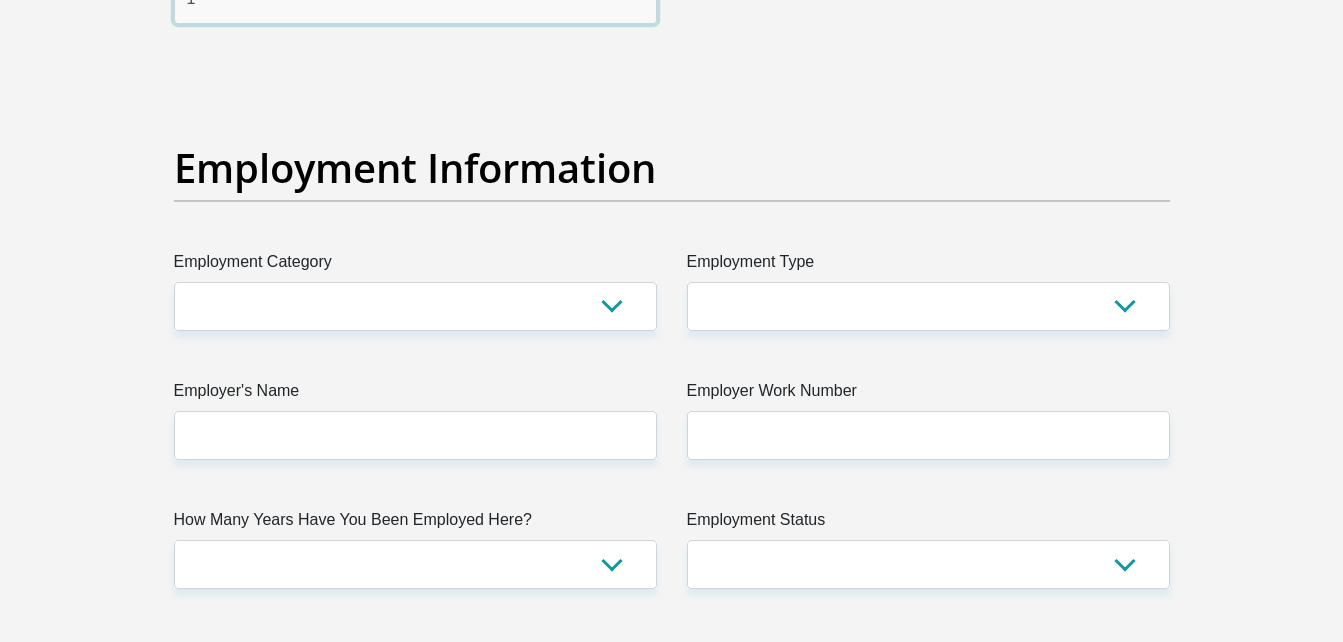 scroll, scrollTop: 3506, scrollLeft: 0, axis: vertical 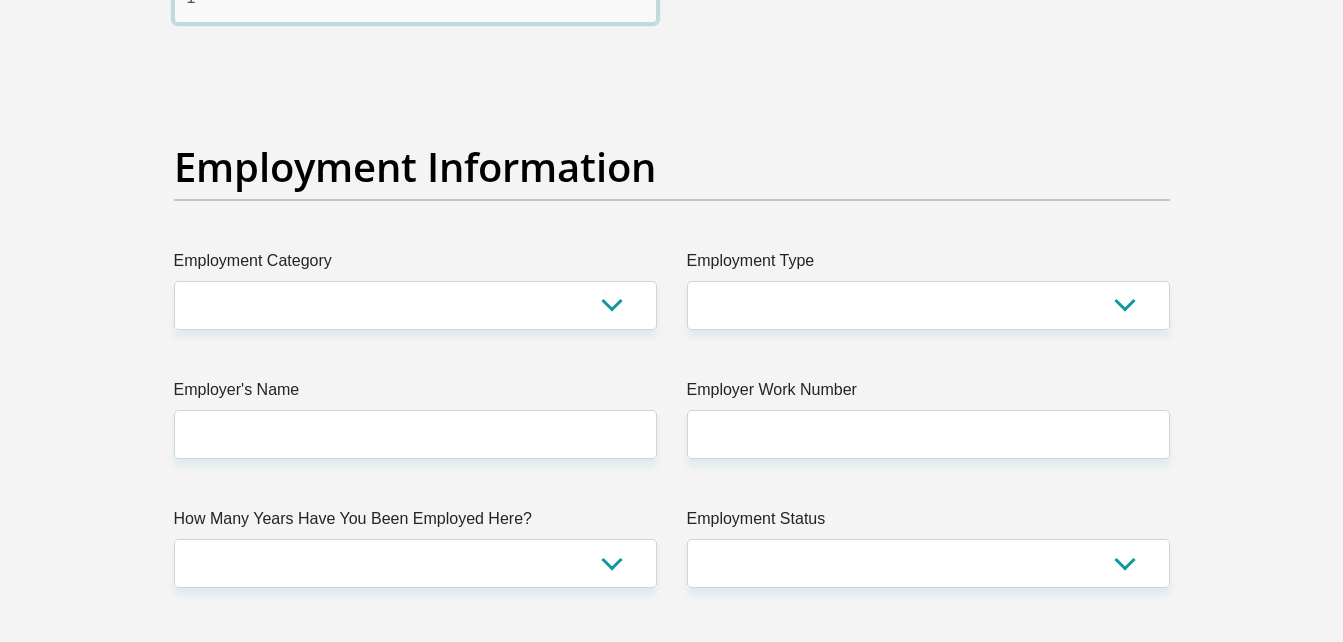 type on "1" 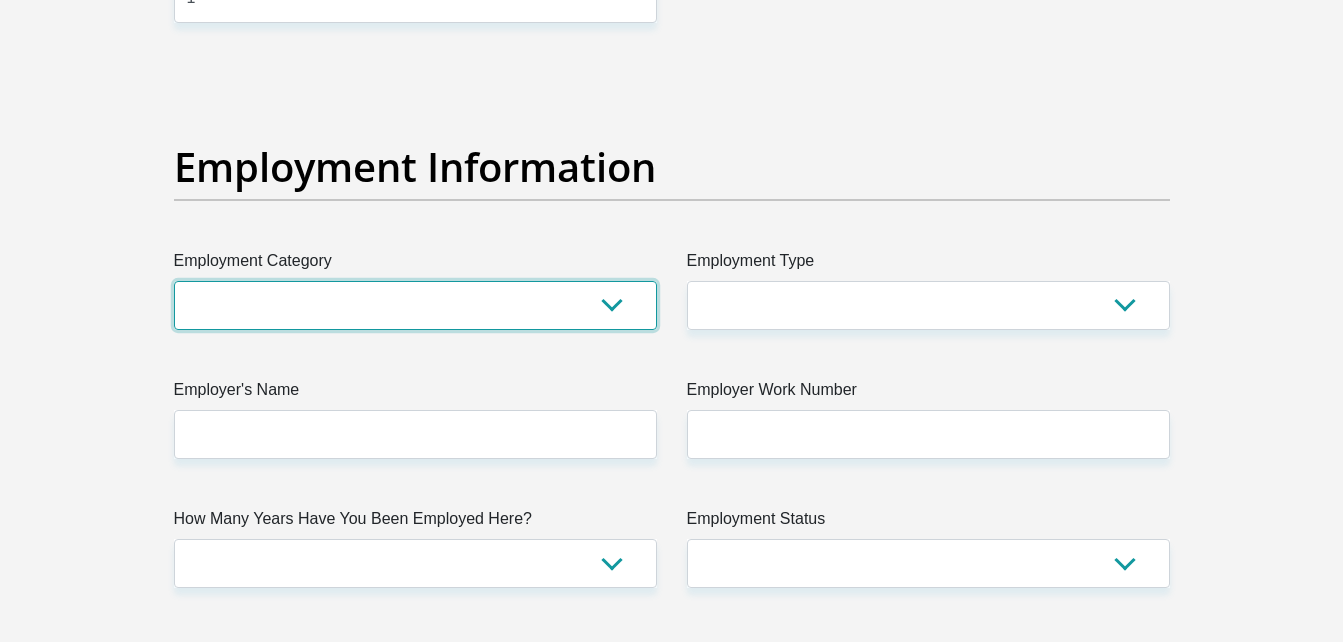 click on "AGRICULTURE
ALCOHOL & TOBACCO
CONSTRUCTION MATERIALS
METALLURGY
EQUIPMENT FOR RENEWABLE ENERGY
SPECIALIZED CONTRACTORS
CAR
GAMING (INCL. INTERNET
OTHER WHOLESALE
UNLICENSED PHARMACEUTICALS
CURRENCY EXCHANGE HOUSES
OTHER FINANCIAL INSTITUTIONS & INSURANCE
REAL ESTATE AGENTS
OIL & GAS
OTHER MATERIALS (E.G. IRON ORE)
PRECIOUS STONES & PRECIOUS METALS
POLITICAL ORGANIZATIONS
RELIGIOUS ORGANIZATIONS(NOT SECTS)
ACTI. HAVING BUSINESS DEAL WITH PUBLIC ADMINISTRATION
LAUNDROMATS" at bounding box center (415, 305) 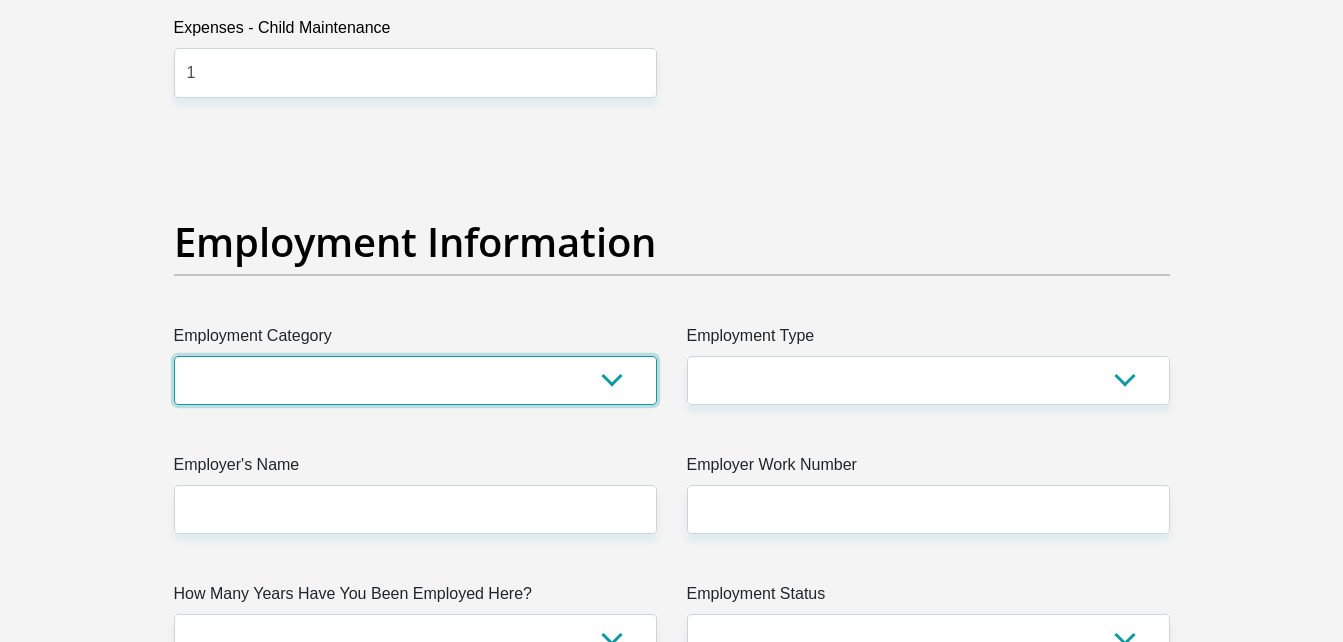 scroll, scrollTop: 3430, scrollLeft: 0, axis: vertical 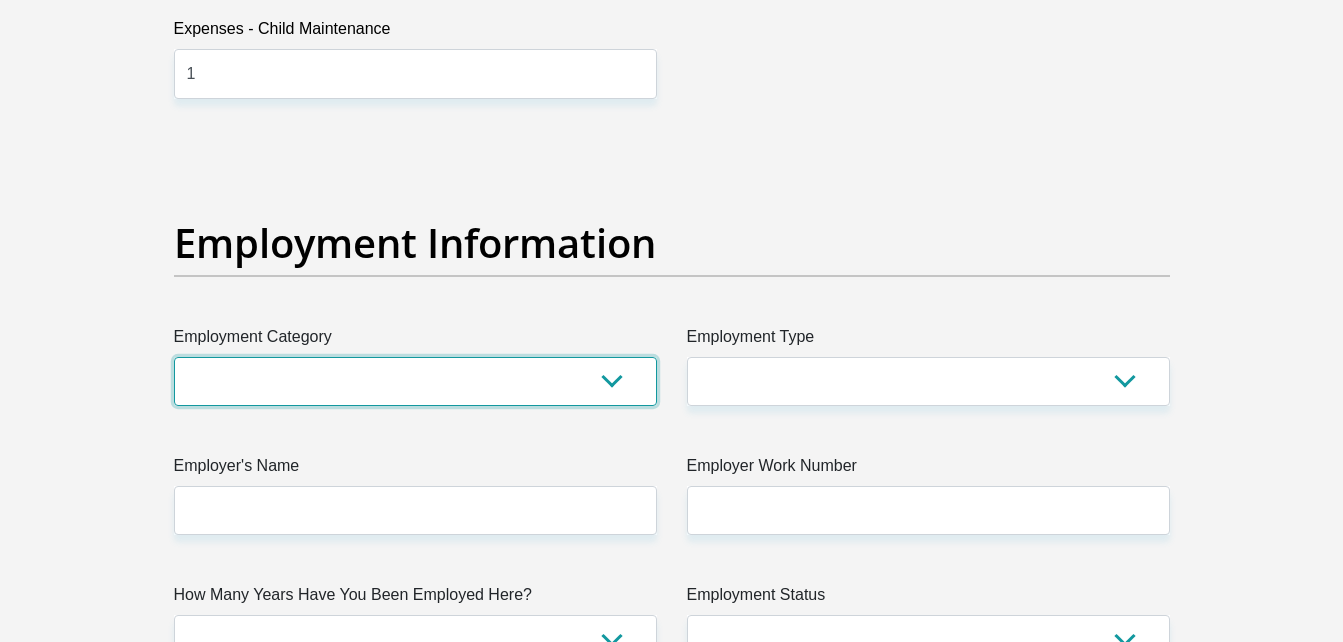click on "AGRICULTURE
ALCOHOL & TOBACCO
CONSTRUCTION MATERIALS
METALLURGY
EQUIPMENT FOR RENEWABLE ENERGY
SPECIALIZED CONTRACTORS
CAR
GAMING (INCL. INTERNET
OTHER WHOLESALE
UNLICENSED PHARMACEUTICALS
CURRENCY EXCHANGE HOUSES
OTHER FINANCIAL INSTITUTIONS & INSURANCE
REAL ESTATE AGENTS
OIL & GAS
OTHER MATERIALS (E.G. IRON ORE)
PRECIOUS STONES & PRECIOUS METALS
POLITICAL ORGANIZATIONS
RELIGIOUS ORGANIZATIONS(NOT SECTS)
ACTI. HAVING BUSINESS DEAL WITH PUBLIC ADMINISTRATION
LAUNDROMATS" at bounding box center (415, 381) 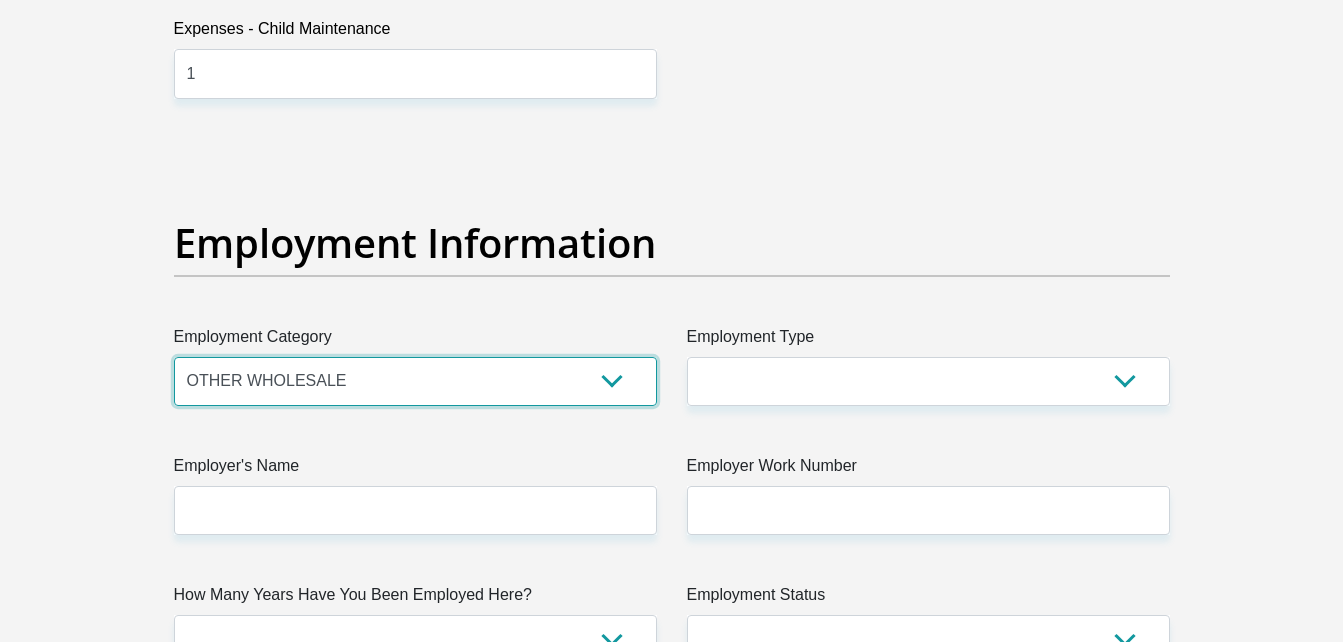 click on "AGRICULTURE
ALCOHOL & TOBACCO
CONSTRUCTION MATERIALS
METALLURGY
EQUIPMENT FOR RENEWABLE ENERGY
SPECIALIZED CONTRACTORS
CAR
GAMING (INCL. INTERNET
OTHER WHOLESALE
UNLICENSED PHARMACEUTICALS
CURRENCY EXCHANGE HOUSES
OTHER FINANCIAL INSTITUTIONS & INSURANCE
REAL ESTATE AGENTS
OIL & GAS
OTHER MATERIALS (E.G. IRON ORE)
PRECIOUS STONES & PRECIOUS METALS
POLITICAL ORGANIZATIONS
RELIGIOUS ORGANIZATIONS(NOT SECTS)
ACTI. HAVING BUSINESS DEAL WITH PUBLIC ADMINISTRATION
LAUNDROMATS" at bounding box center (415, 381) 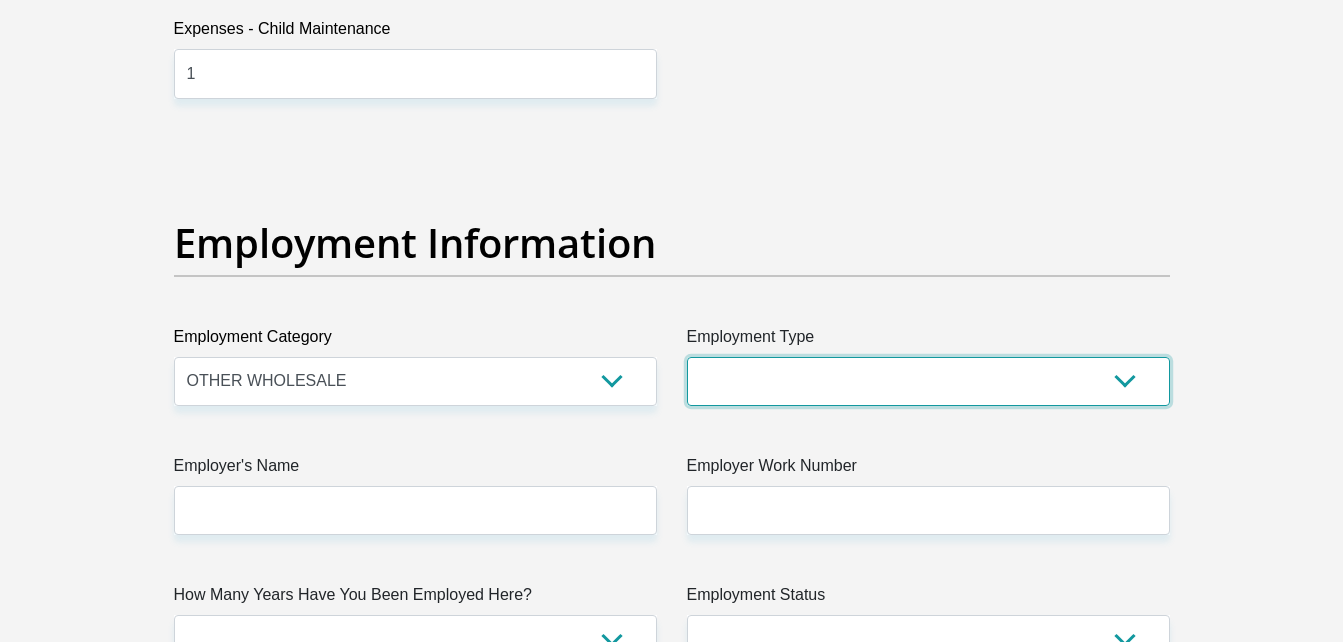 click on "College/Lecturer
Craft Seller
Creative
Driver
Executive
Farmer
Forces - Non Commissioned
Forces - Officer
Hawker
Housewife
Labourer
Licenced Professional
Manager
Miner
Non Licenced Professional
Office Staff/Clerk
Outside Worker
Pensioner
Permanent Teacher
Production/Manufacturing
Sales
Self-Employed
Semi-Professional Worker
Service Industry  Social Worker  Student" at bounding box center (928, 381) 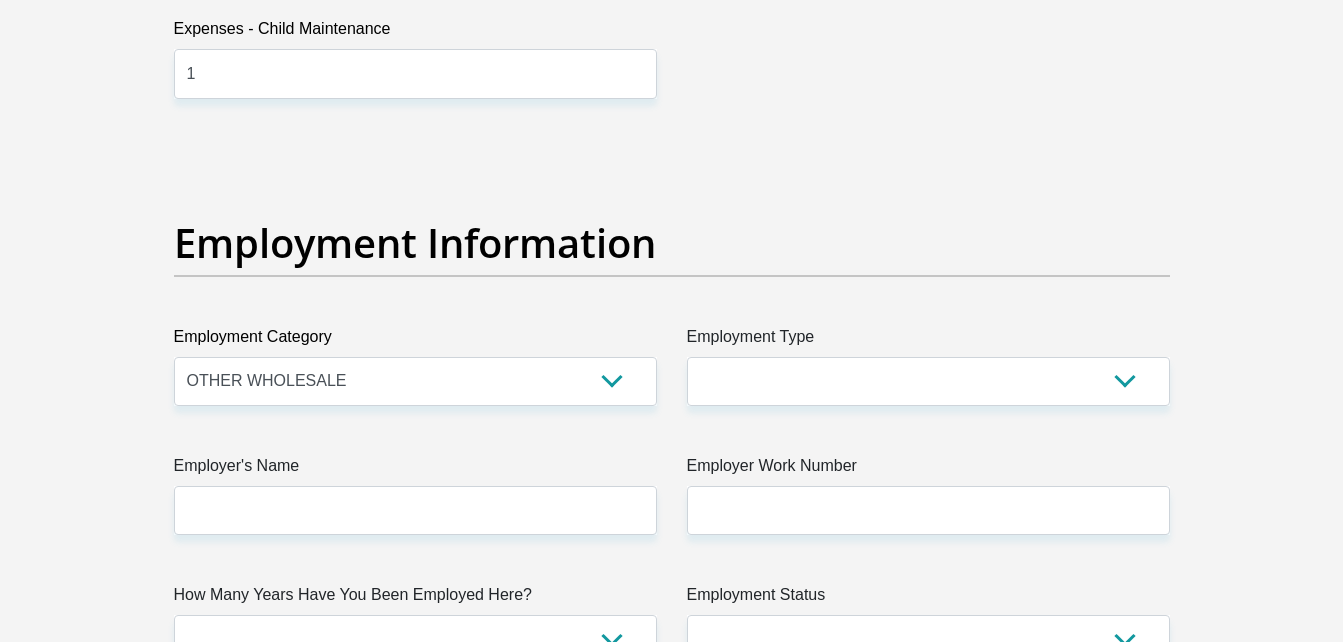 click on "Title
Mr
Ms
Mrs
Dr
Other
First Name
[FIRST]
Surname
[LAST]
ID Number
[ID_NUMBER]
Please input valid ID number
Race
Black
Coloured
Indian
White
Other
Contact Number
[PHONE]
Please input valid contact number
Nationality
South Africa
Afghanistan
Aland Islands  Albania  Angola" at bounding box center [672, 137] 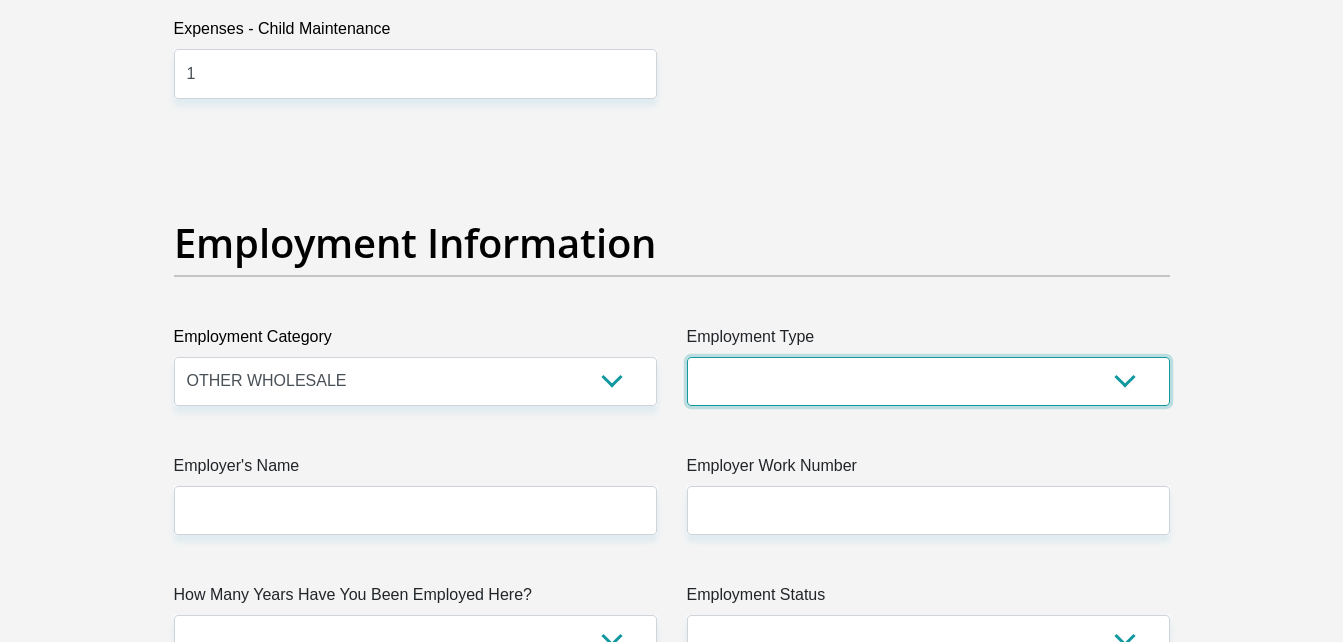 click on "College/Lecturer
Craft Seller
Creative
Driver
Executive
Farmer
Forces - Non Commissioned
Forces - Officer
Hawker
Housewife
Labourer
Licenced Professional
Manager
Miner
Non Licenced Professional
Office Staff/Clerk
Outside Worker
Pensioner
Permanent Teacher
Production/Manufacturing
Sales
Self-Employed
Semi-Professional Worker
Service Industry  Social Worker  Student" at bounding box center (928, 381) 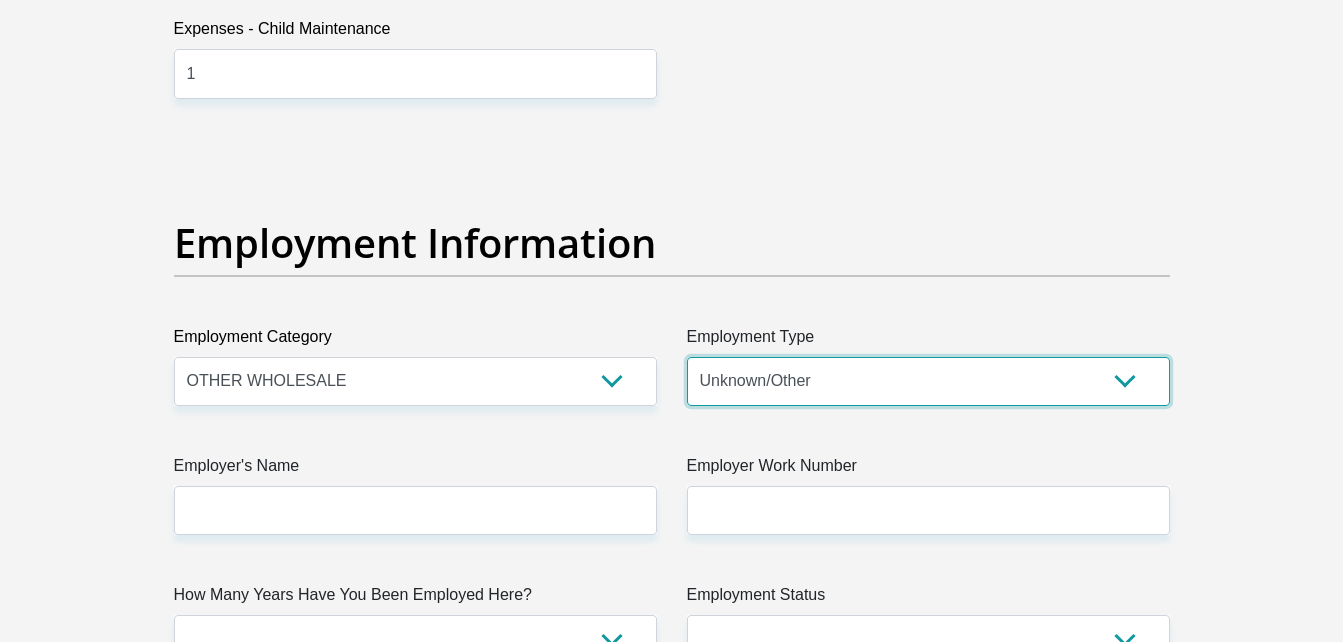 click on "College/Lecturer
Craft Seller
Creative
Driver
Executive
Farmer
Forces - Non Commissioned
Forces - Officer
Hawker
Housewife
Labourer
Licenced Professional
Manager
Miner
Non Licenced Professional
Office Staff/Clerk
Outside Worker
Pensioner
Permanent Teacher
Production/Manufacturing
Sales
Self-Employed
Semi-Professional Worker
Service Industry  Social Worker  Student" at bounding box center [928, 381] 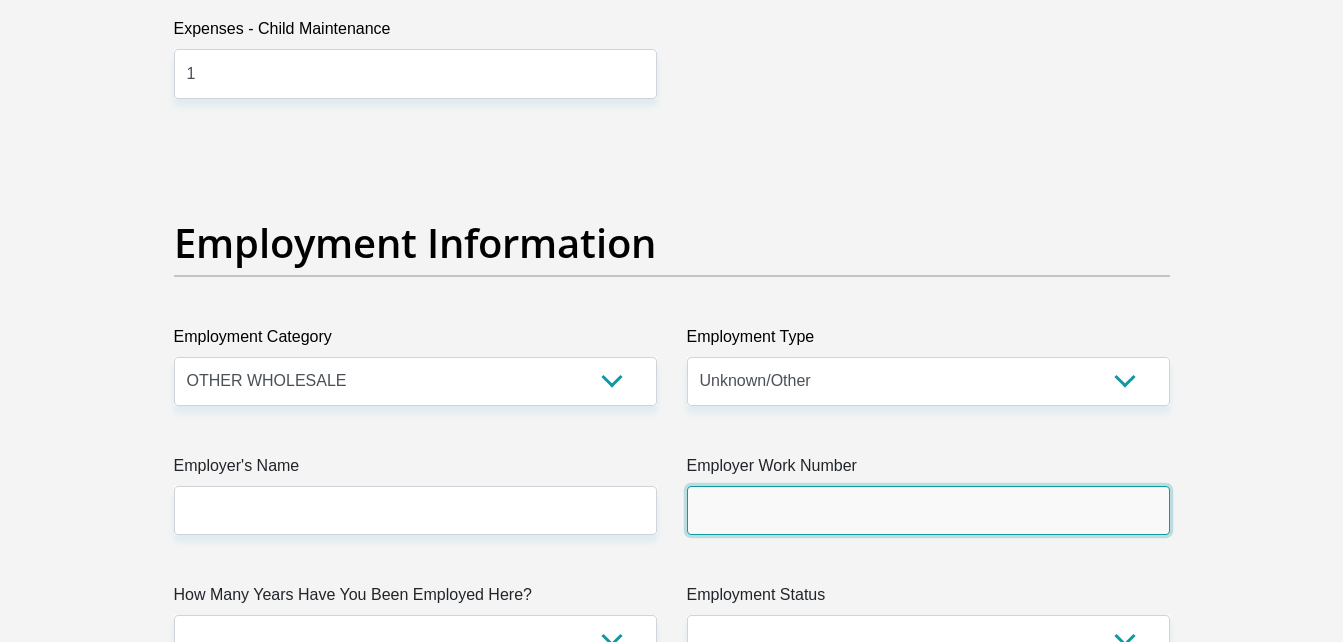 click on "Employer Work Number" at bounding box center [928, 510] 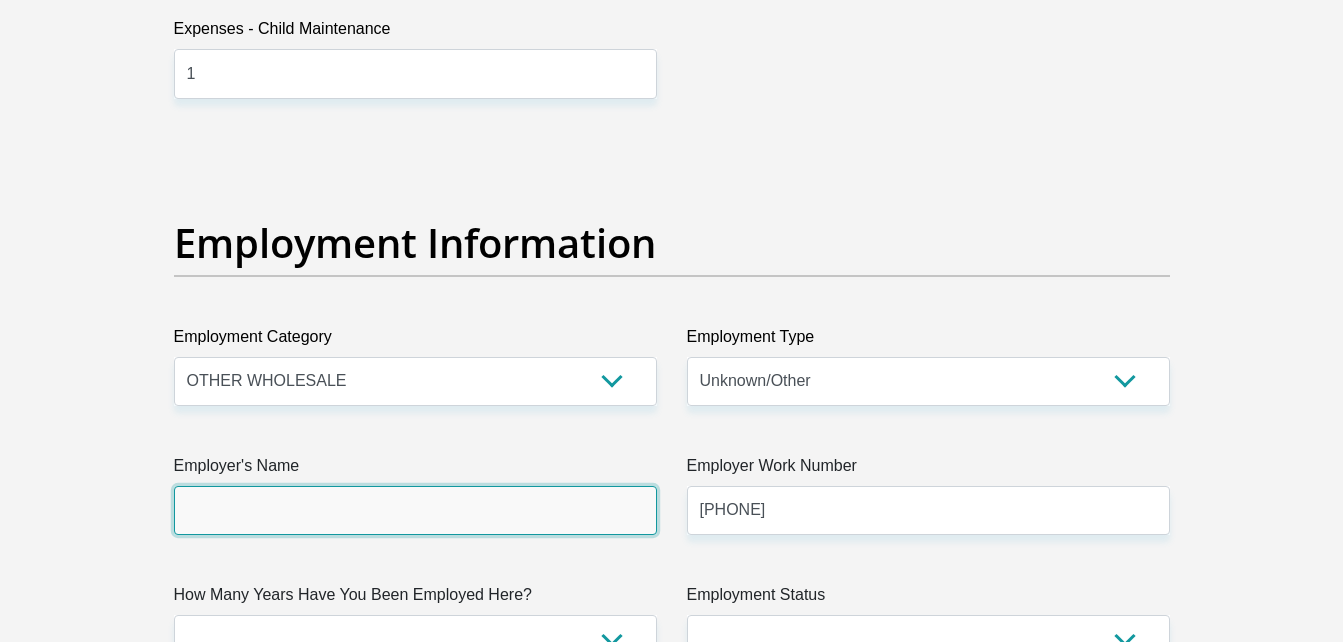 type 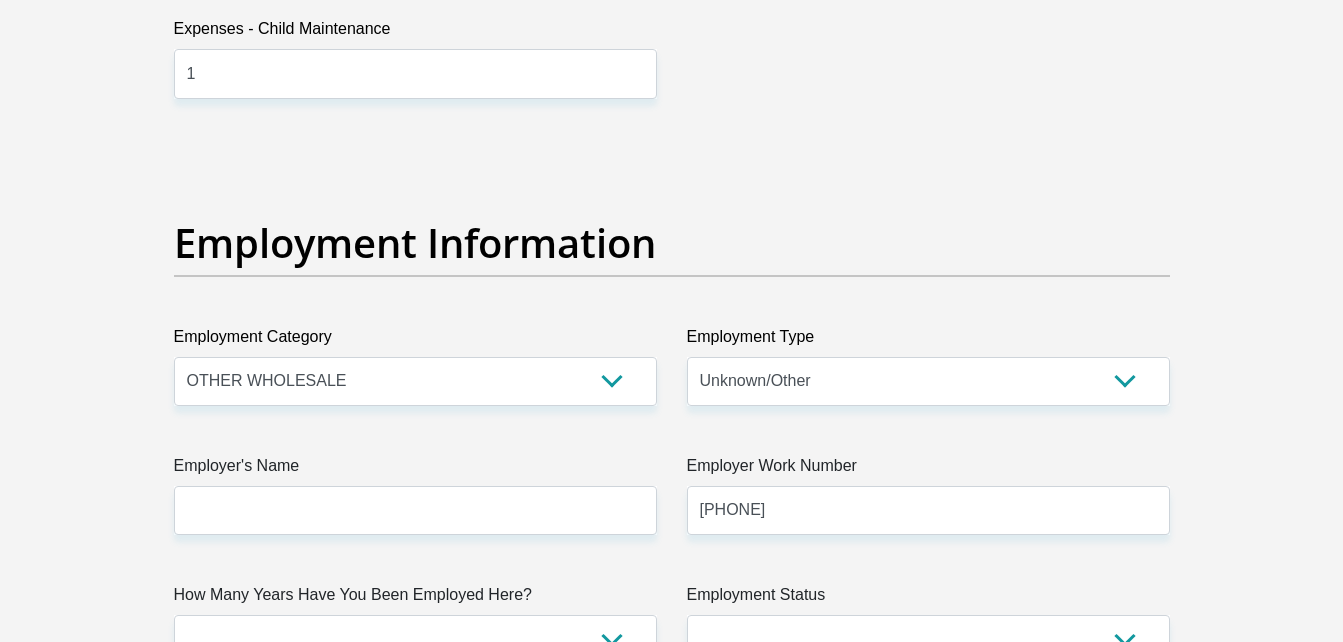 type on "[FIRST]" 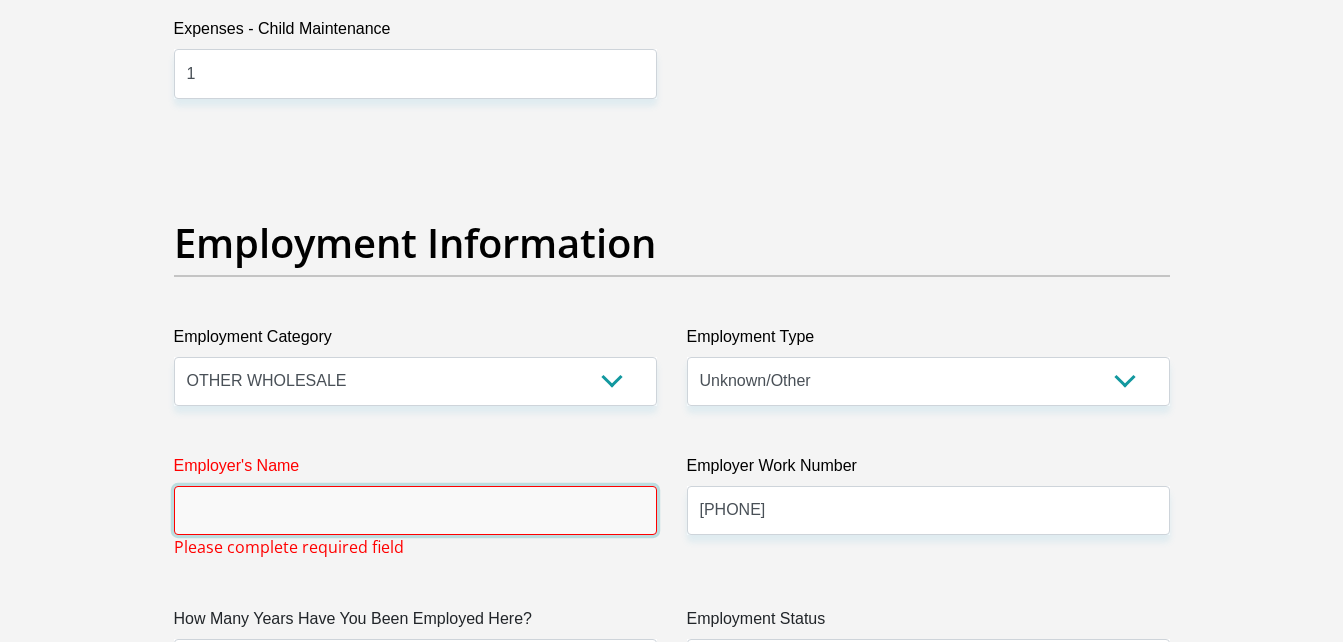click on "Employer's Name" at bounding box center [415, 510] 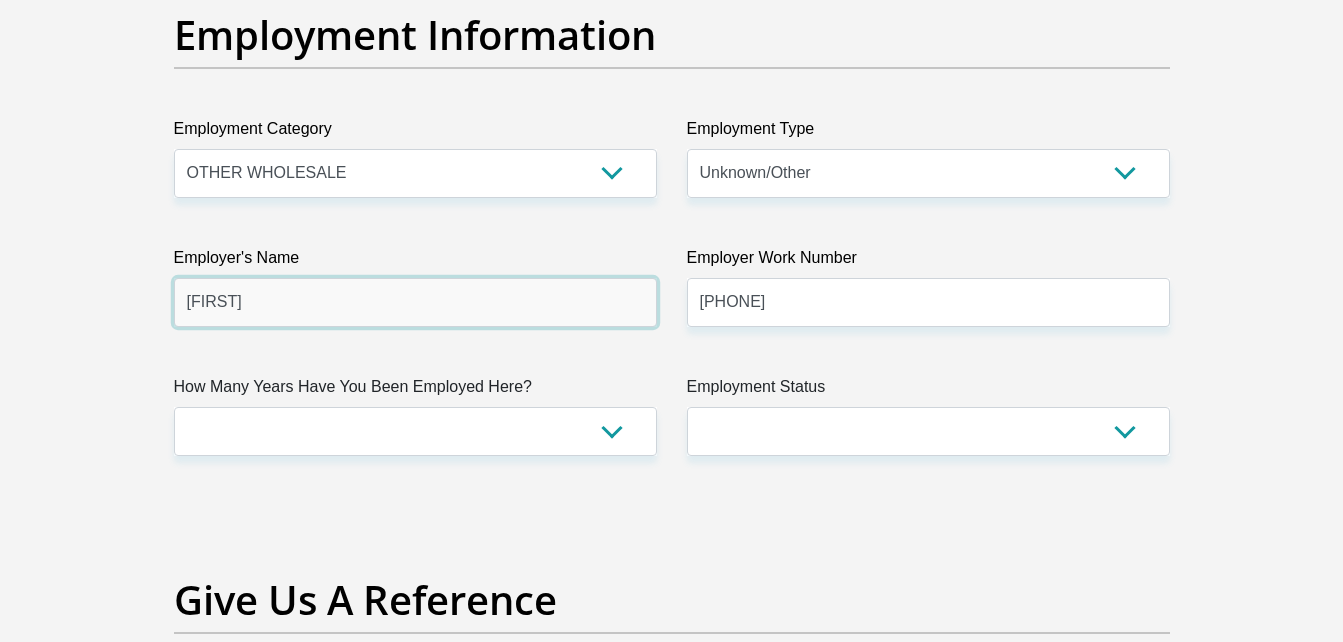 scroll, scrollTop: 3639, scrollLeft: 0, axis: vertical 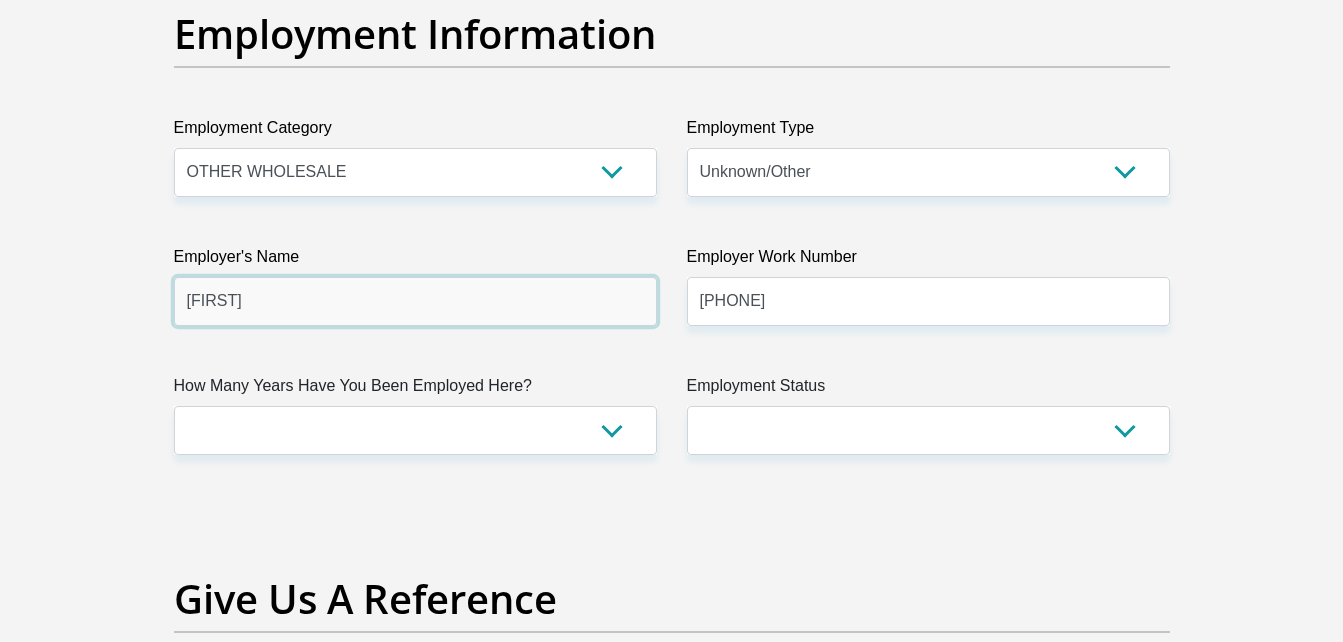 type on "[FIRST]" 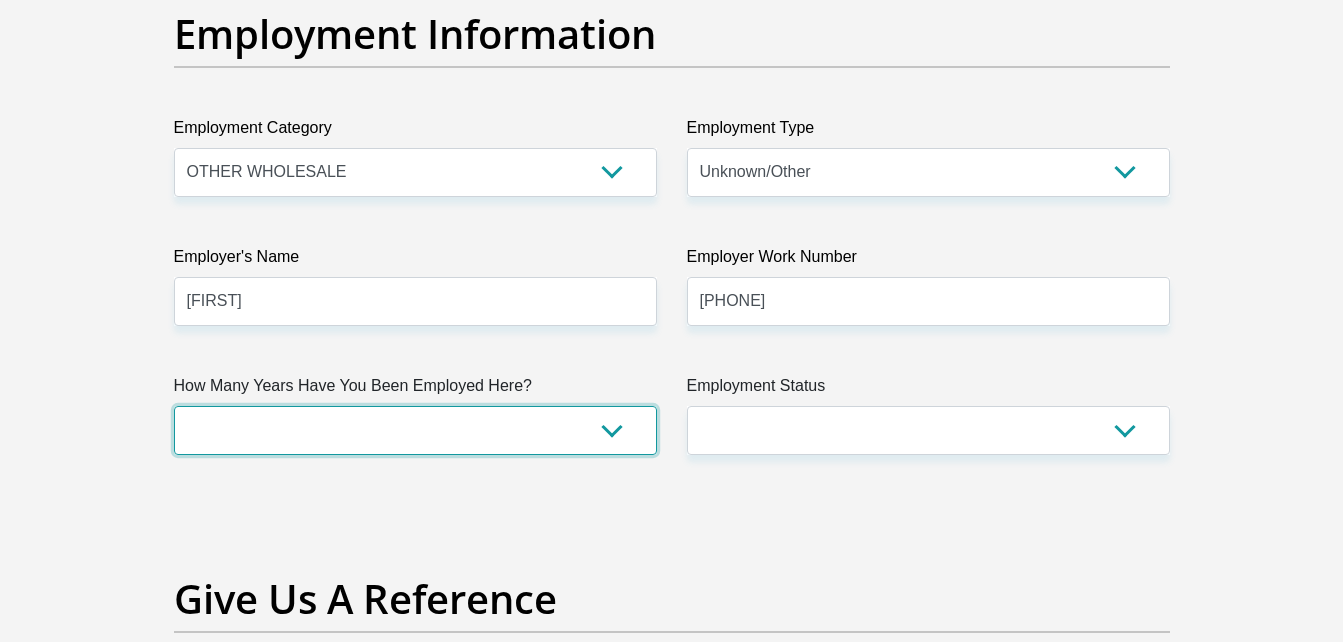 click on "less than 1 year
1-3 years
3-5 years
5+ years" at bounding box center [415, 430] 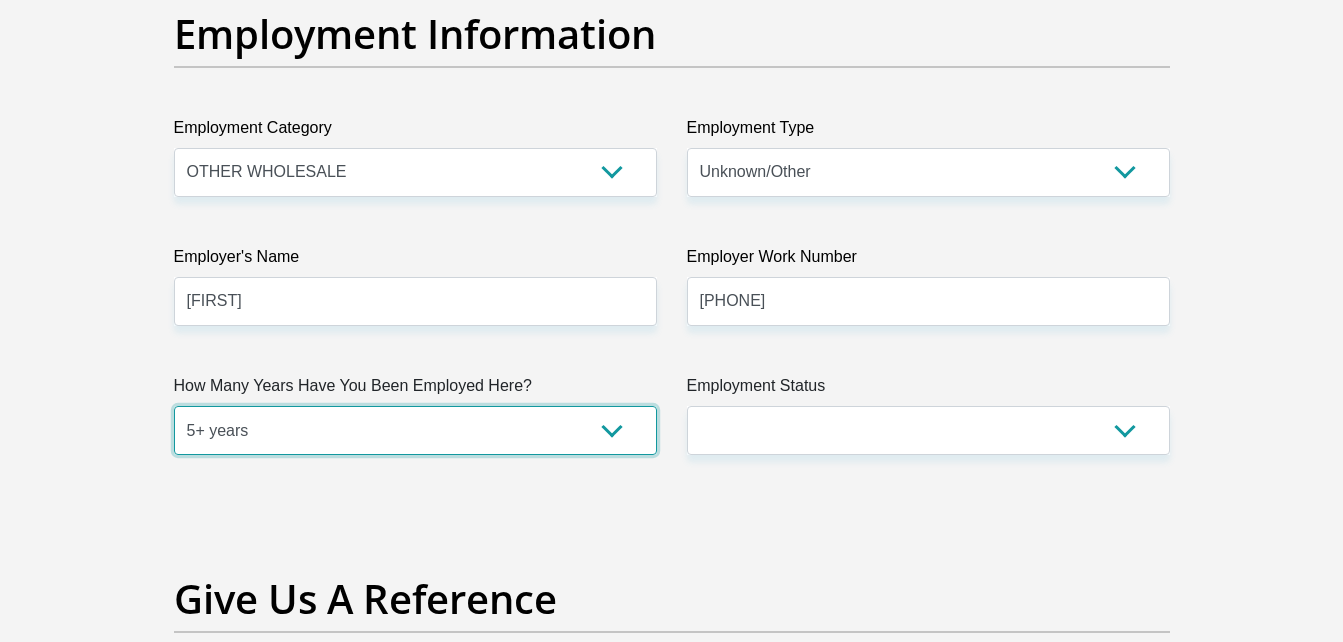 click on "less than 1 year
1-3 years
3-5 years
5+ years" at bounding box center (415, 430) 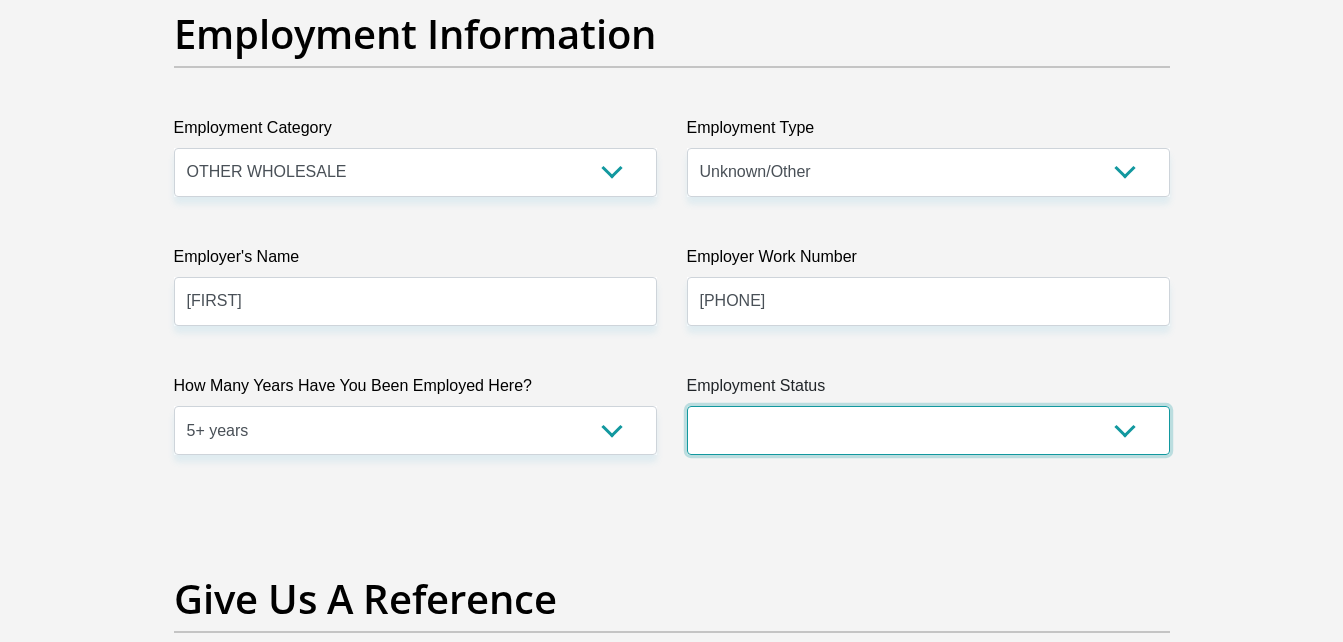 click on "Permanent/Full-time
Part-time/Casual
Contract Worker
Self-Employed
Housewife
Retired
Student
Medically Boarded
Disability
Unemployed" at bounding box center [928, 430] 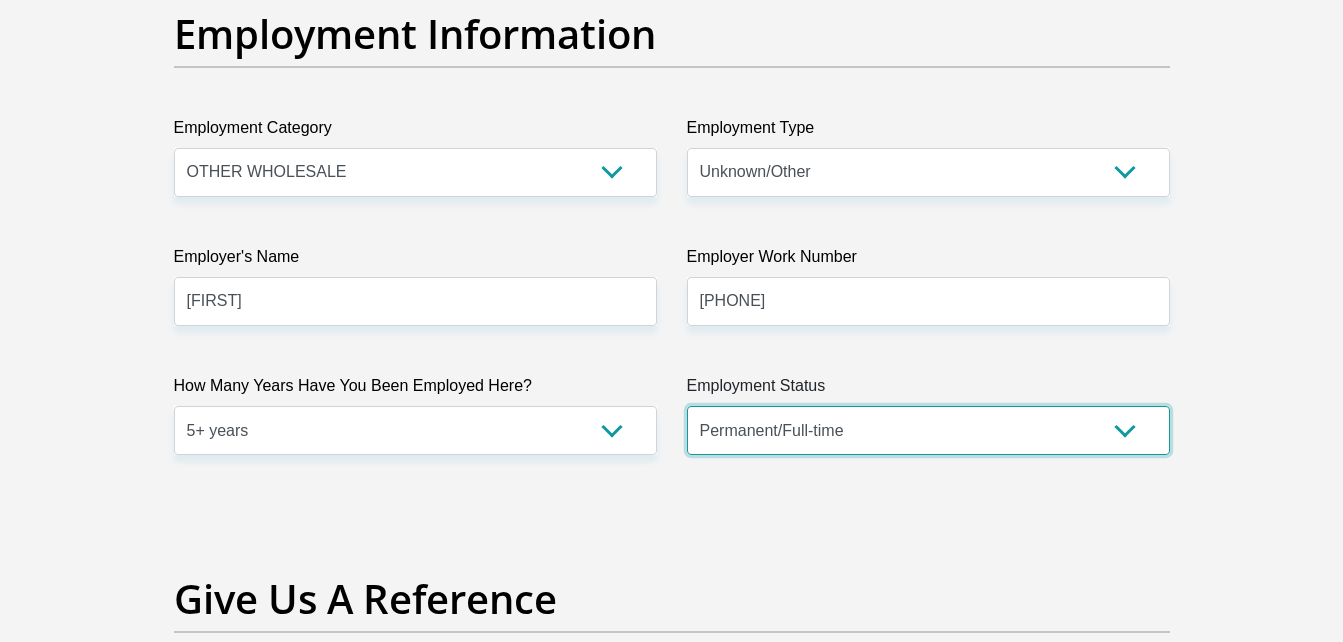 click on "Permanent/Full-time
Part-time/Casual
Contract Worker
Self-Employed
Housewife
Retired
Student
Medically Boarded
Disability
Unemployed" at bounding box center (928, 430) 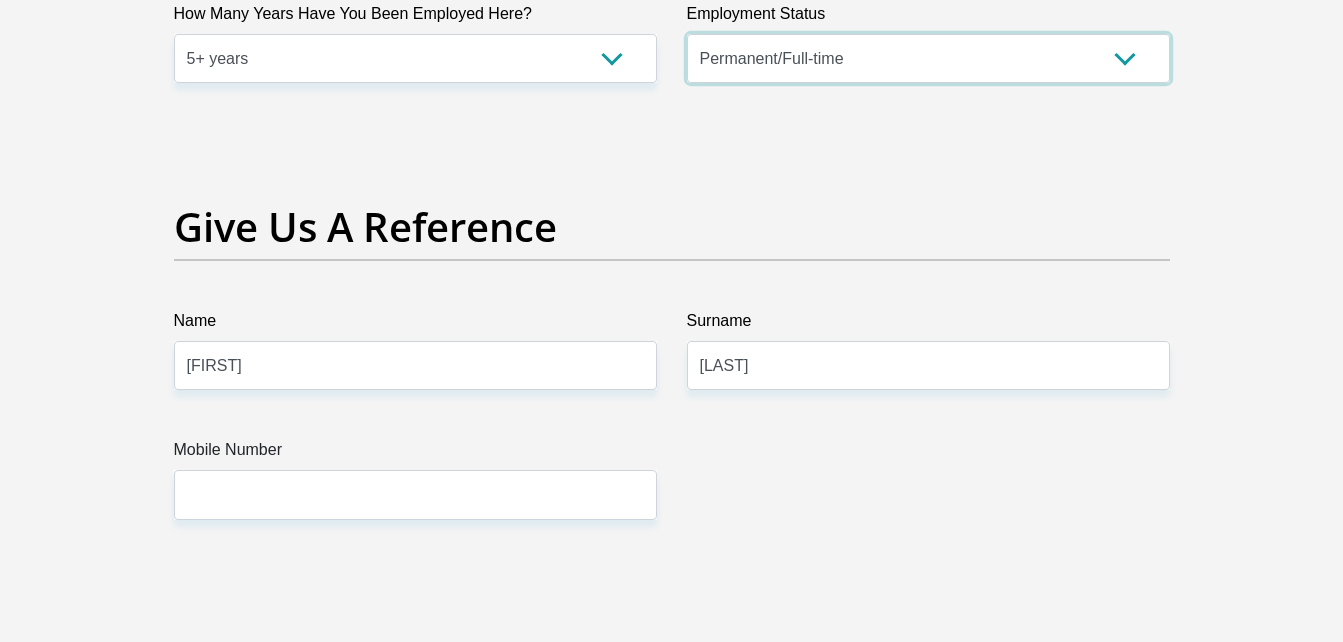 scroll, scrollTop: 4013, scrollLeft: 0, axis: vertical 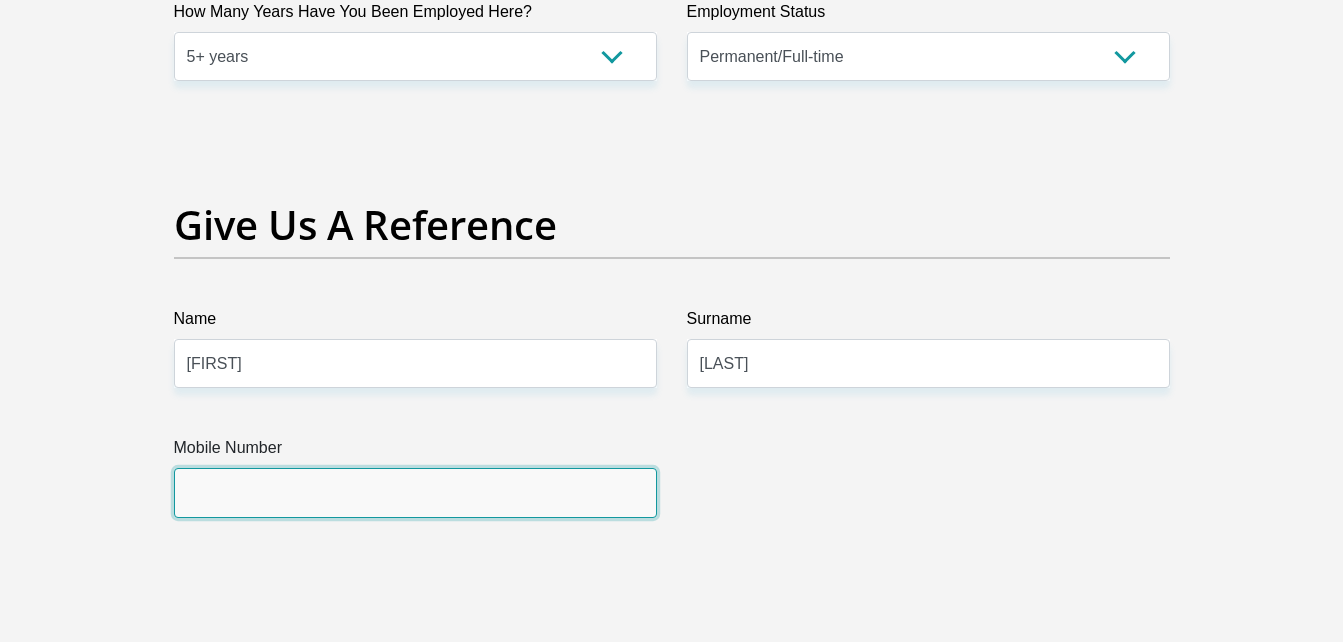 click on "Mobile Number" at bounding box center [415, 492] 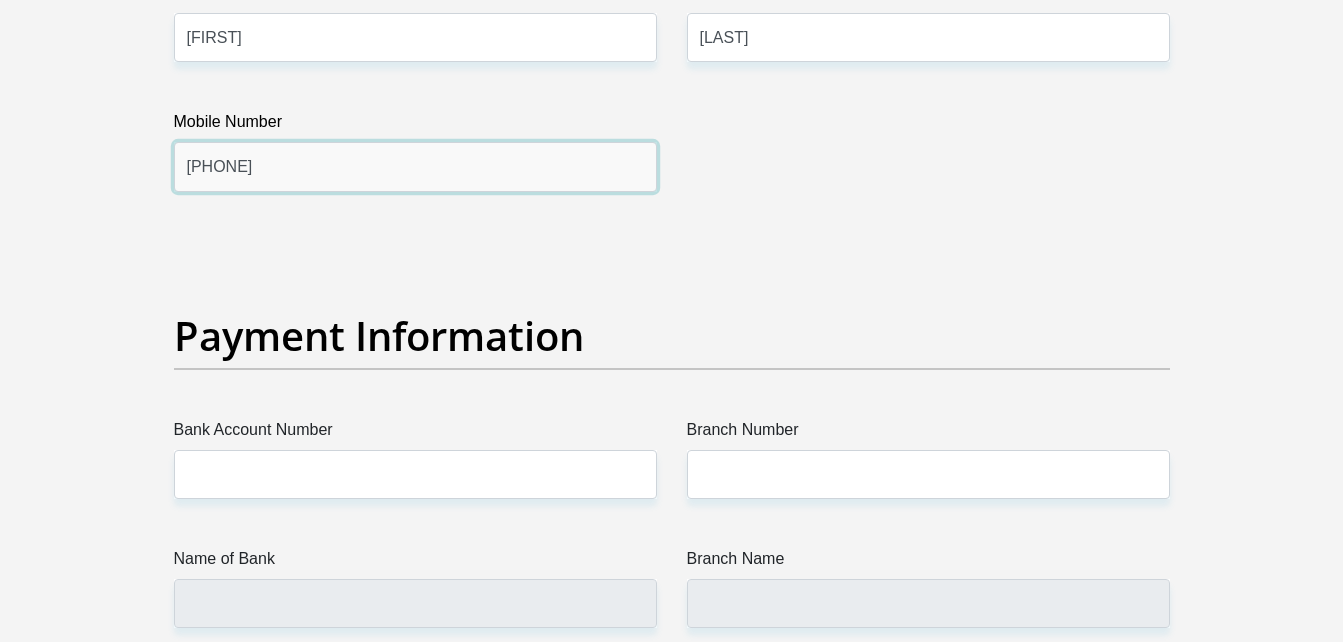 scroll, scrollTop: 4342, scrollLeft: 0, axis: vertical 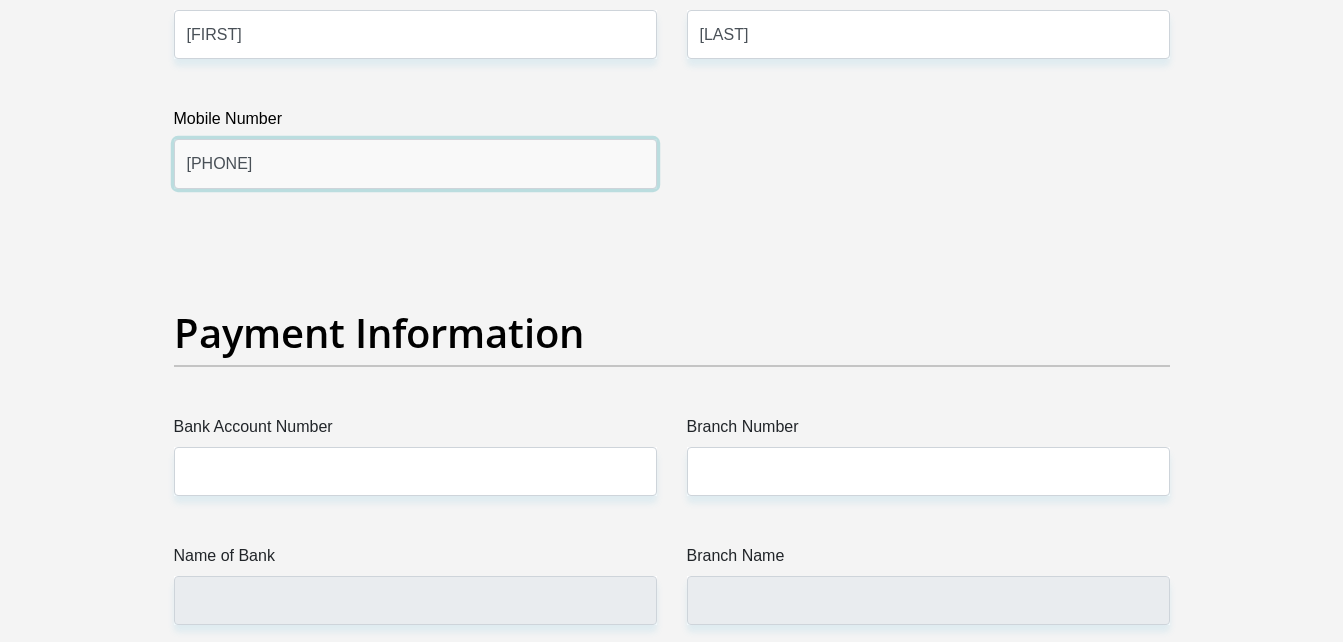 type on "[PHONE]" 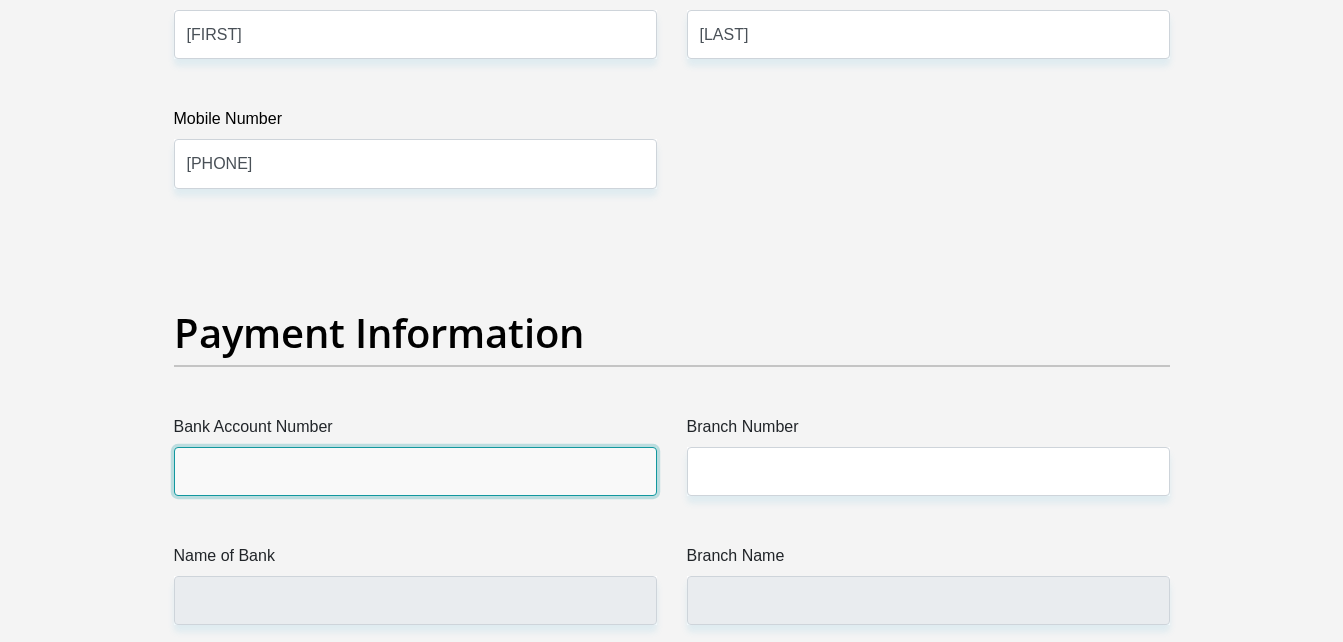 click on "Bank Account Number" at bounding box center [415, 471] 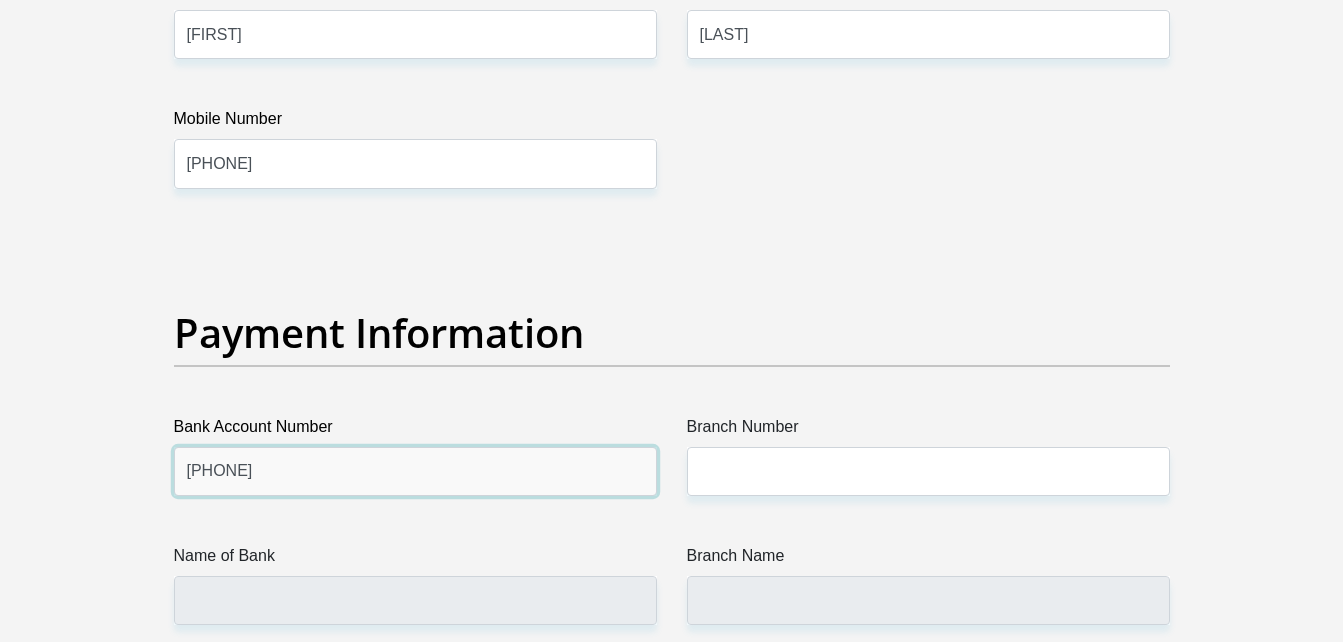 type on "[PHONE]" 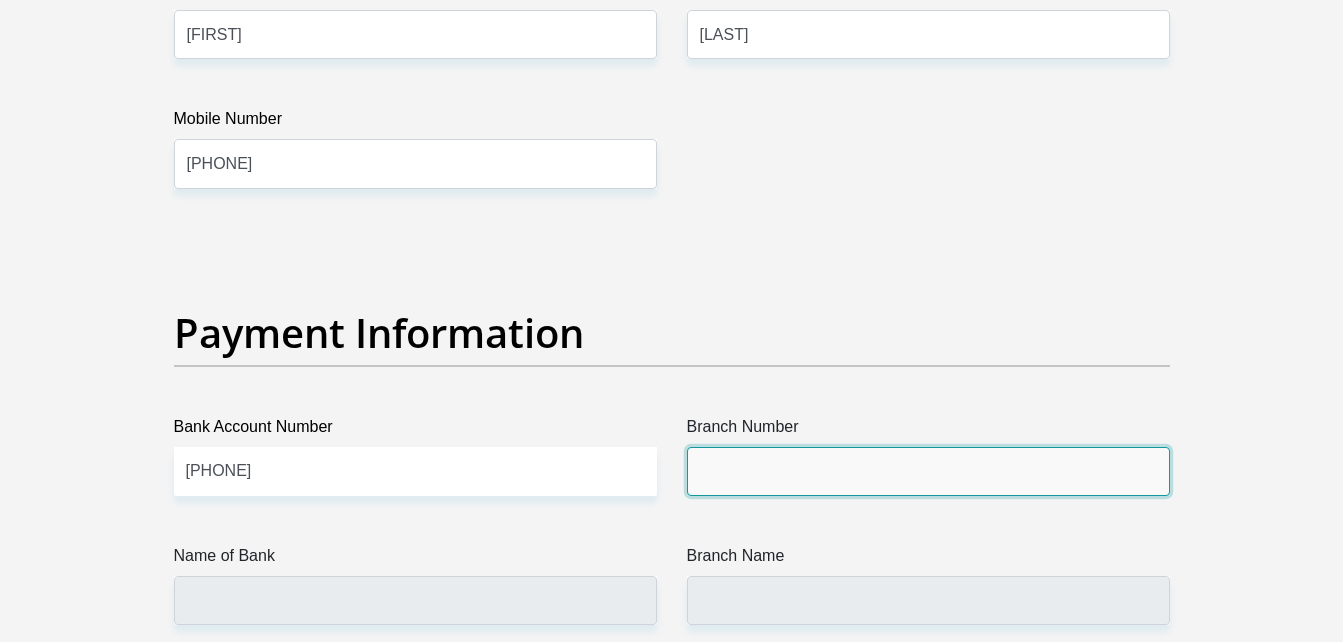 click on "Branch Number" at bounding box center (928, 471) 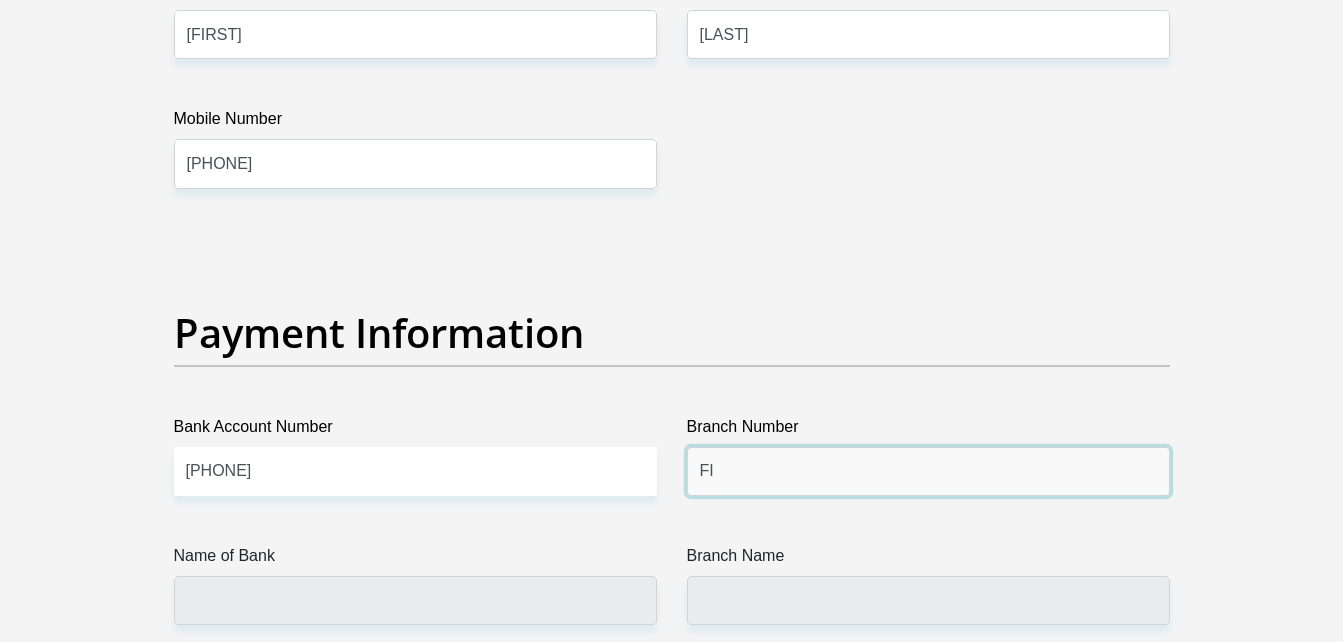 type on "F" 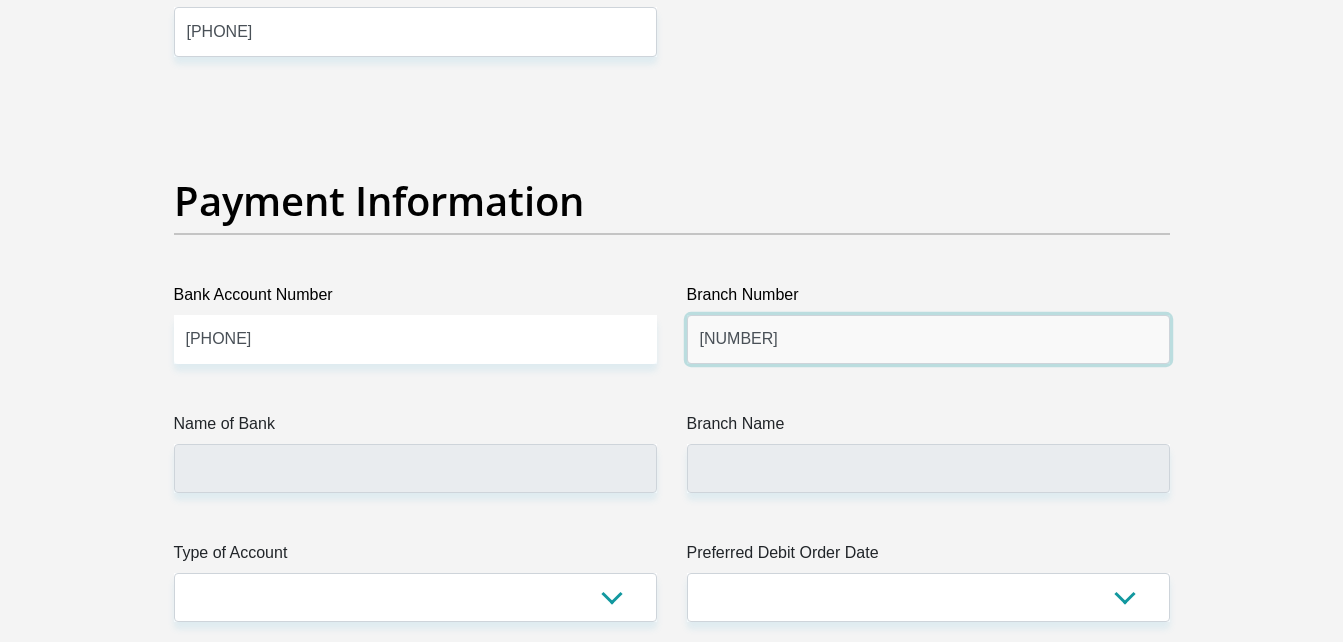 scroll, scrollTop: 4475, scrollLeft: 0, axis: vertical 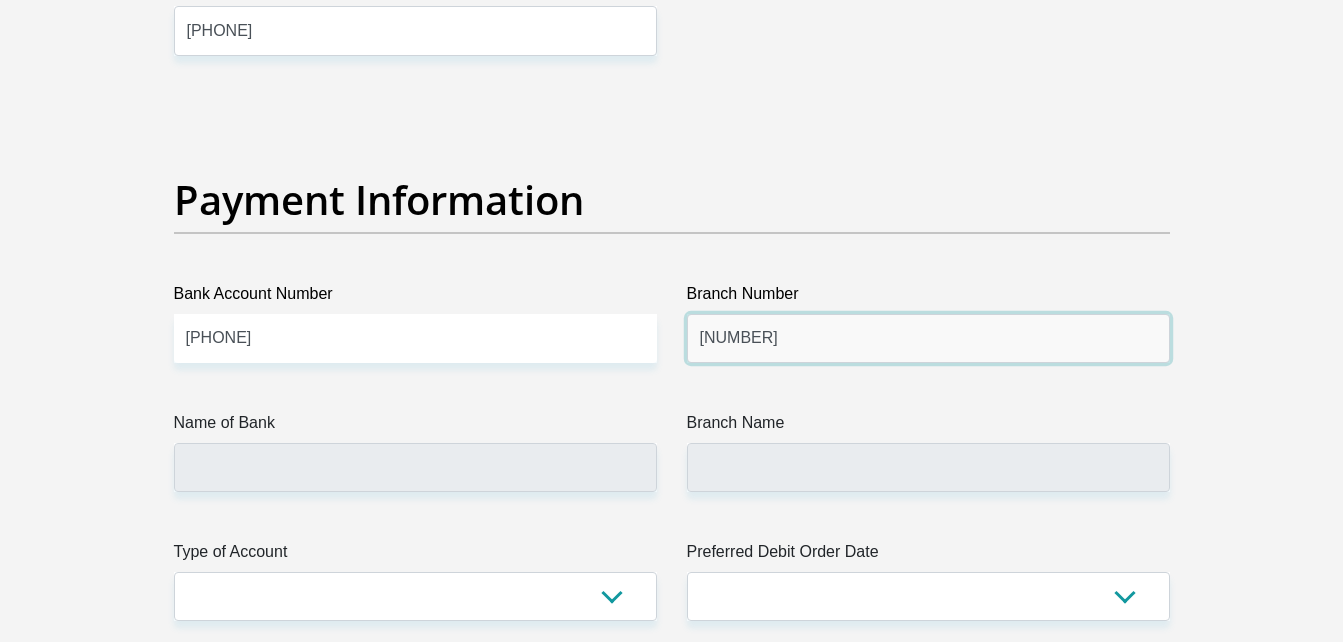 type on "[NUMBER]" 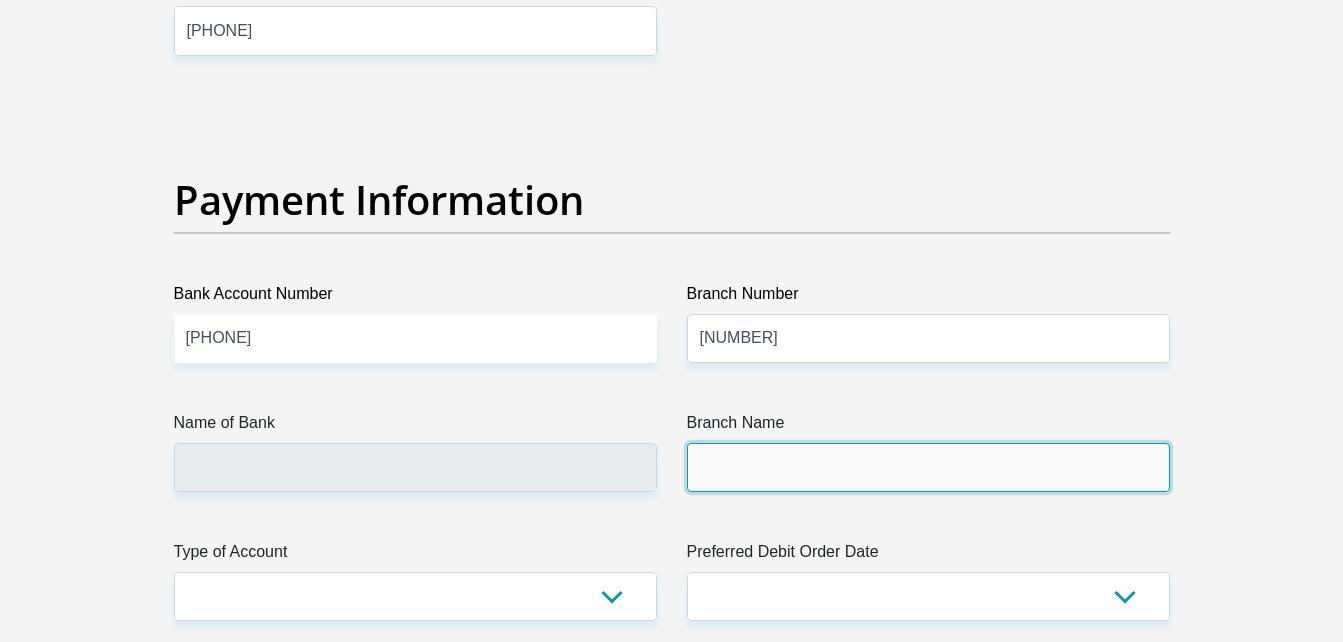 click on "Branch Name" at bounding box center (928, 467) 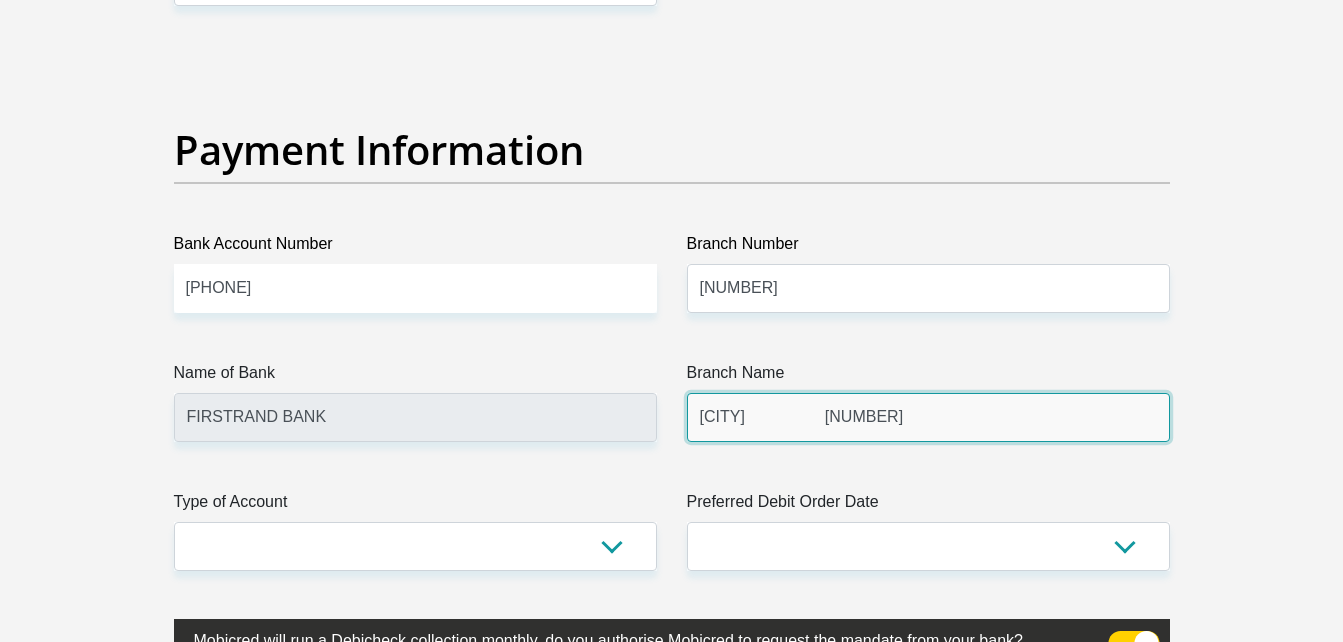 scroll, scrollTop: 4528, scrollLeft: 0, axis: vertical 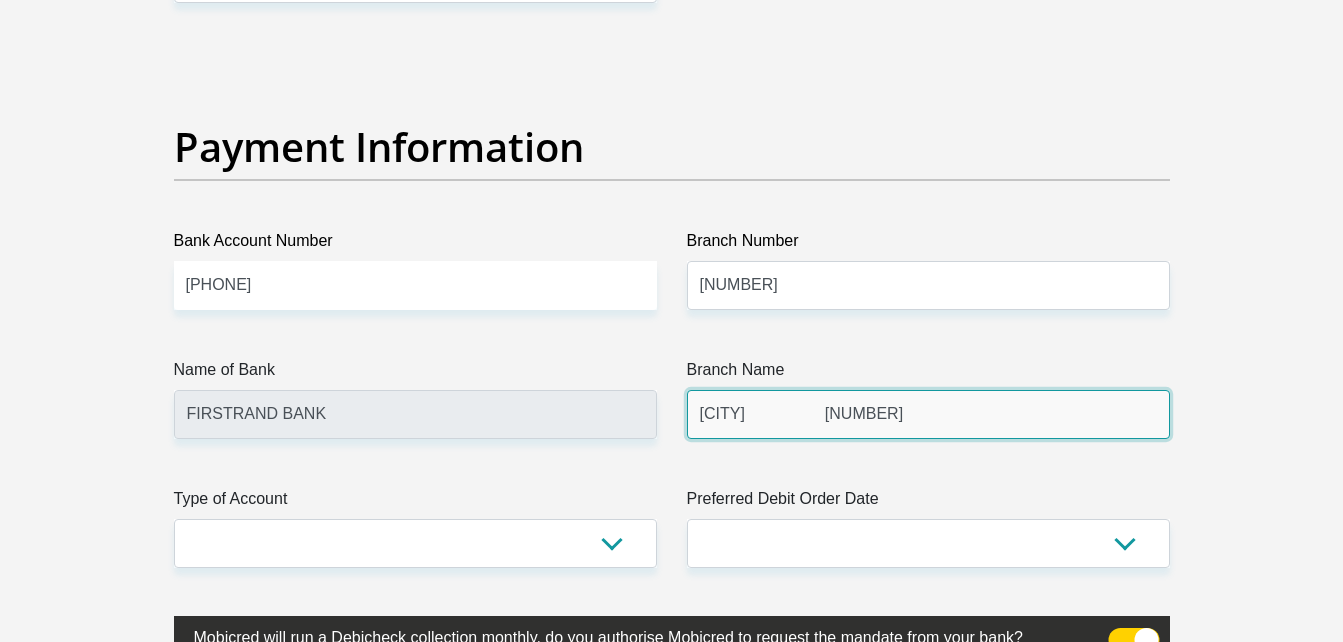 click on "[CITY]                  [NUMBER]" at bounding box center [928, 414] 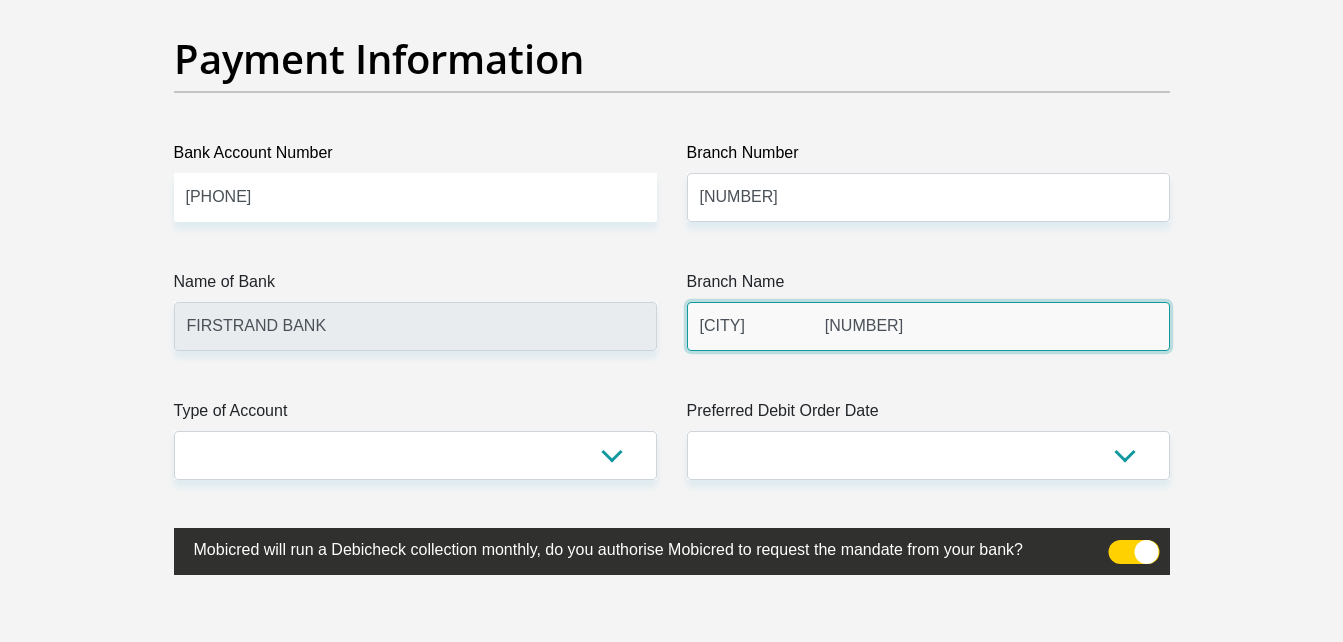 scroll, scrollTop: 4618, scrollLeft: 0, axis: vertical 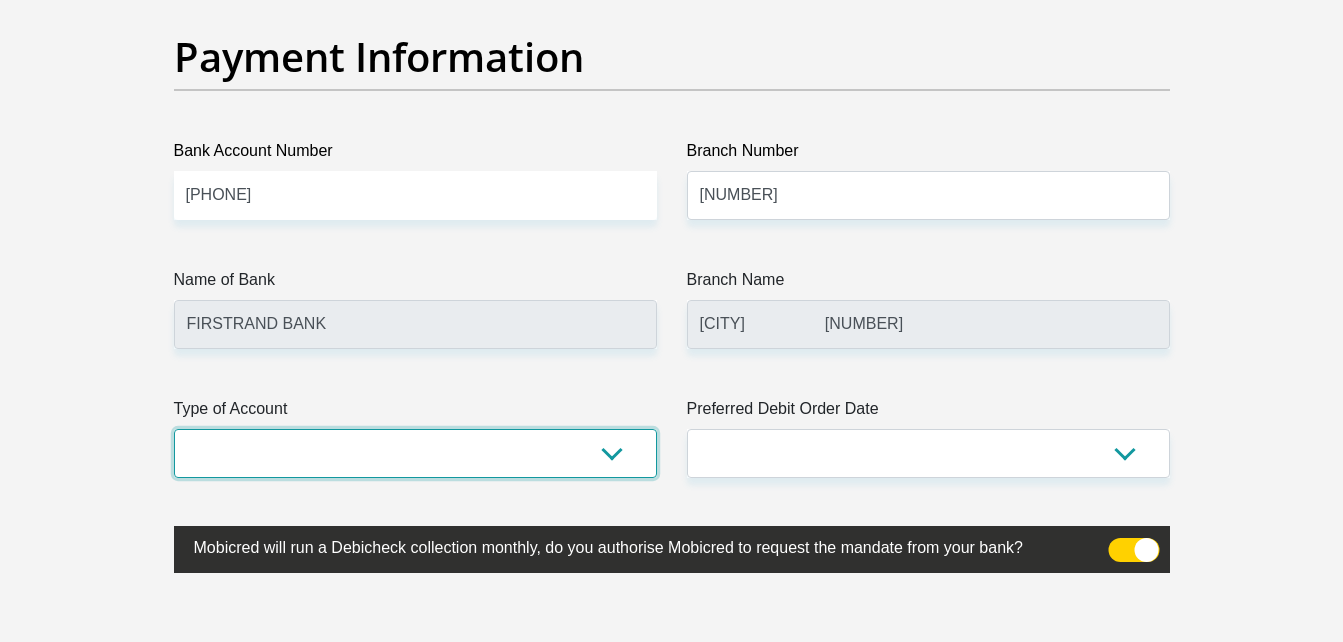 click on "Cheque
Savings" at bounding box center (415, 453) 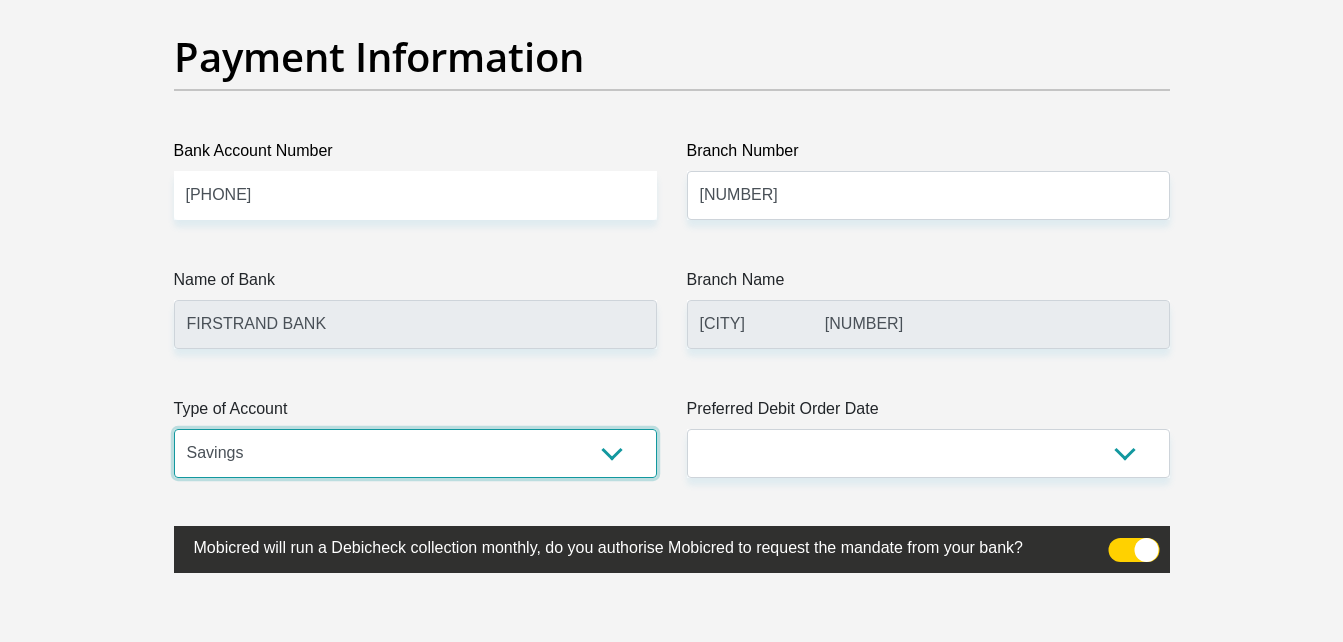 click on "Cheque
Savings" at bounding box center [415, 453] 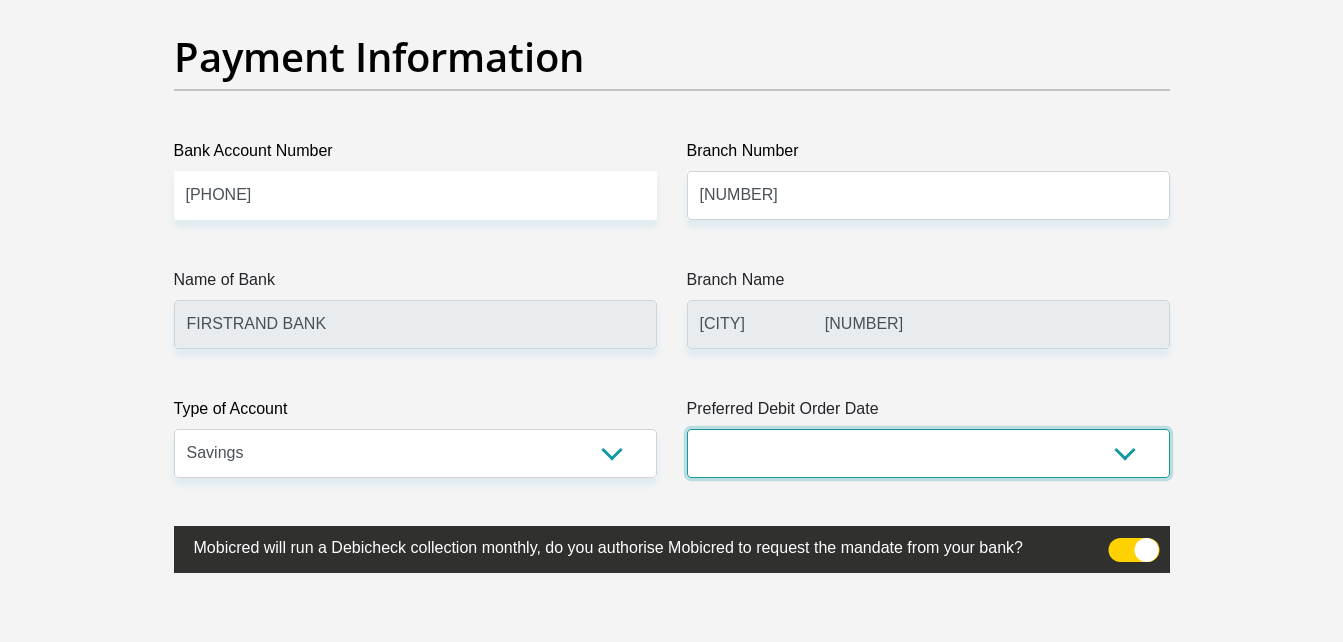 click on "1st
2nd
3rd
4th
5th
7th
18th
19th
20th
21st
22nd
23rd
24th
25th
26th
27th
28th
29th
30th" at bounding box center (928, 453) 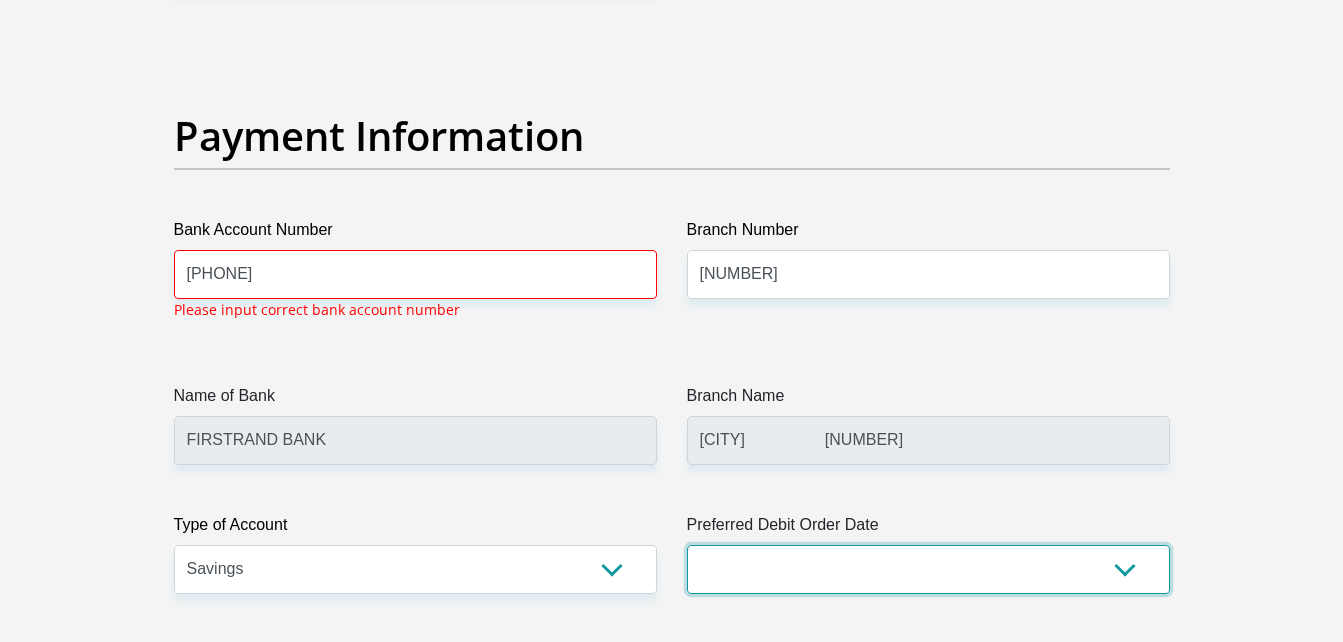 scroll, scrollTop: 4538, scrollLeft: 0, axis: vertical 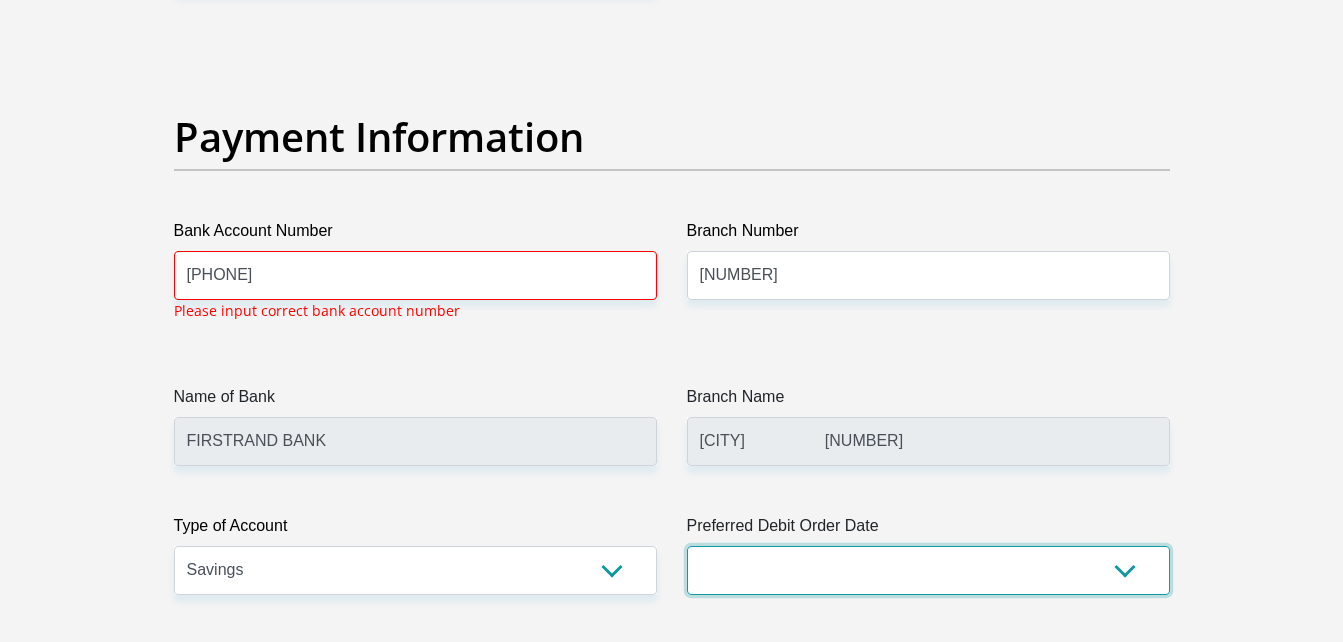 select on "4" 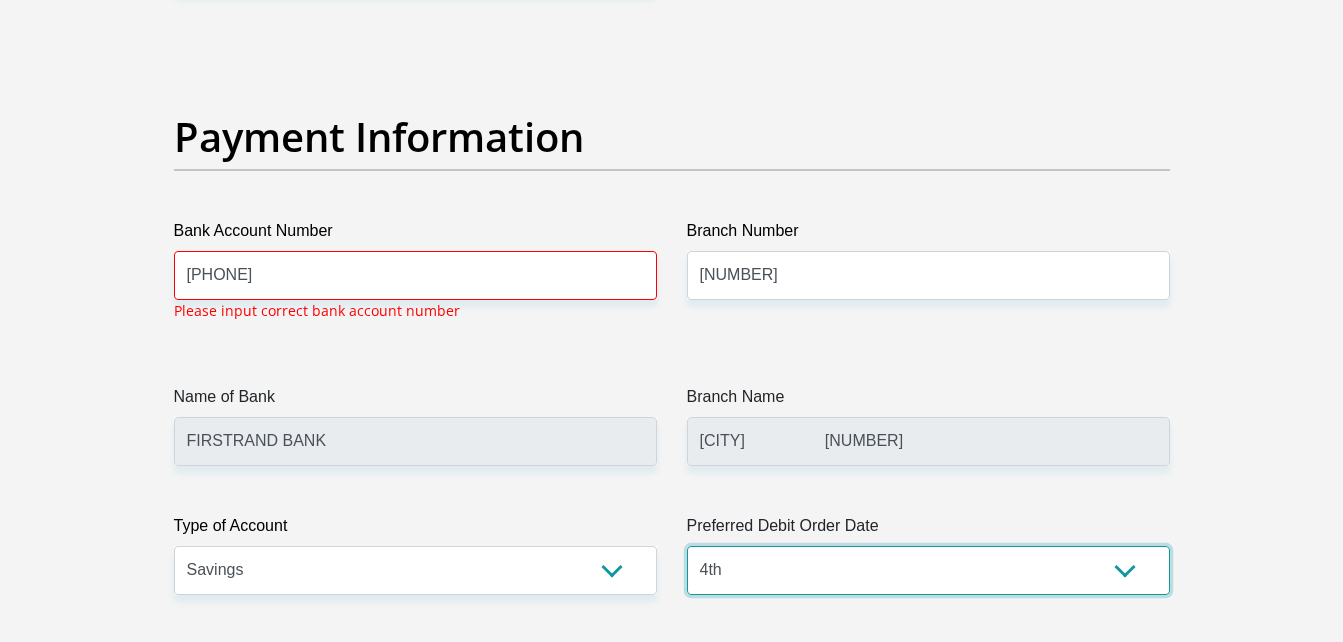 click on "1st
2nd
3rd
4th
5th
7th
18th
19th
20th
21st
22nd
23rd
24th
25th
26th
27th
28th
29th
30th" at bounding box center [928, 570] 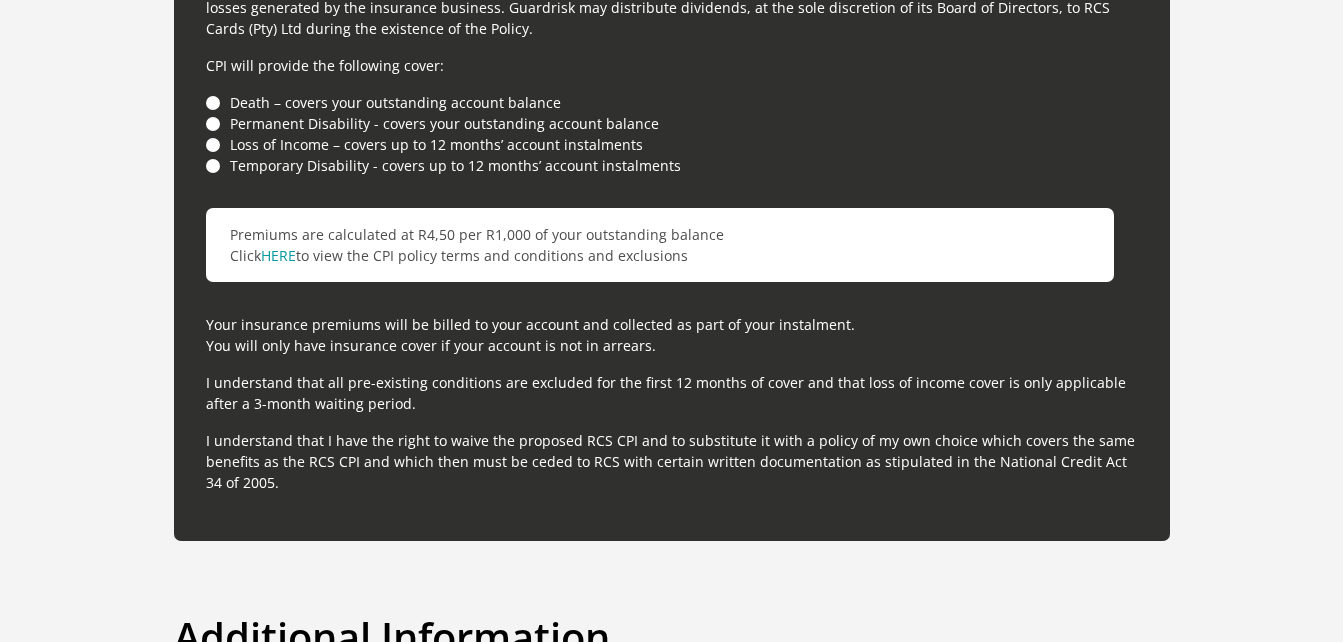 scroll, scrollTop: 5705, scrollLeft: 0, axis: vertical 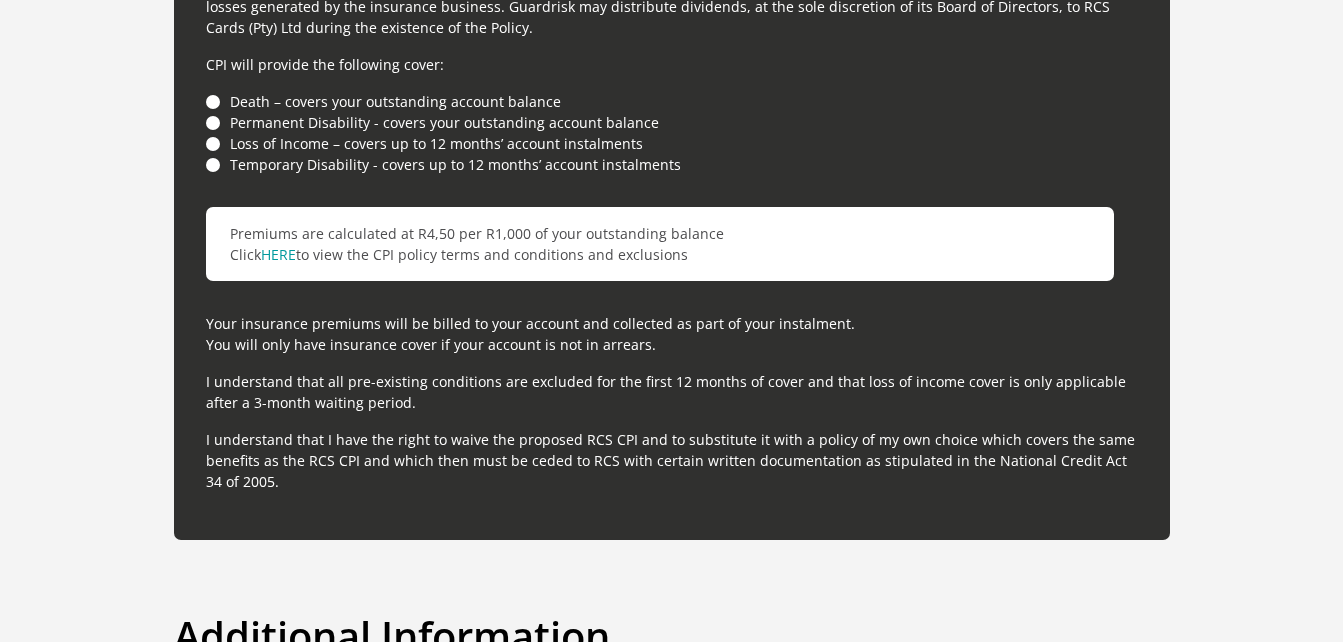click on "Death – covers your outstanding account balance" at bounding box center [672, 101] 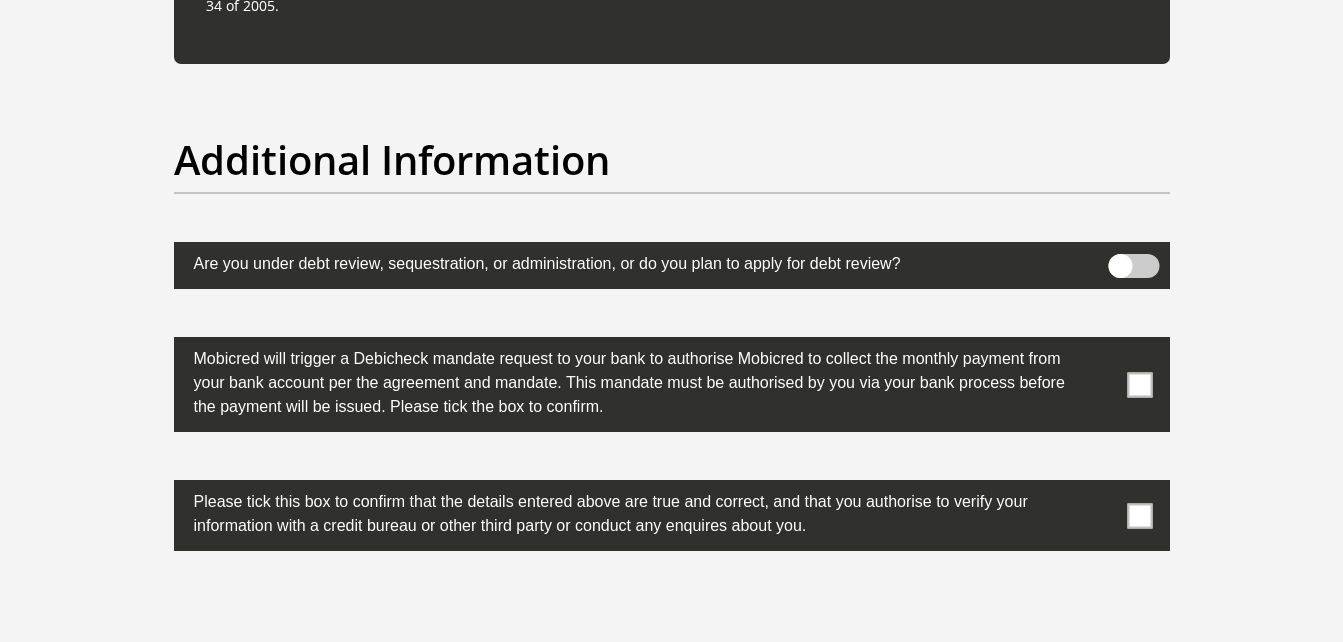scroll, scrollTop: 6186, scrollLeft: 0, axis: vertical 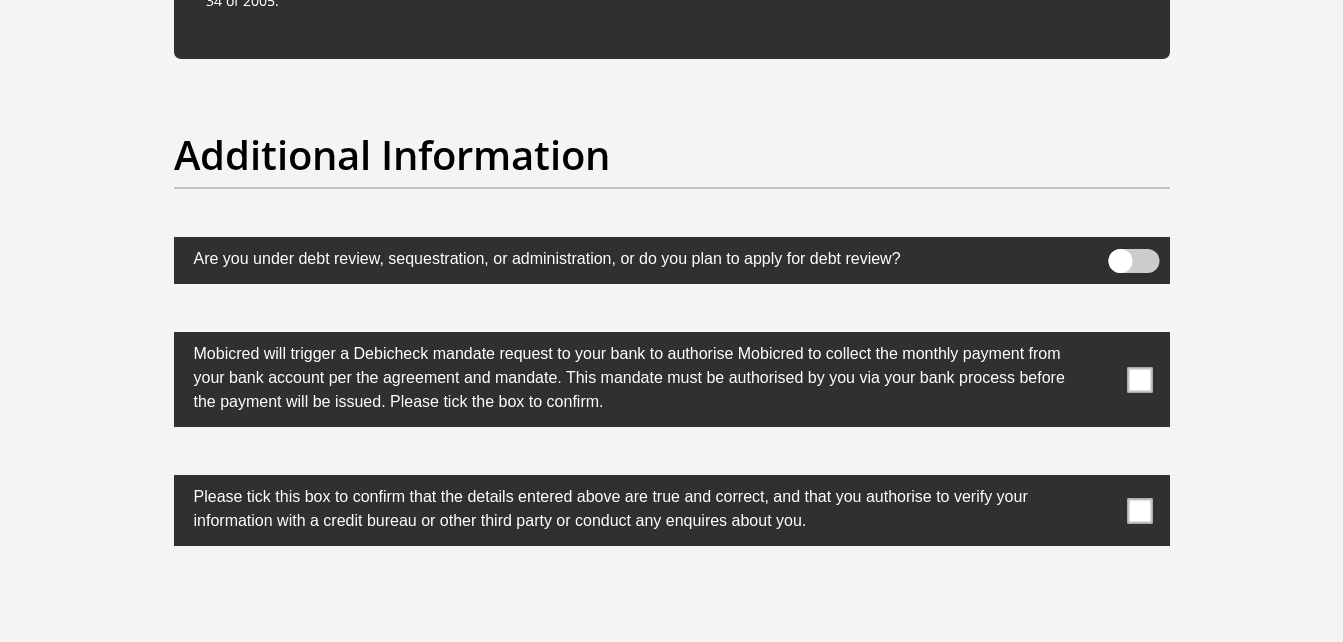 click at bounding box center (1133, 261) 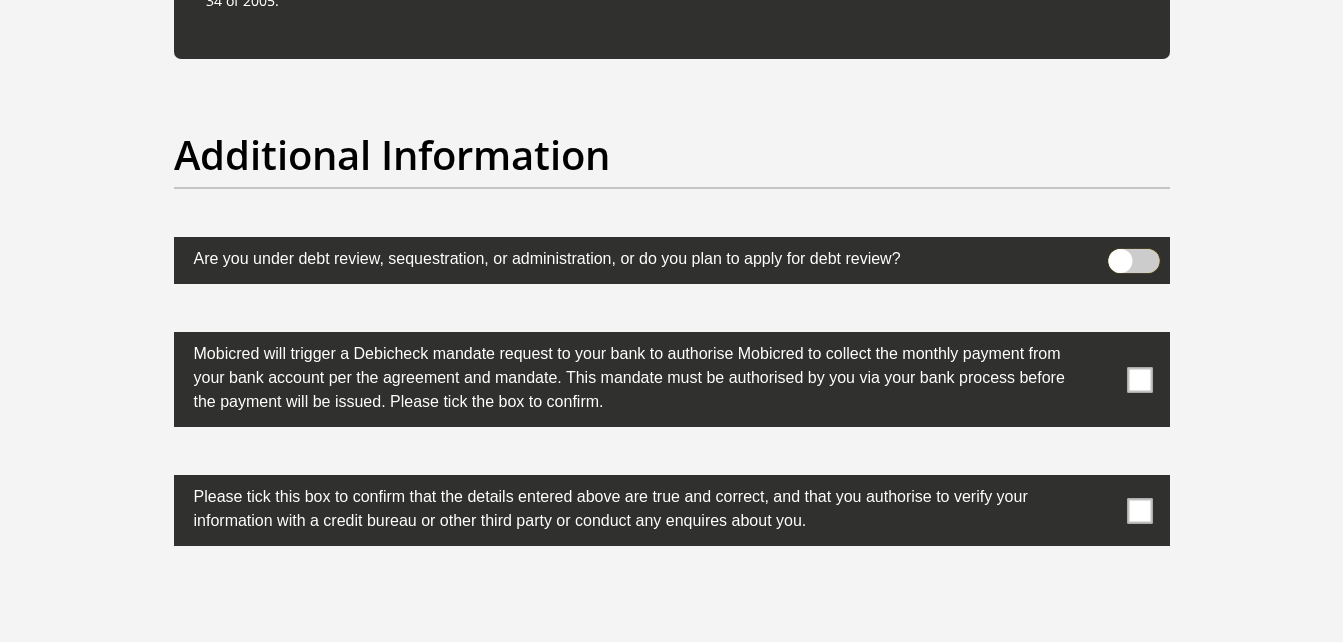 click at bounding box center [1120, 254] 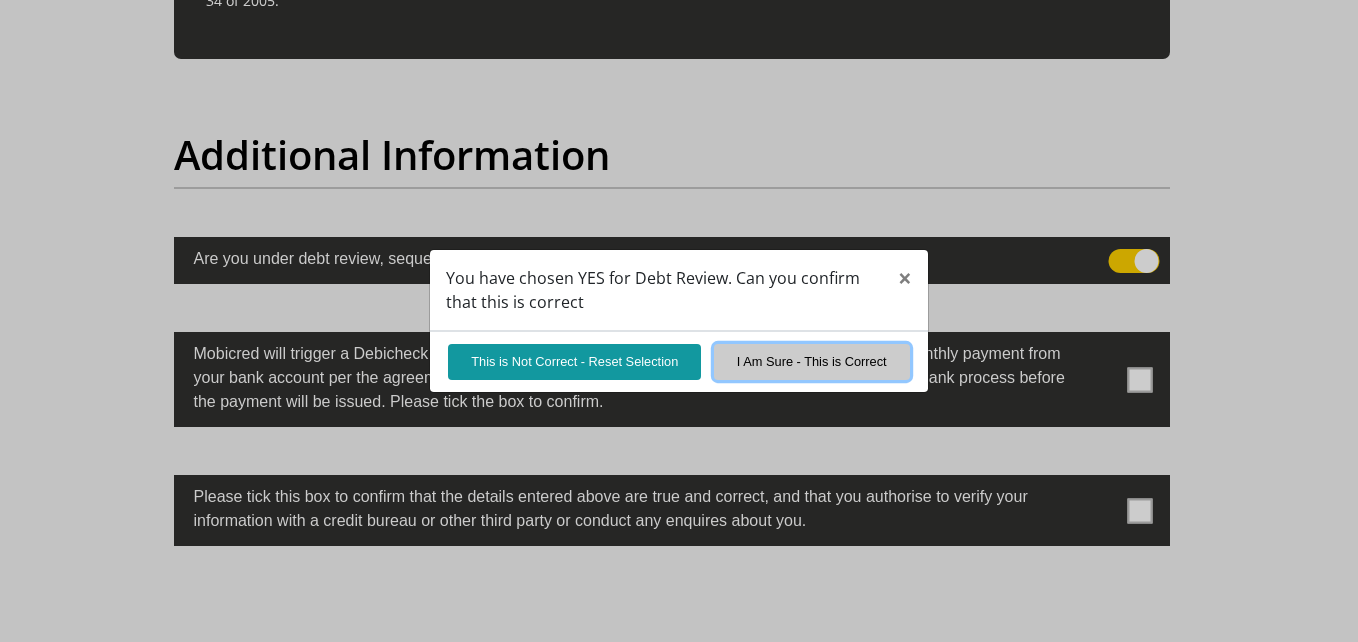 click on "I Am Sure - This is Correct" at bounding box center [812, 361] 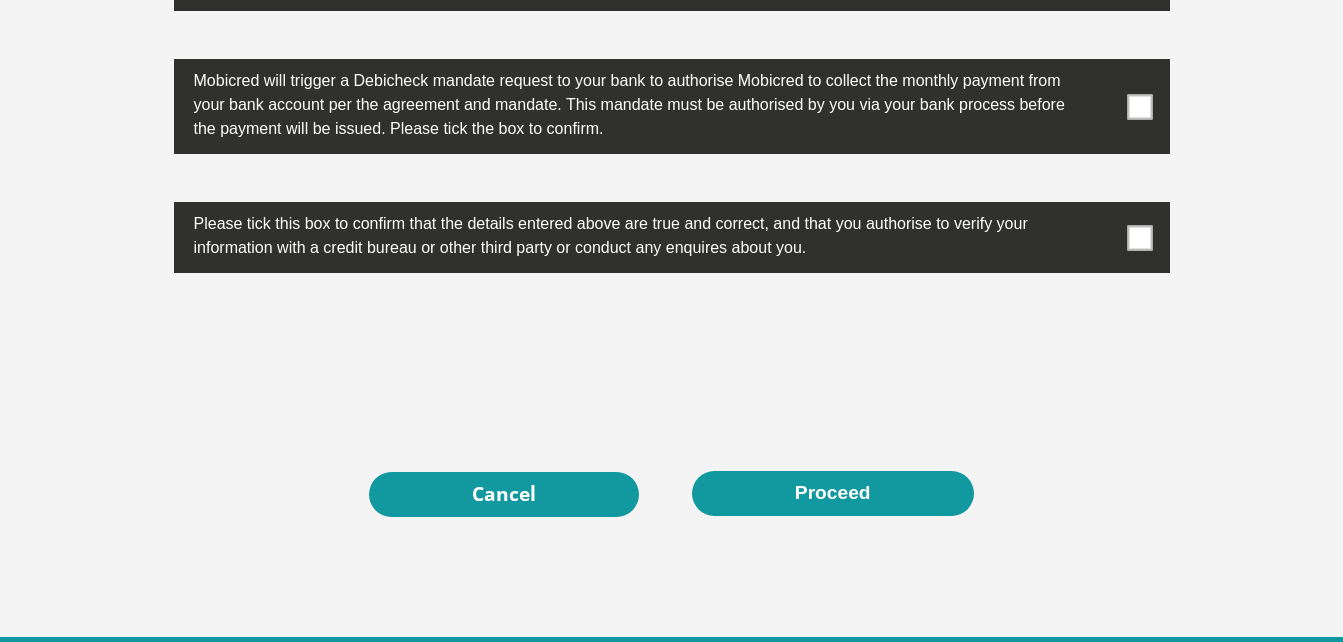 scroll, scrollTop: 6460, scrollLeft: 0, axis: vertical 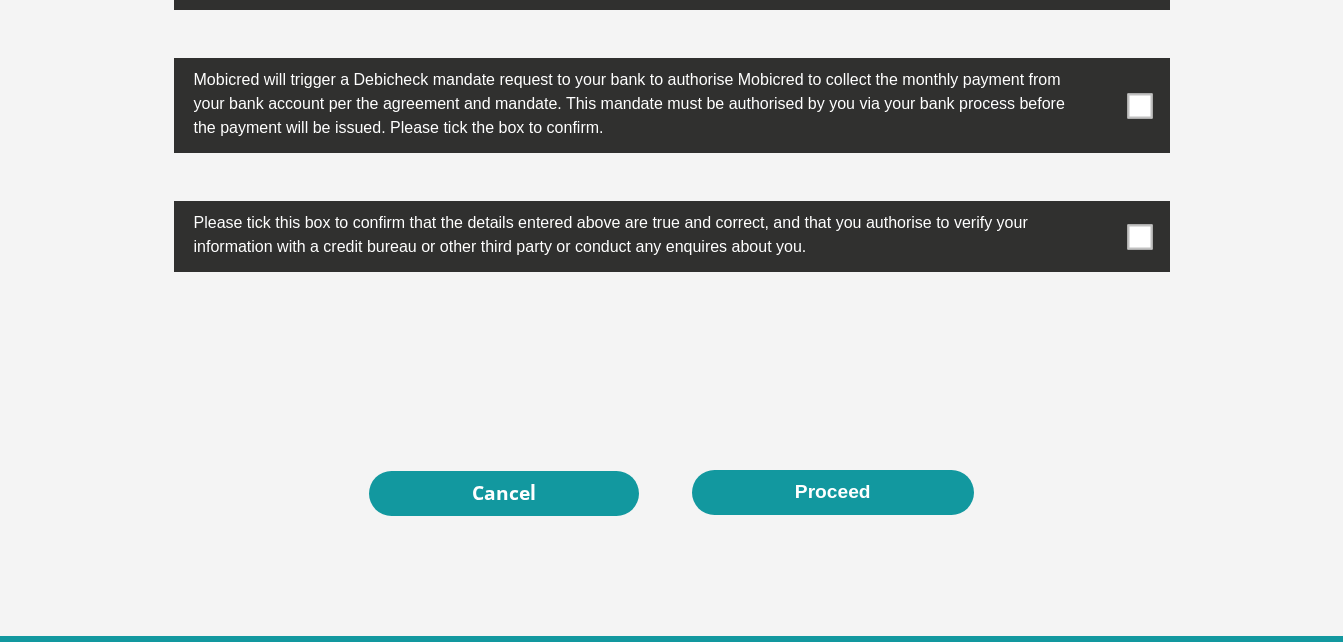 click at bounding box center (1139, 236) 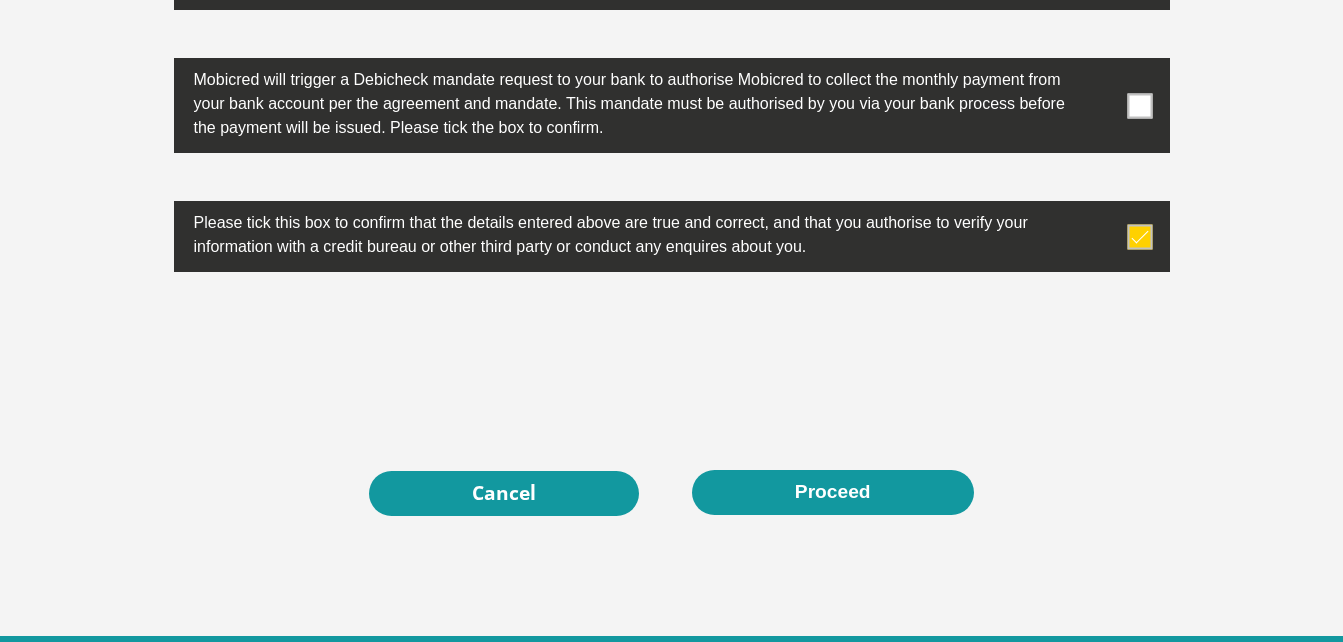 click at bounding box center [1139, 105] 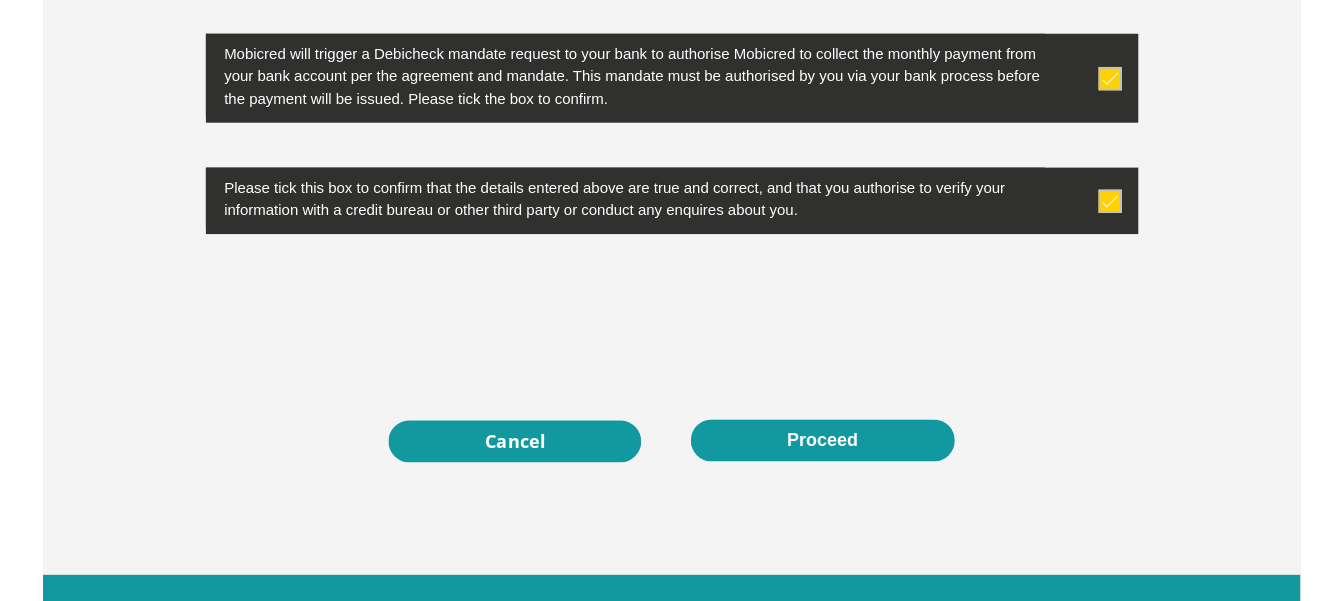 scroll, scrollTop: 6570, scrollLeft: 0, axis: vertical 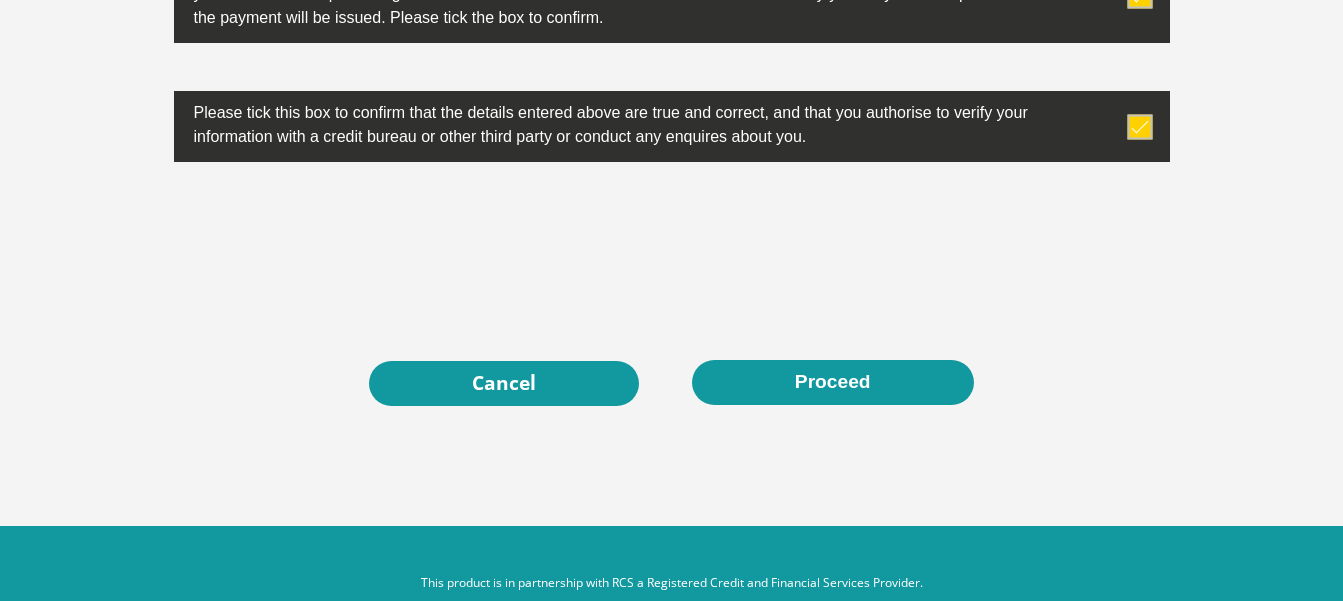 click on "Title
Mr
Ms
Mrs
Dr
Other
First Name
[FIRST]
Surname
[LAST]
ID Number
[ID_NUMBER]
Please input valid ID number
Race
Black
Coloured
Indian
White
Other
Contact Number
[PHONE]
Please input valid contact number
Nationality
South Africa
Afghanistan  Aland Islands  Chad" at bounding box center (672, -2925) 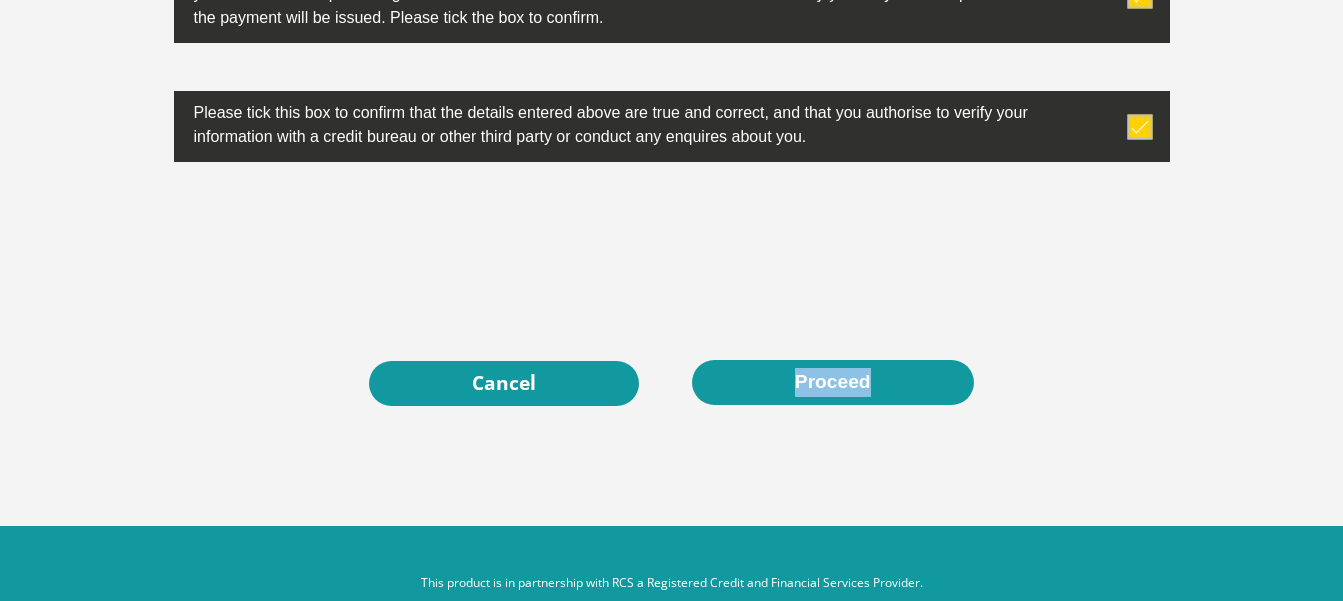 click on "Title
Mr
Ms
Mrs
Dr
Other
First Name
[FIRST]
Surname
[LAST]
ID Number
[ID_NUMBER]
Please input valid ID number
Race
Black
Coloured
Indian
White
Other
Contact Number
[PHONE]
Please input valid contact number
Nationality
South Africa
Afghanistan  Aland Islands  Chad" at bounding box center (672, -2925) 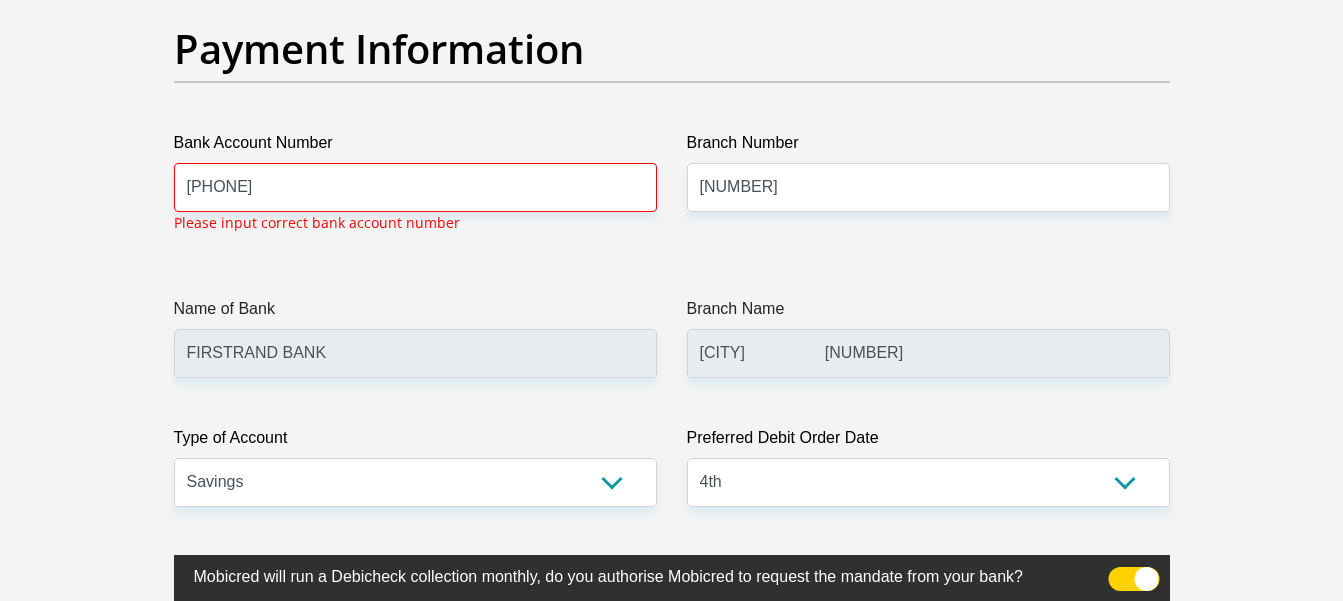 scroll, scrollTop: 4607, scrollLeft: 0, axis: vertical 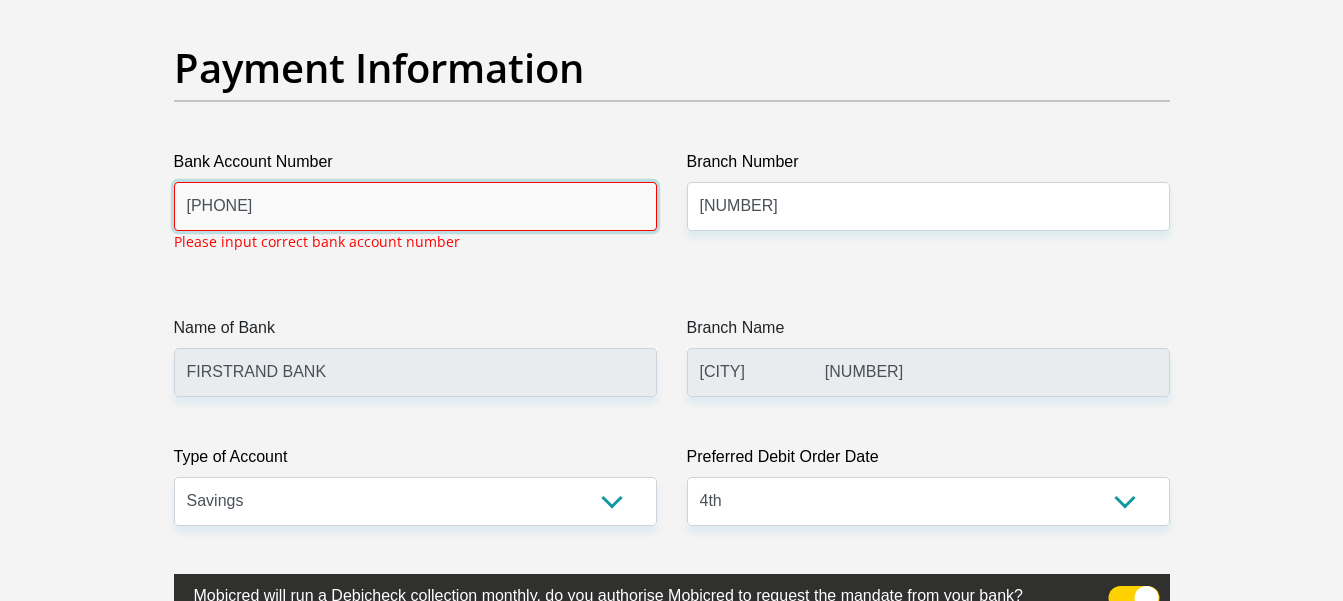 click on "[PHONE]" at bounding box center (415, 206) 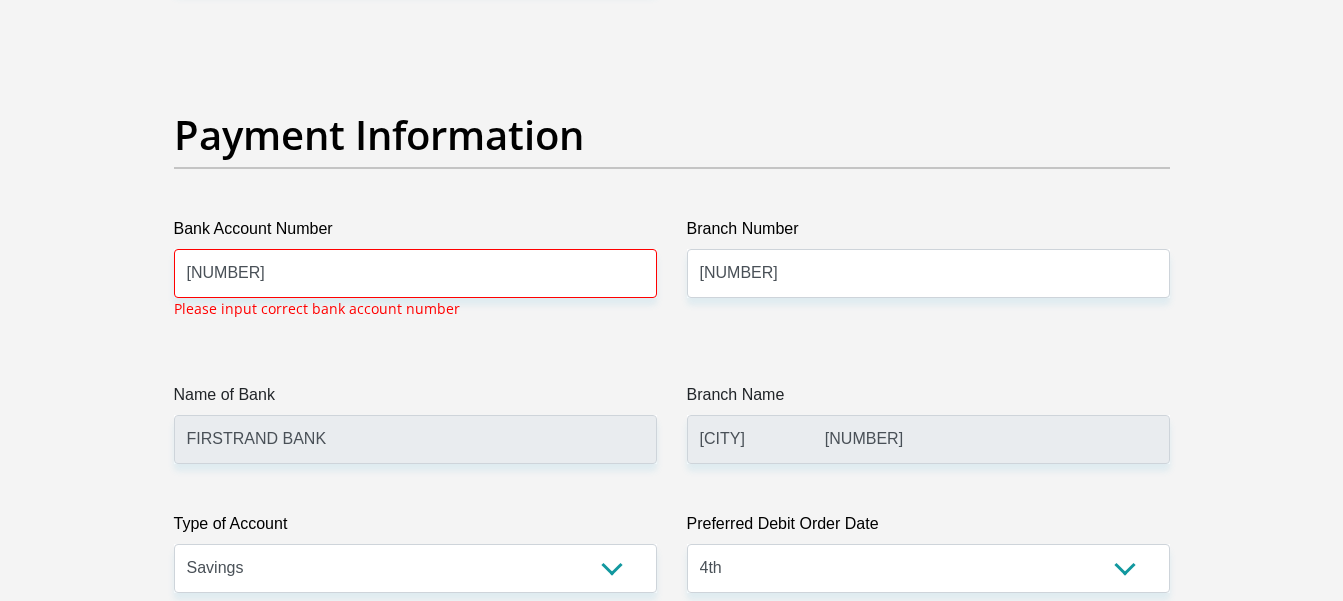 scroll, scrollTop: 4538, scrollLeft: 0, axis: vertical 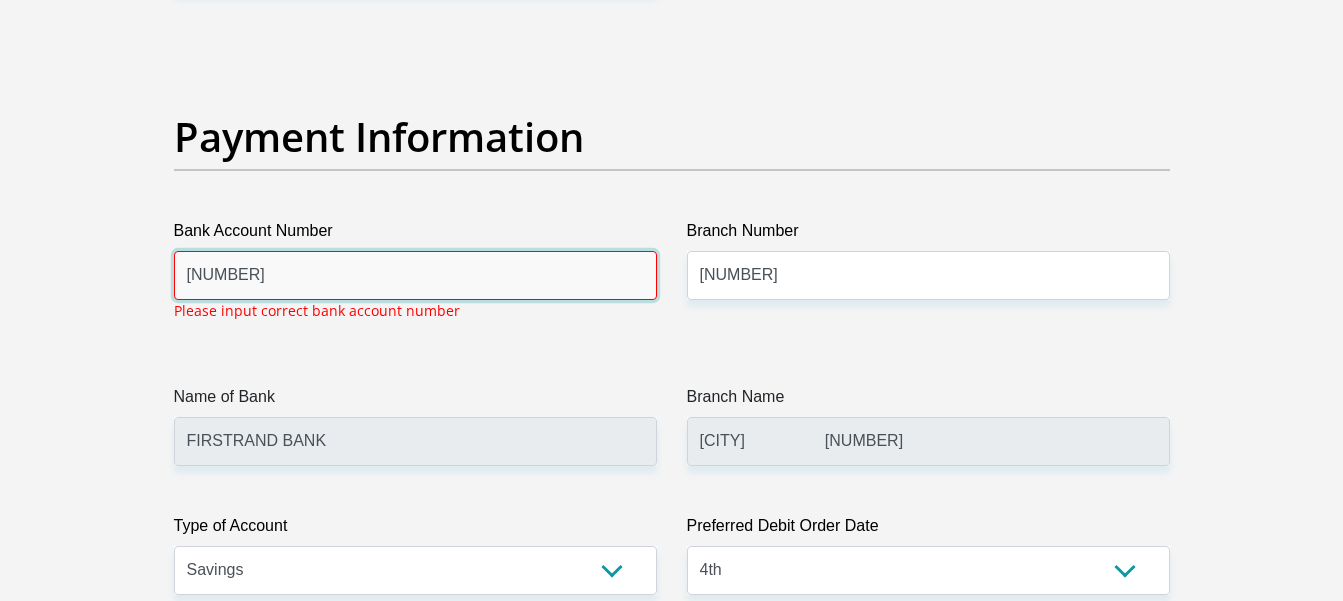 click on "[NUMBER]" at bounding box center (415, 275) 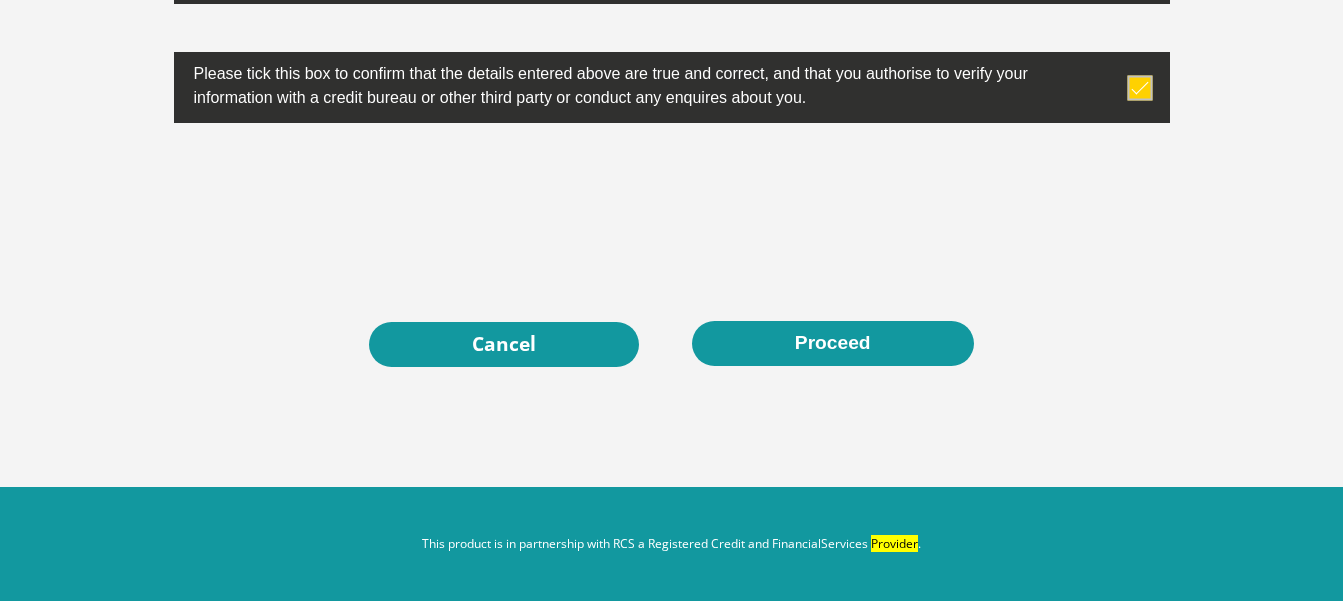 scroll, scrollTop: 6611, scrollLeft: 0, axis: vertical 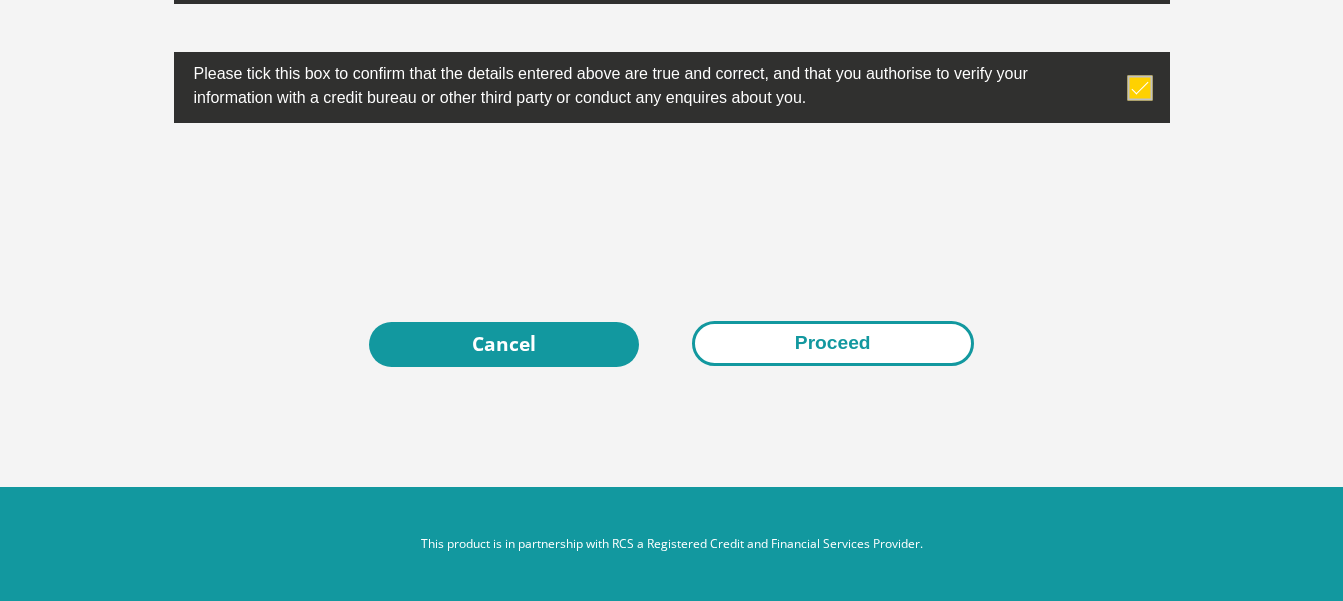 click on "Proceed" at bounding box center (833, 343) 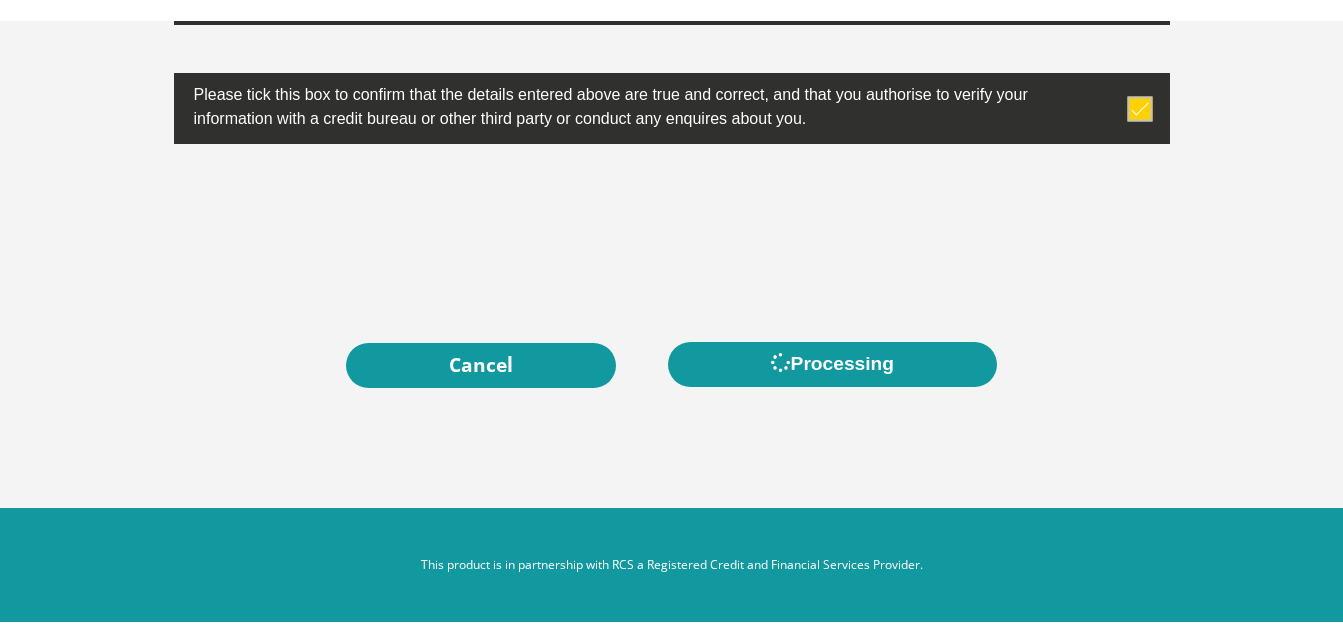 scroll, scrollTop: 6533, scrollLeft: 0, axis: vertical 